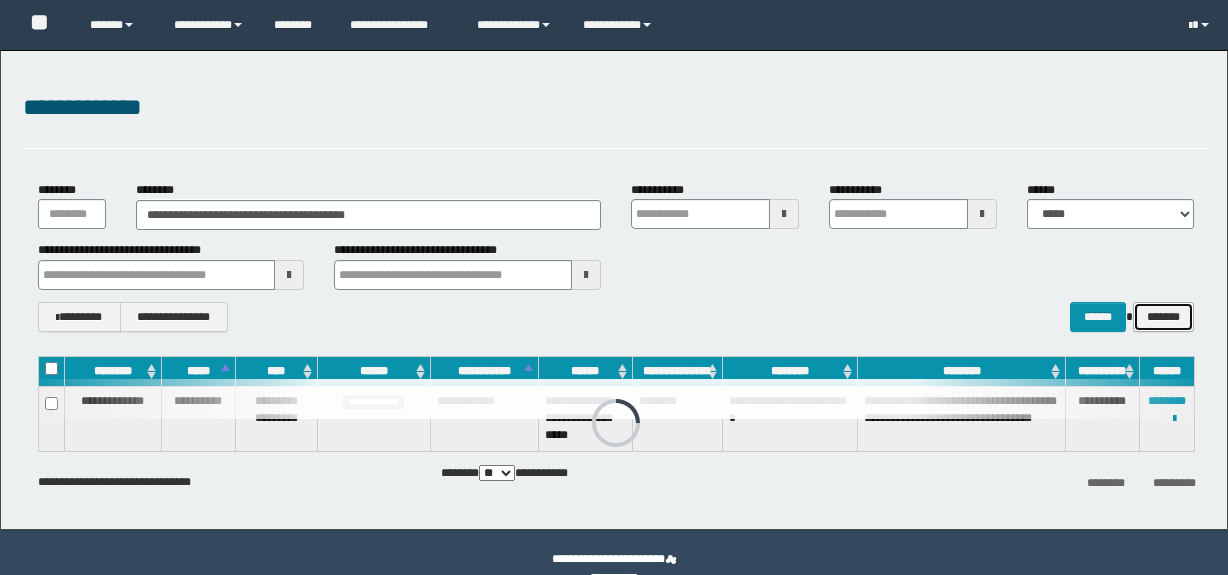 click on "*******" at bounding box center (1163, 317) 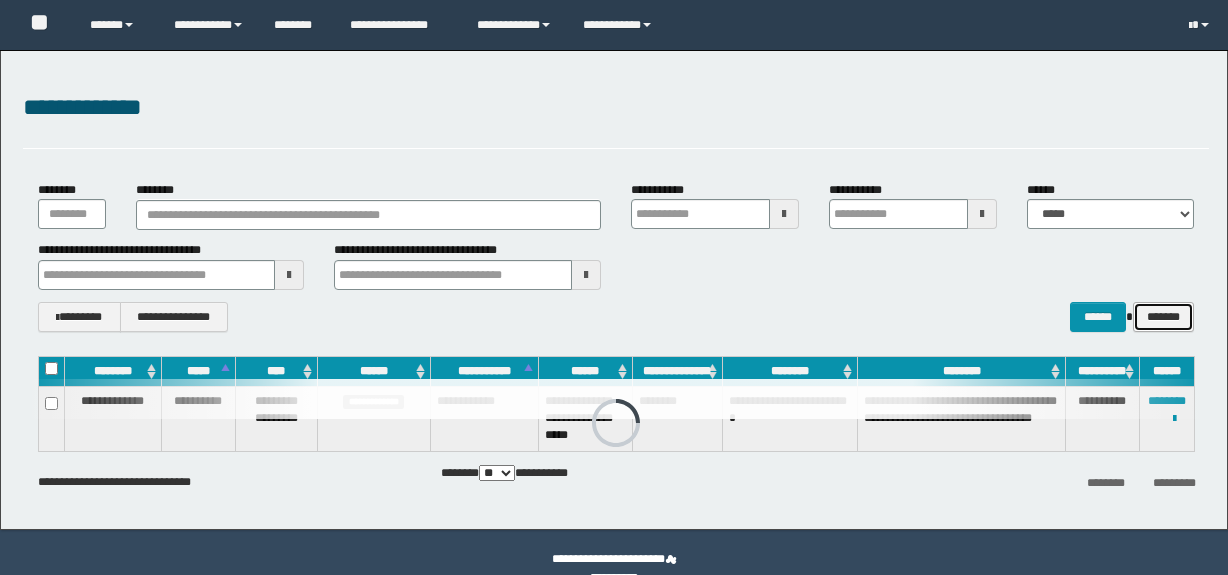scroll, scrollTop: 0, scrollLeft: 0, axis: both 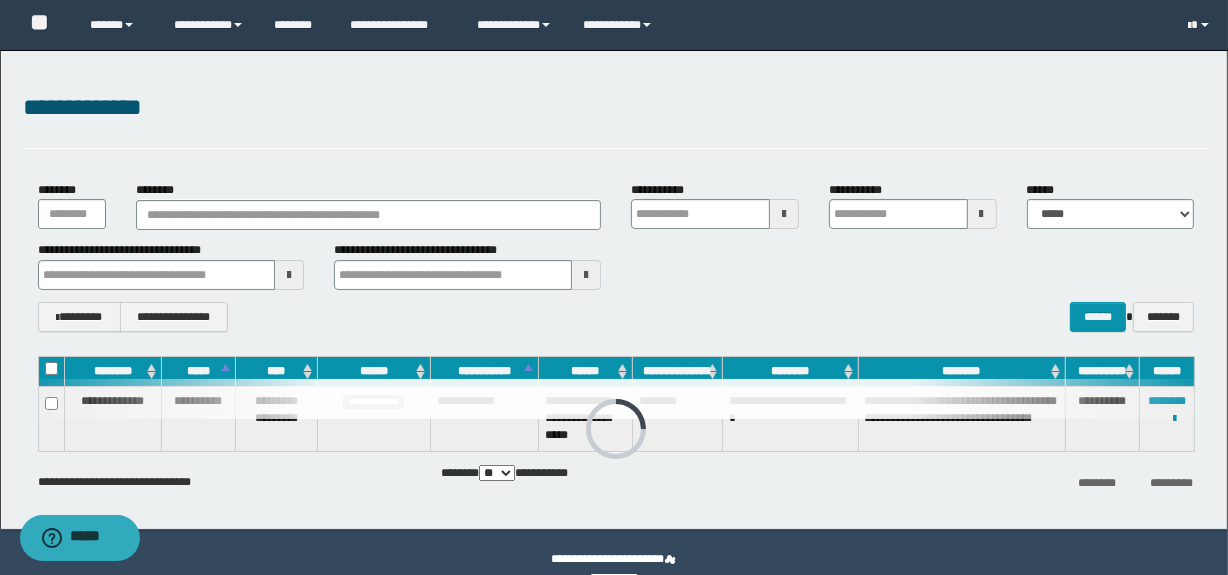 click on "**********" at bounding box center (368, 205) 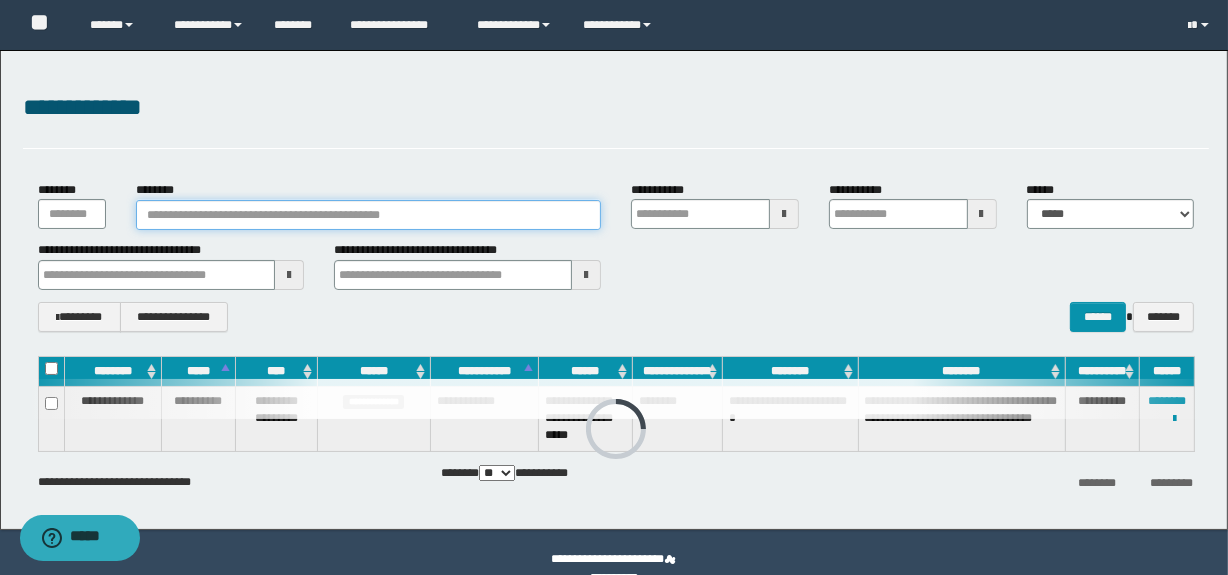 click on "********" at bounding box center (368, 215) 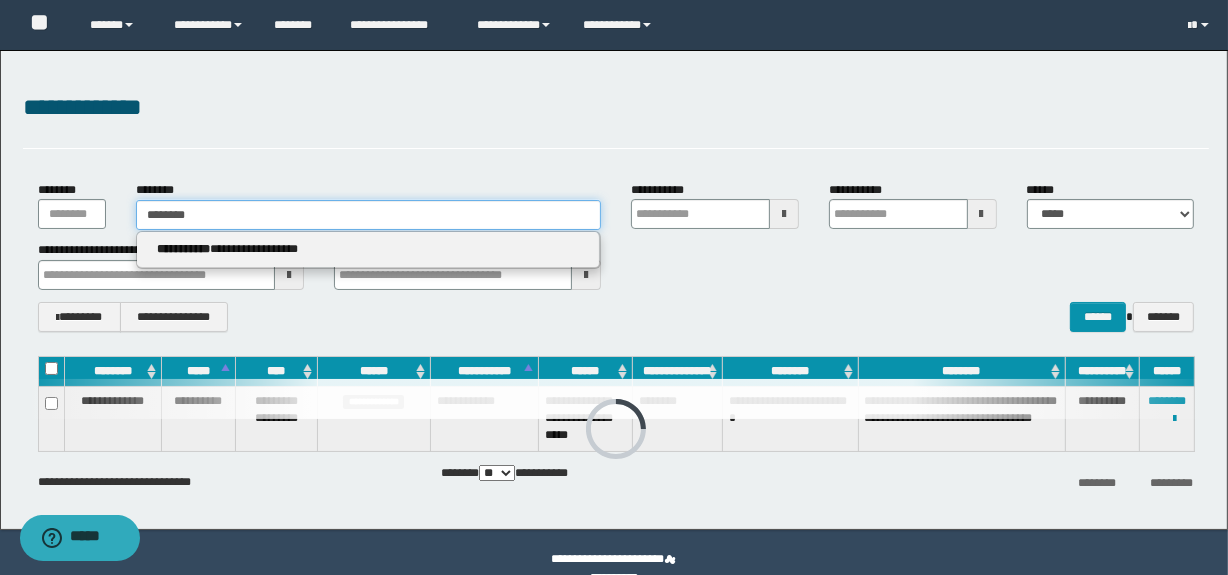 type on "********" 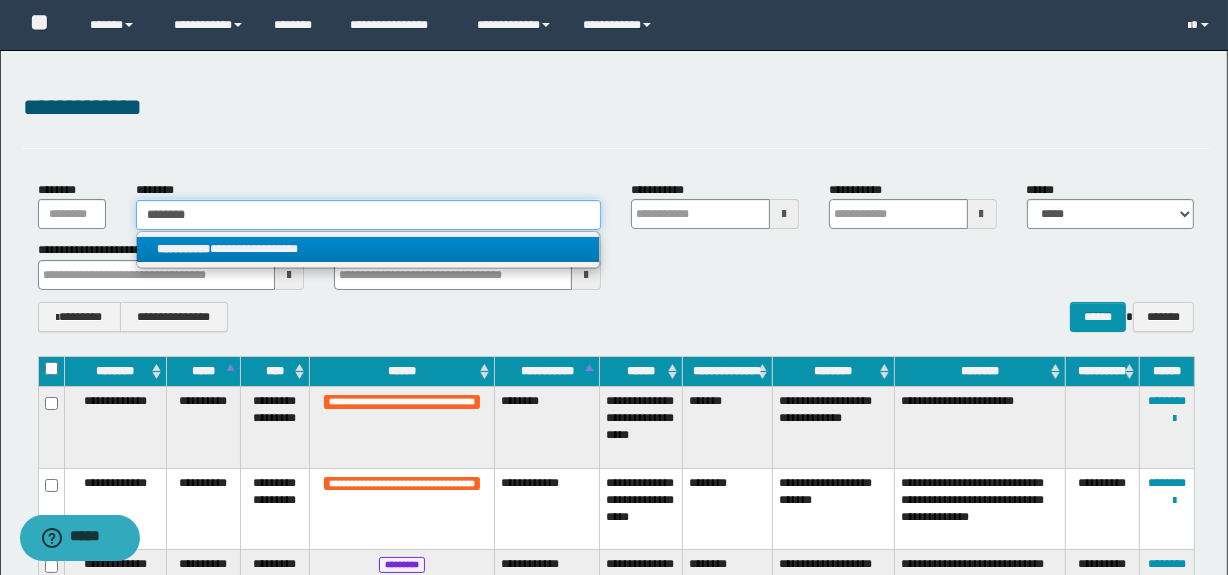 type on "********" 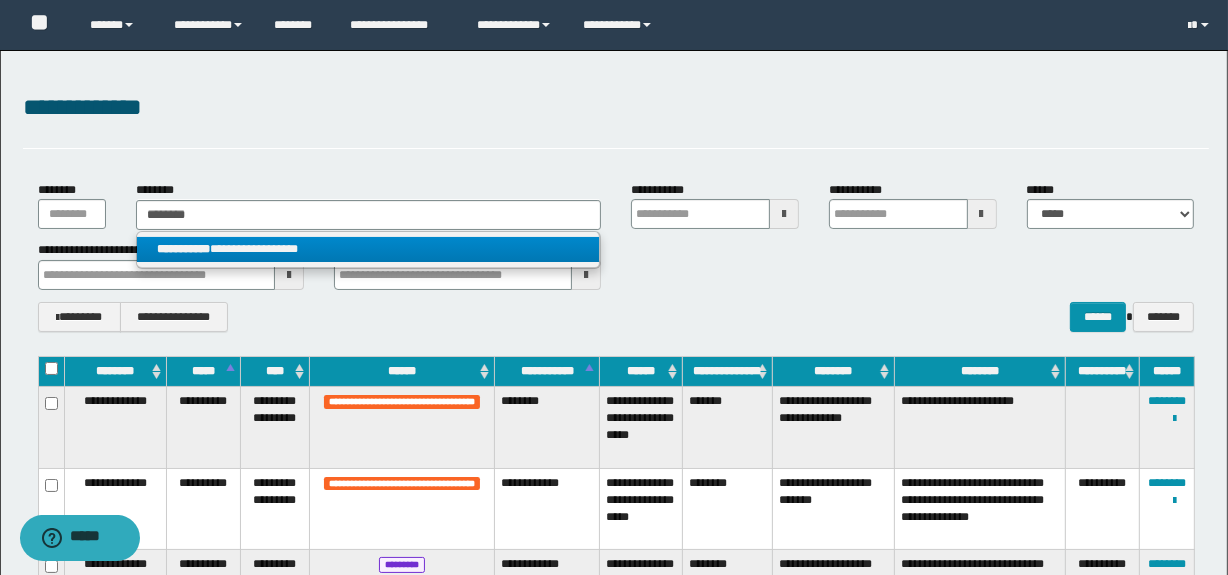 click on "**********" at bounding box center [367, 249] 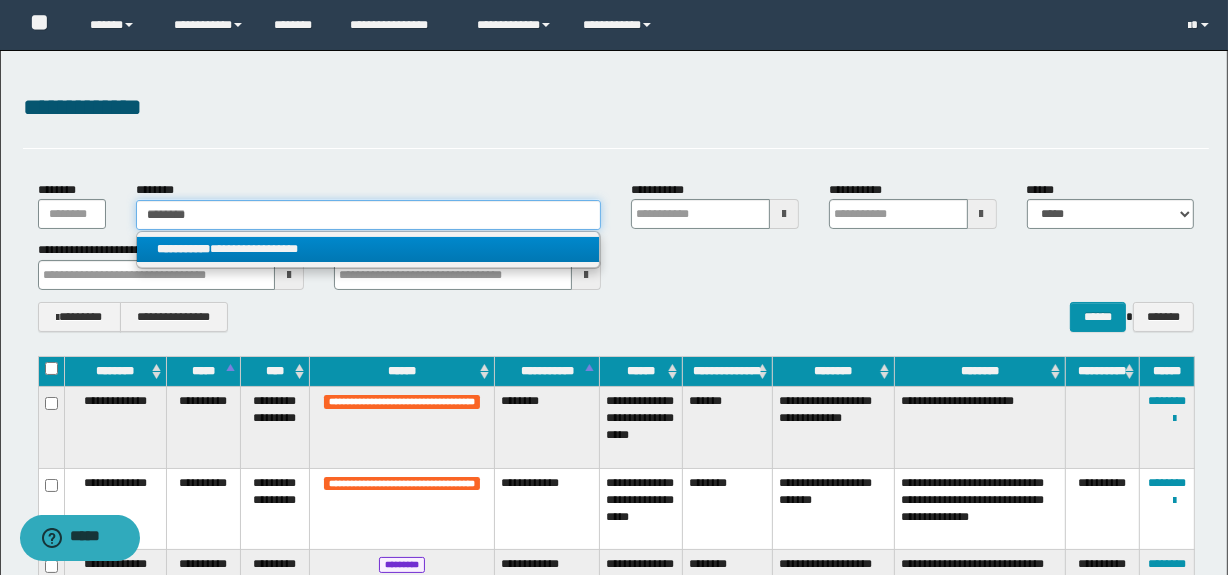 type 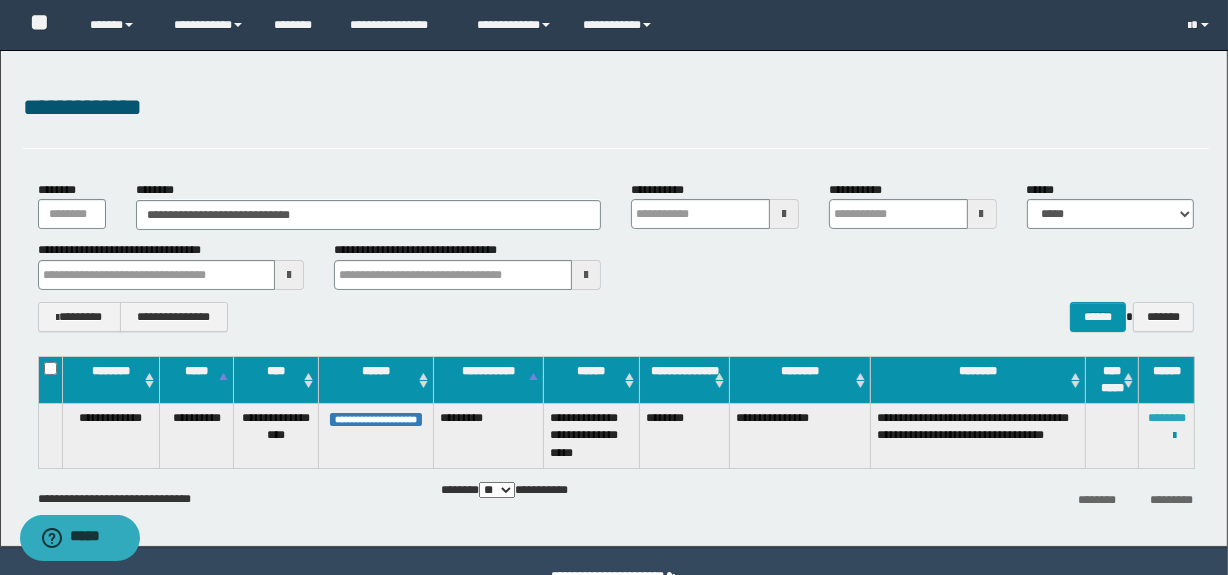 click on "********" at bounding box center [1167, 418] 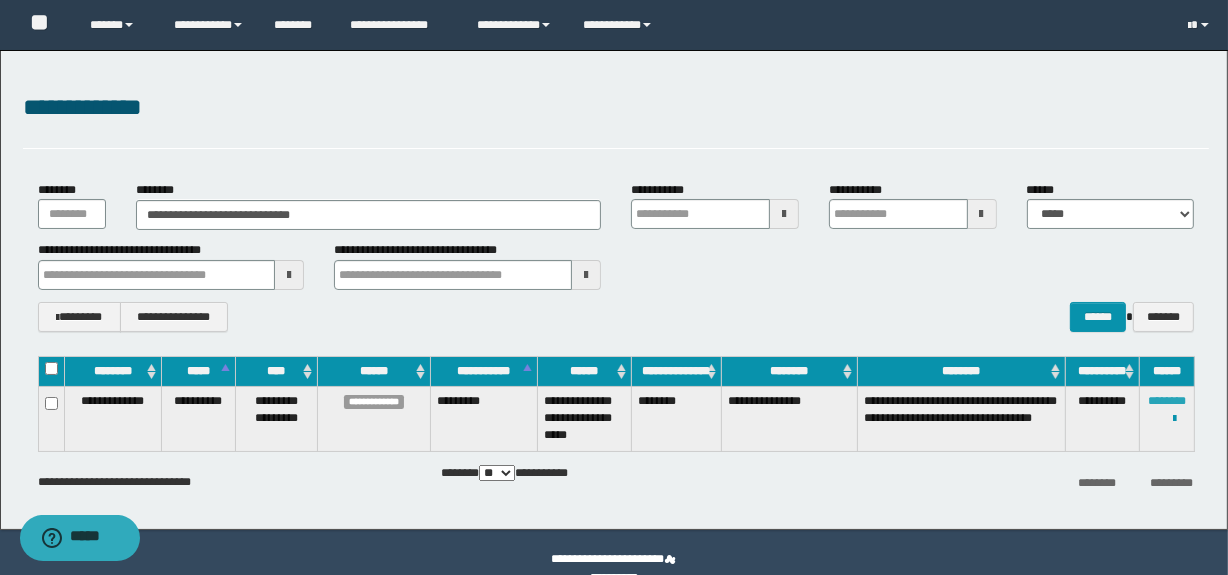 click on "********" at bounding box center (1167, 401) 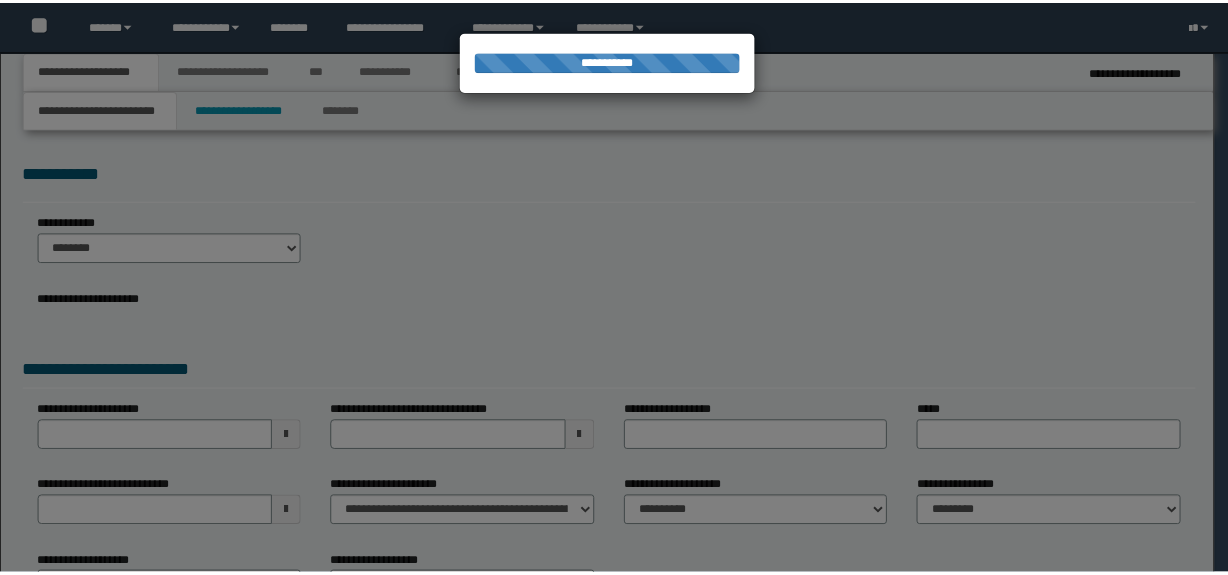 scroll, scrollTop: 0, scrollLeft: 0, axis: both 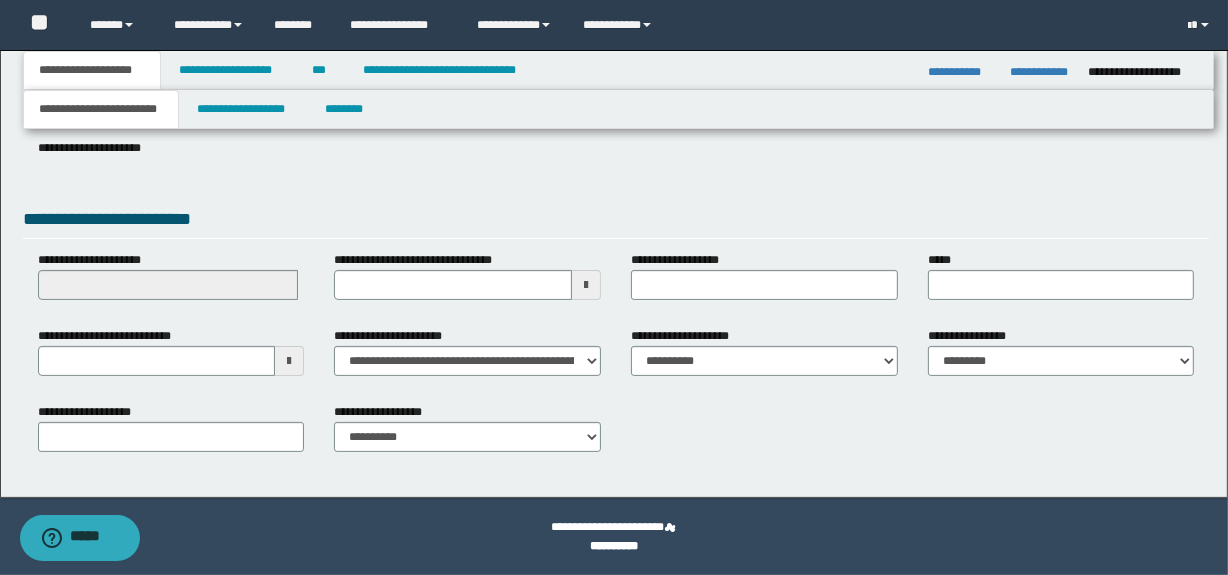click at bounding box center [289, 361] 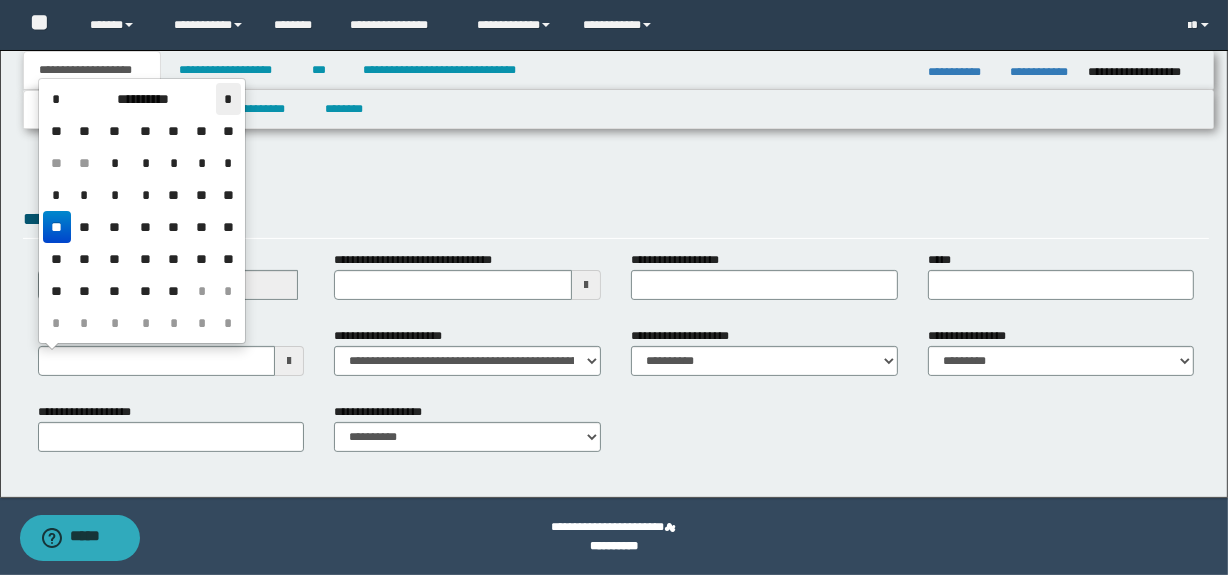 click on "*" at bounding box center (228, 99) 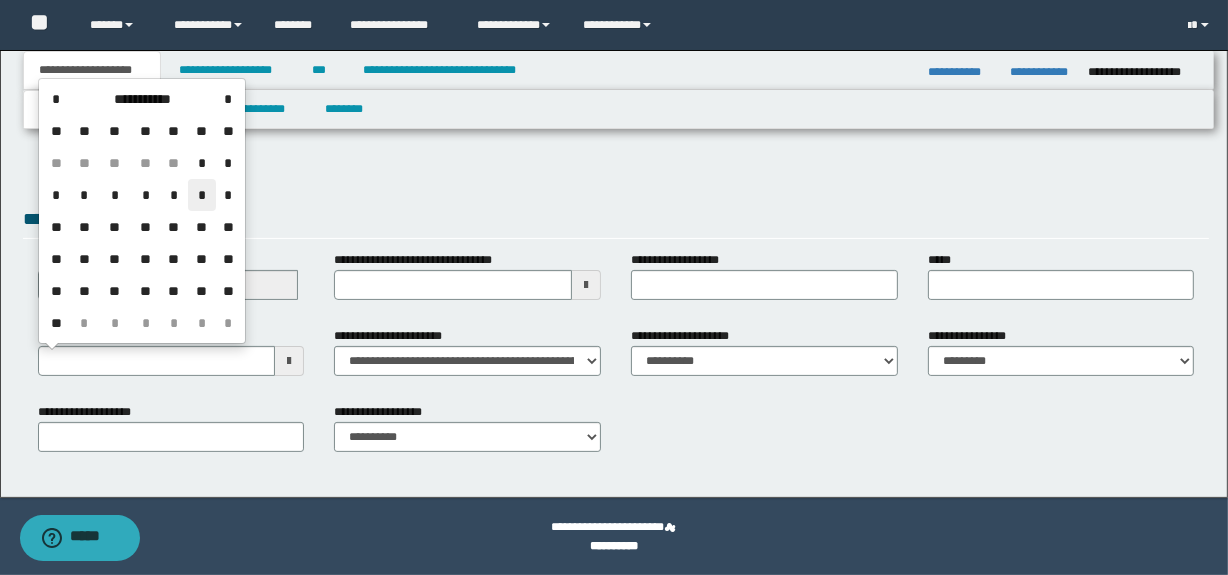 click on "*" at bounding box center [202, 195] 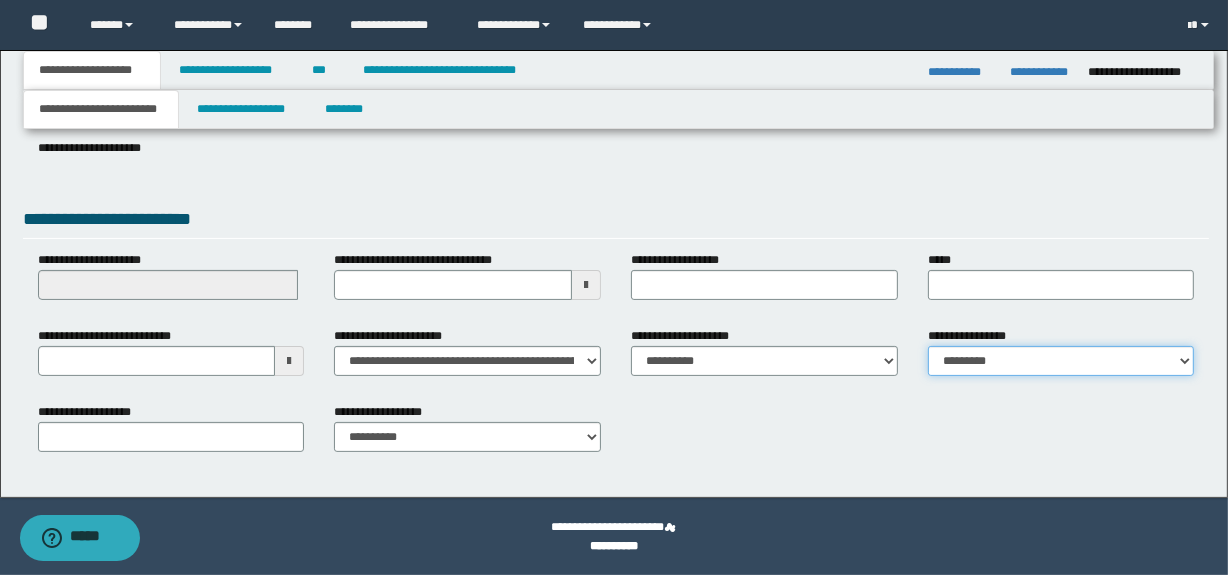 click on "**********" at bounding box center (1061, 361) 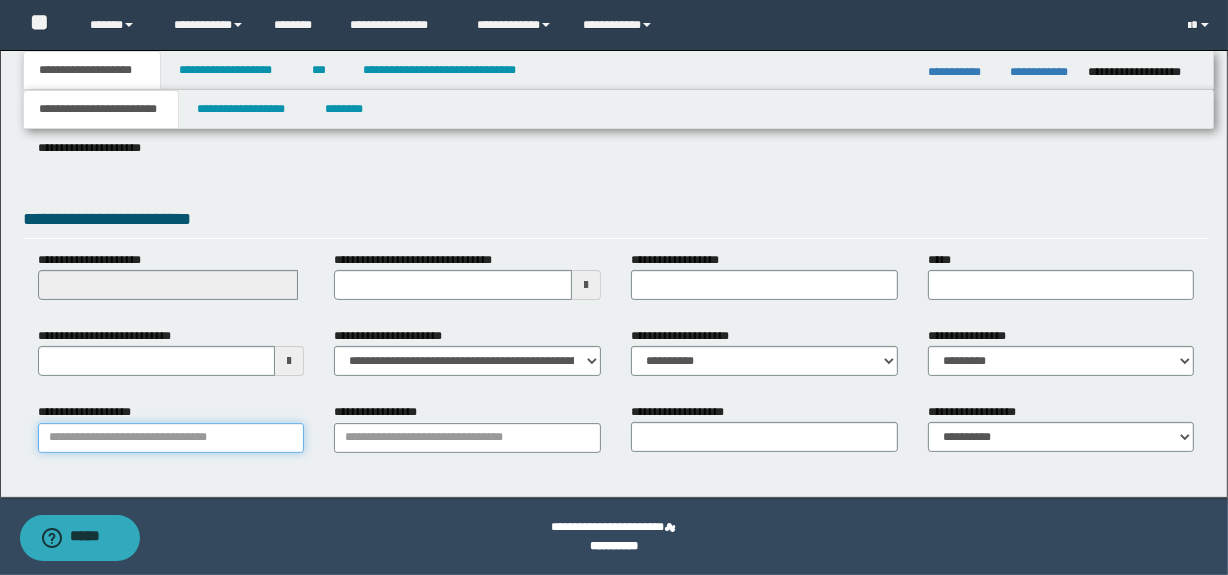 click on "**********" at bounding box center [171, 438] 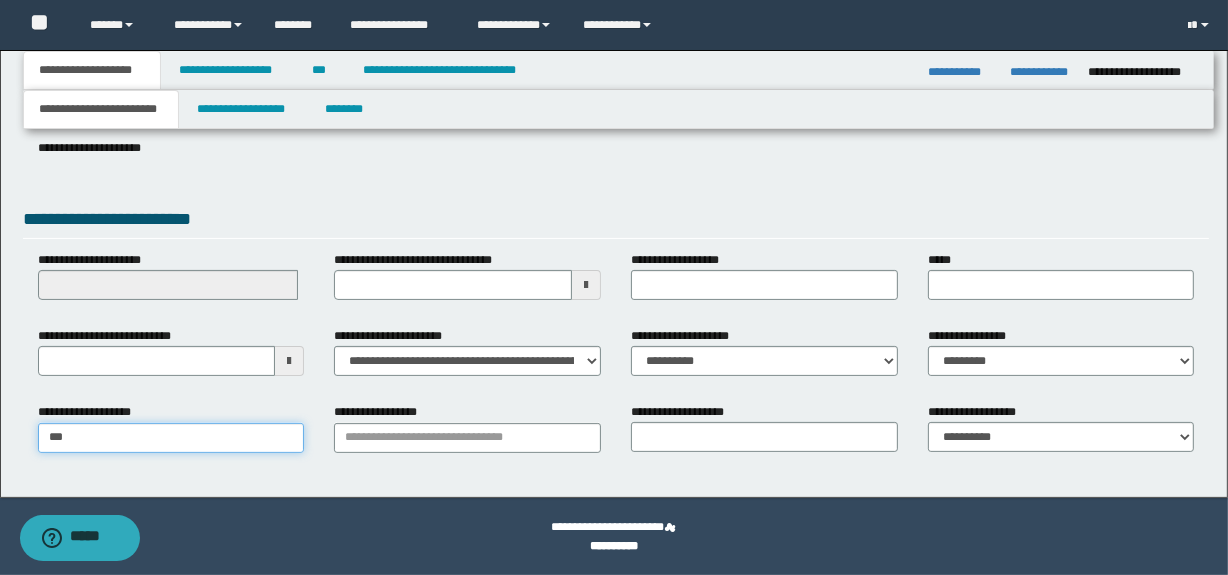 type on "****" 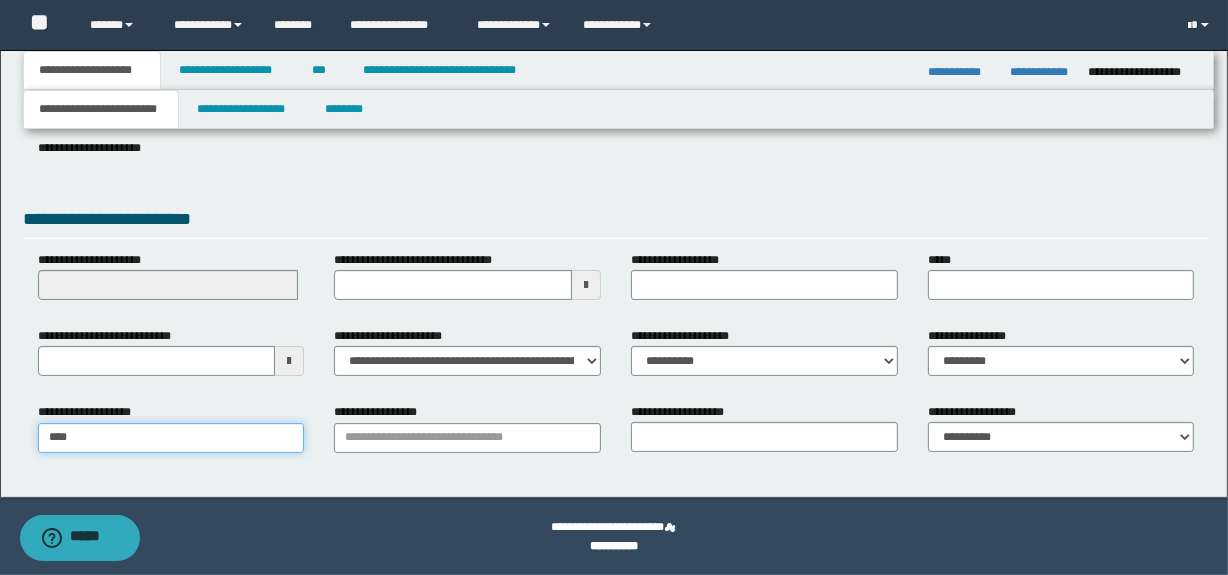 type on "**********" 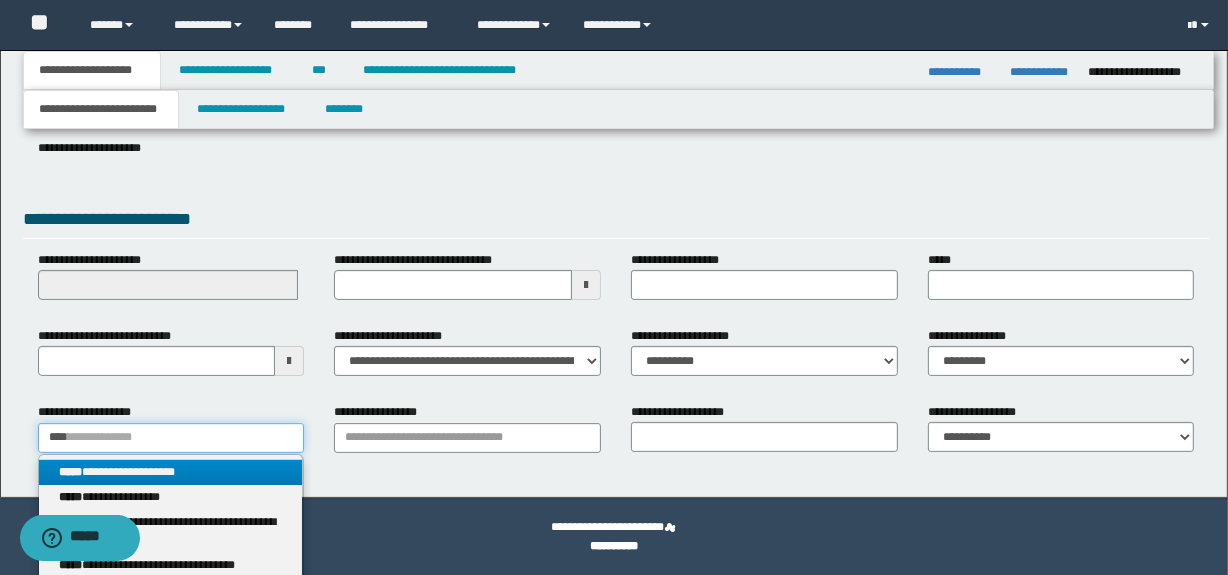 type on "****" 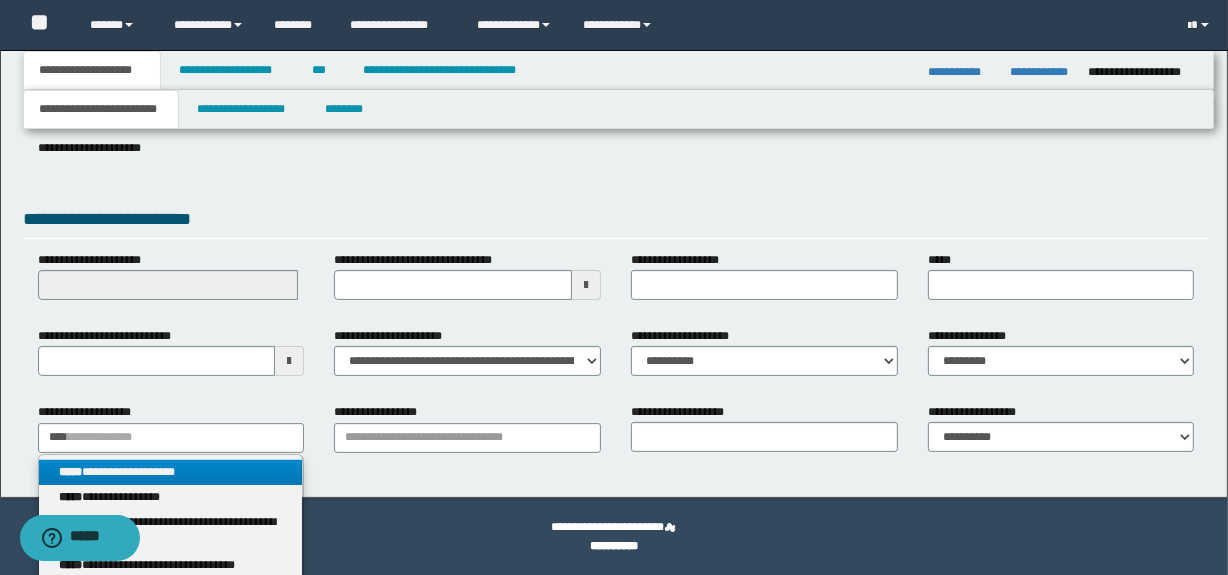 click on "**********" at bounding box center (171, 472) 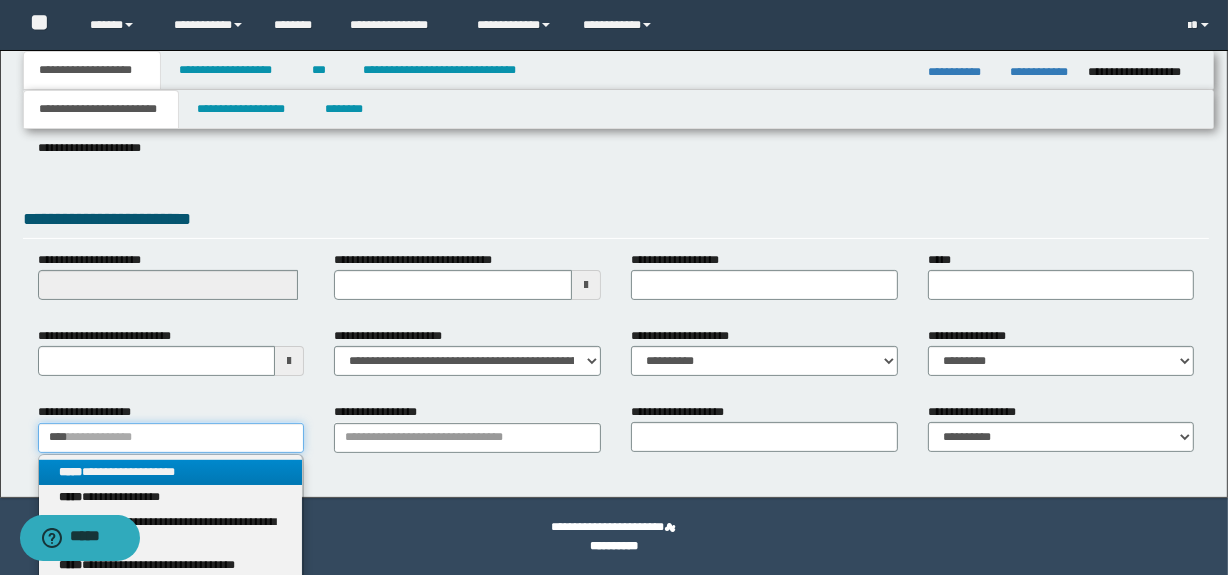 type 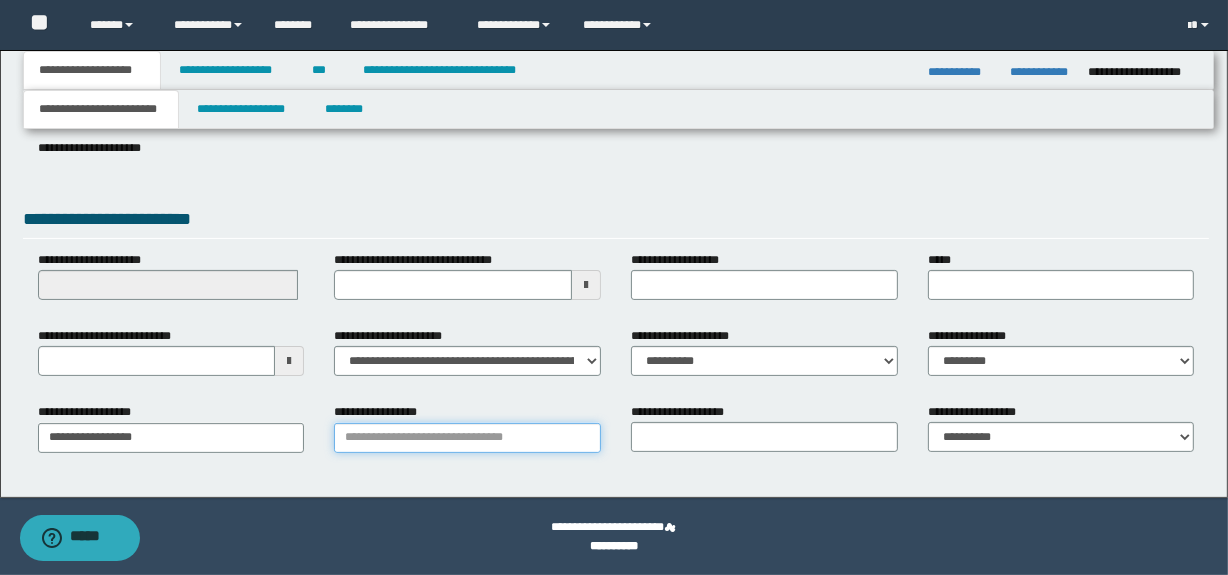 click on "**********" at bounding box center (467, 438) 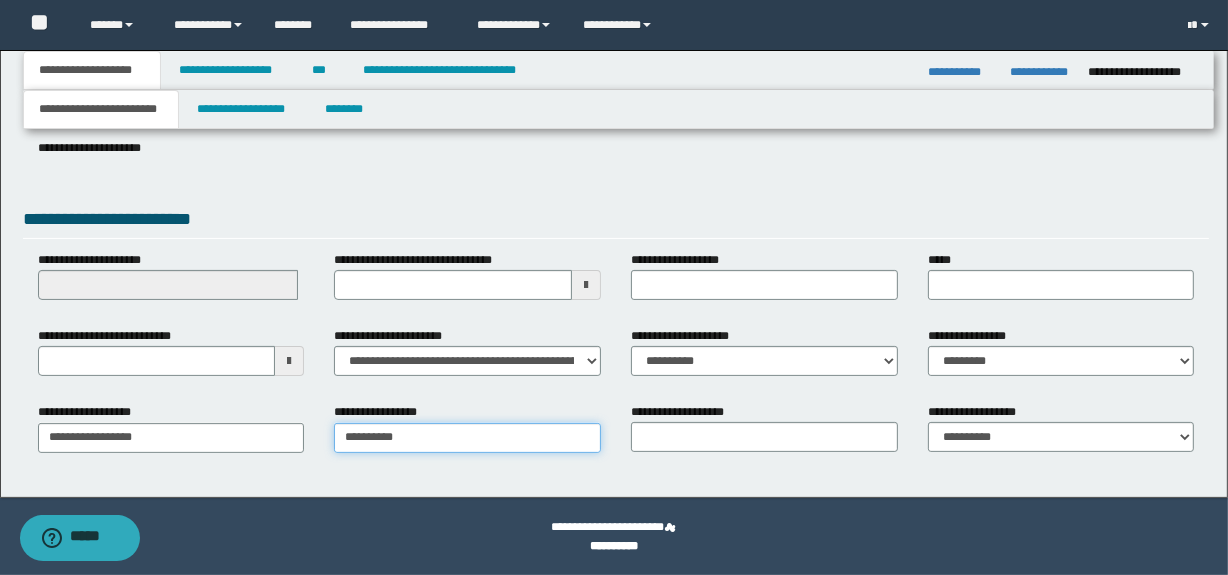 type on "**********" 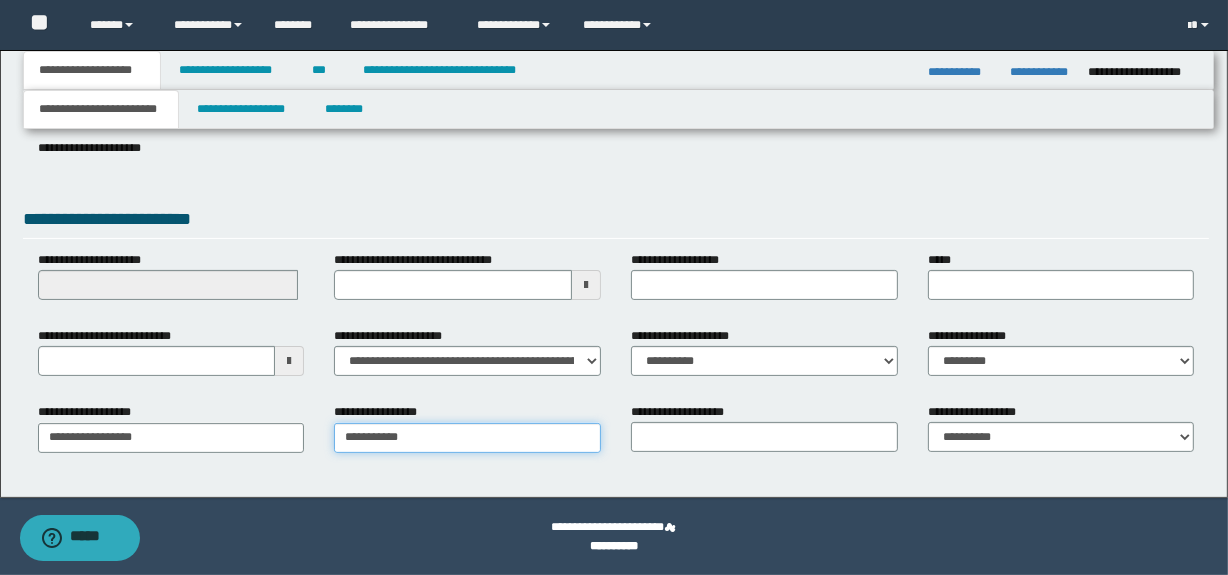 type on "**********" 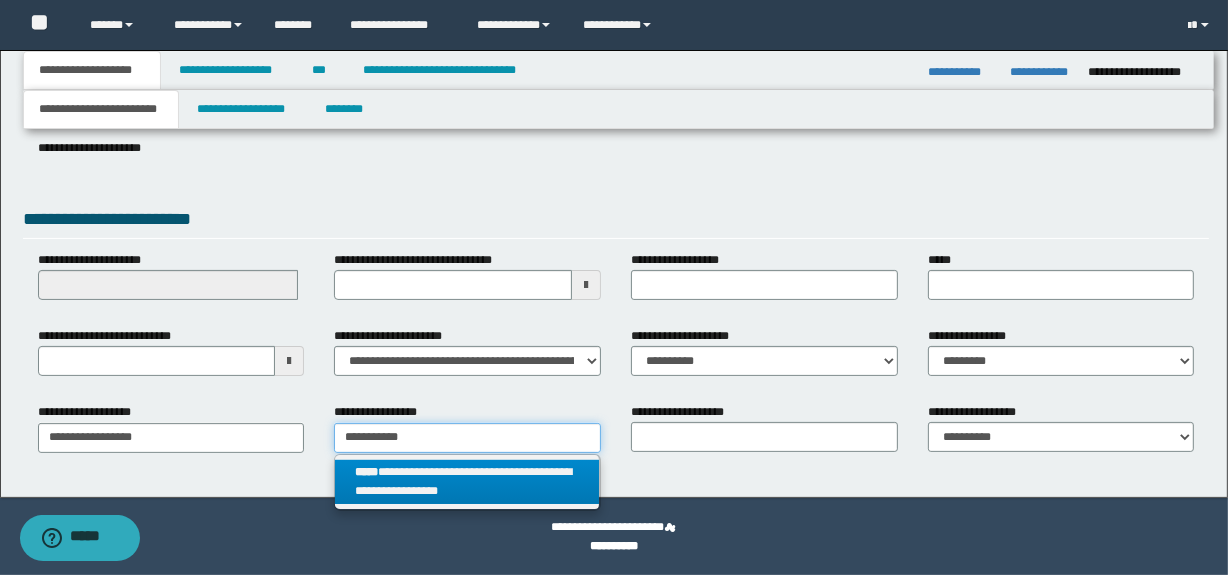 type on "**********" 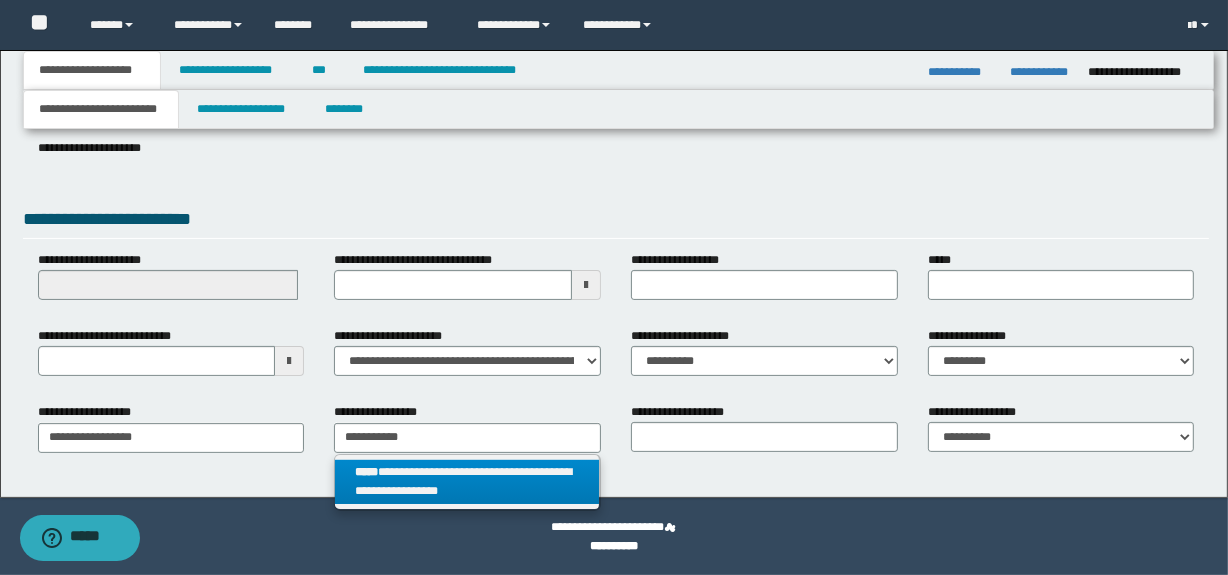 click on "**********" at bounding box center (467, 482) 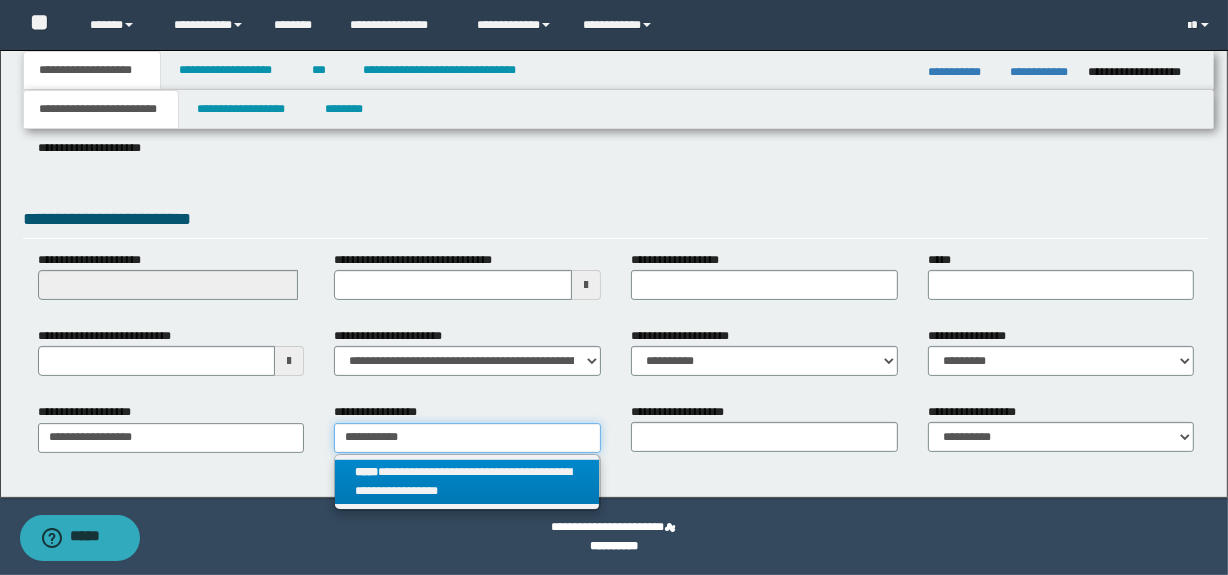 type 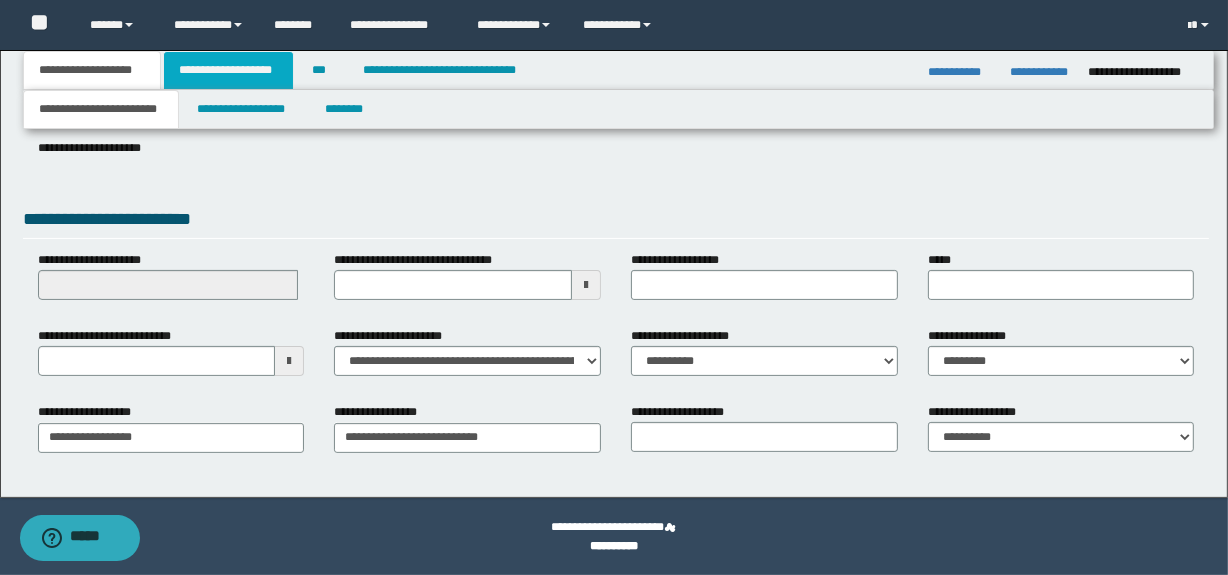 click on "**********" at bounding box center [228, 70] 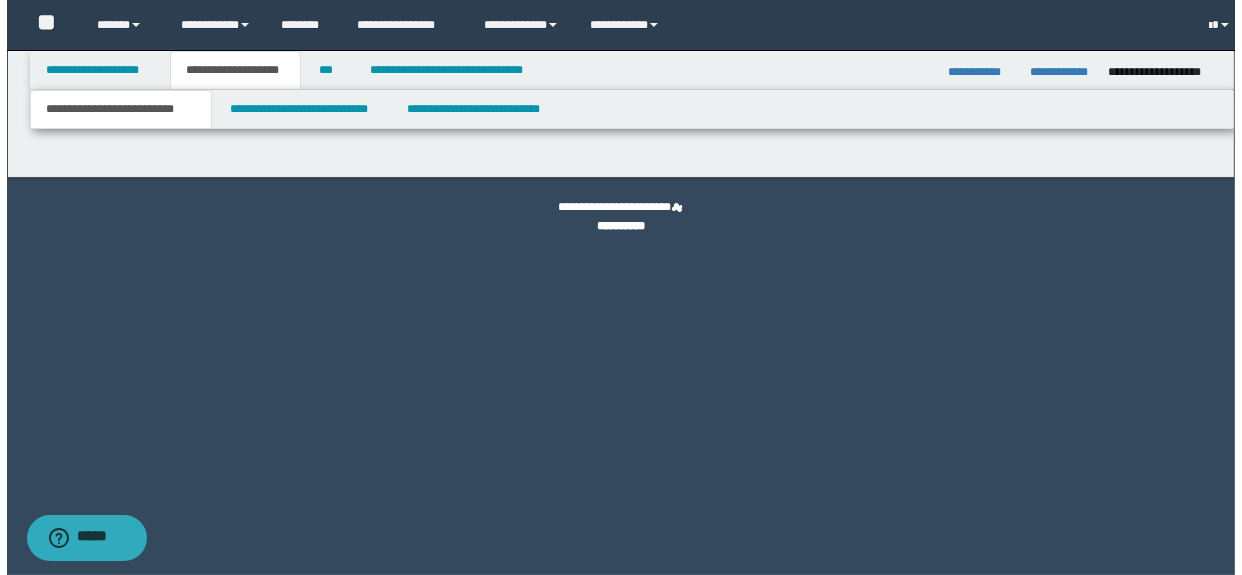 scroll, scrollTop: 0, scrollLeft: 0, axis: both 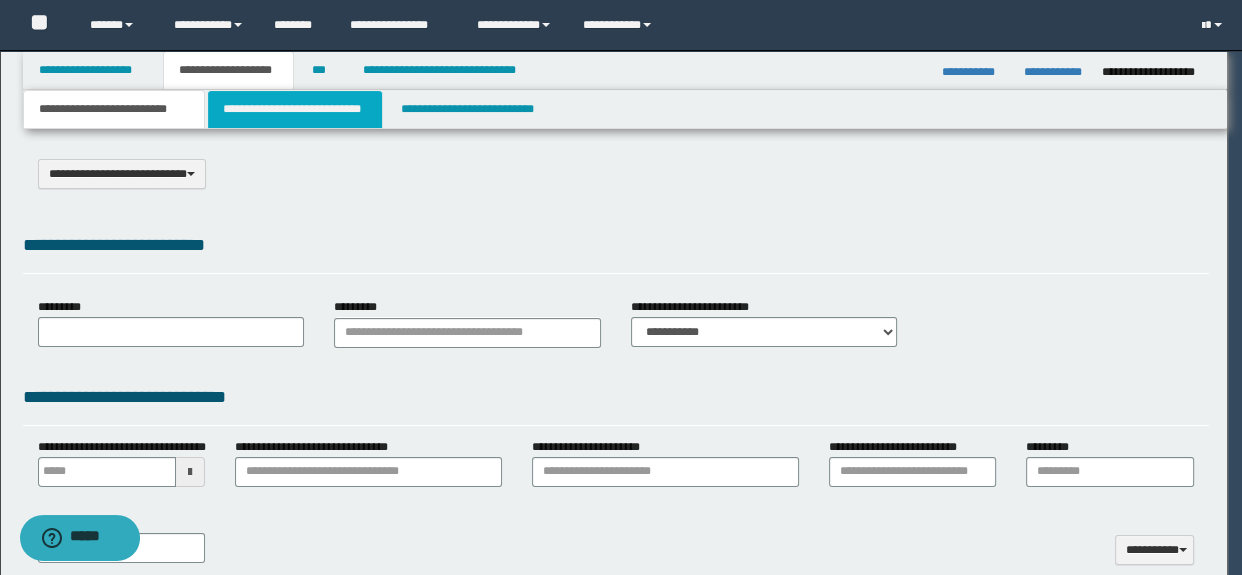 select on "*" 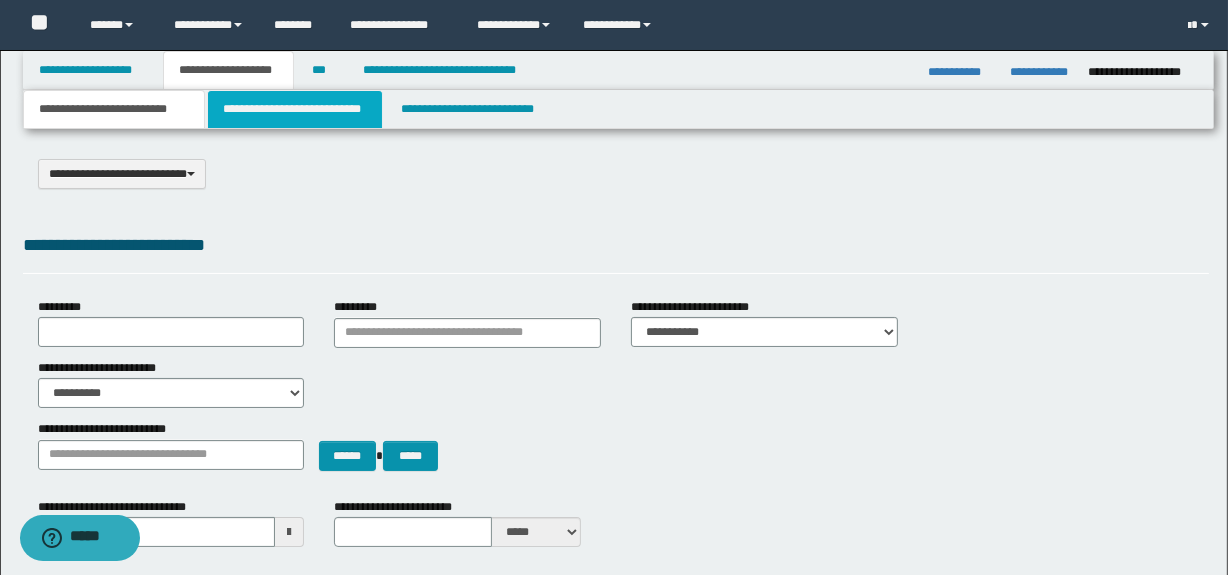click on "**********" at bounding box center [294, 109] 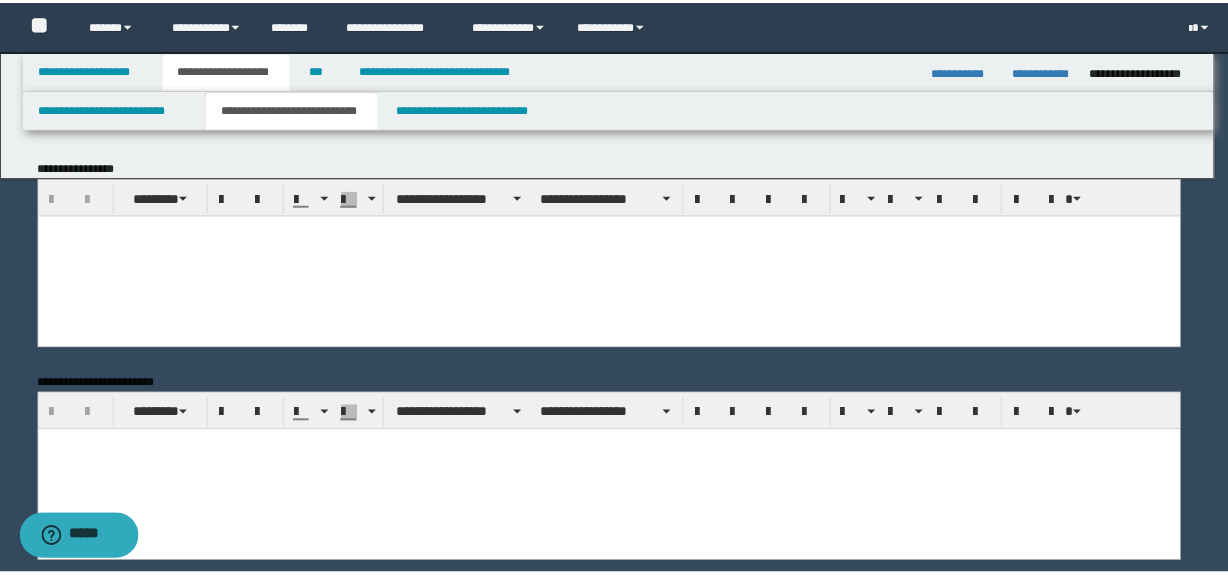 scroll, scrollTop: 0, scrollLeft: 0, axis: both 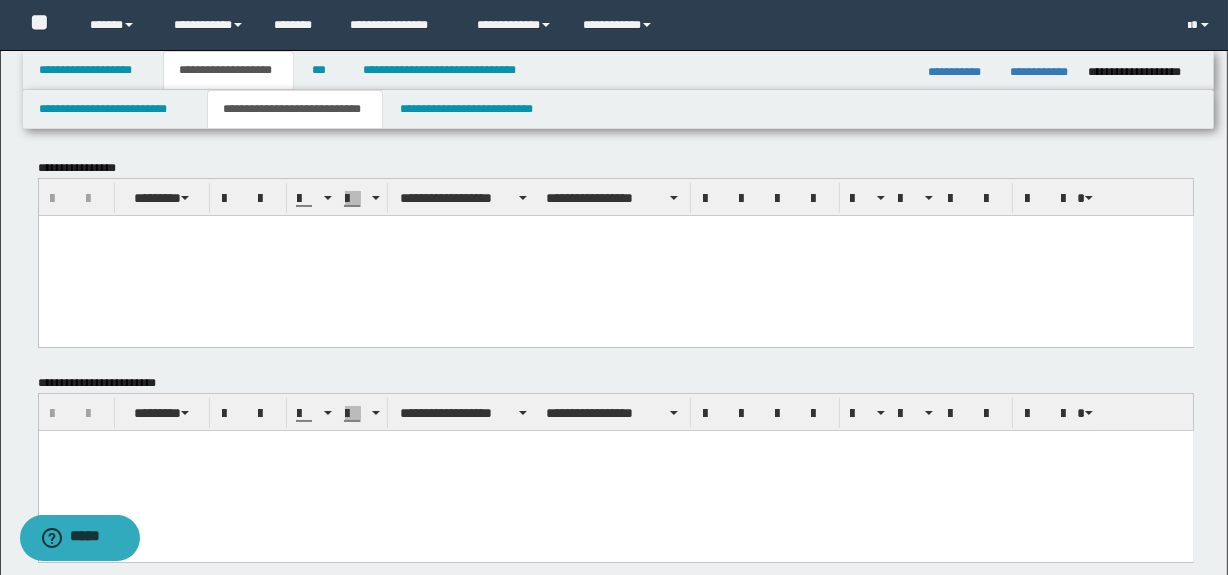 click at bounding box center (615, 255) 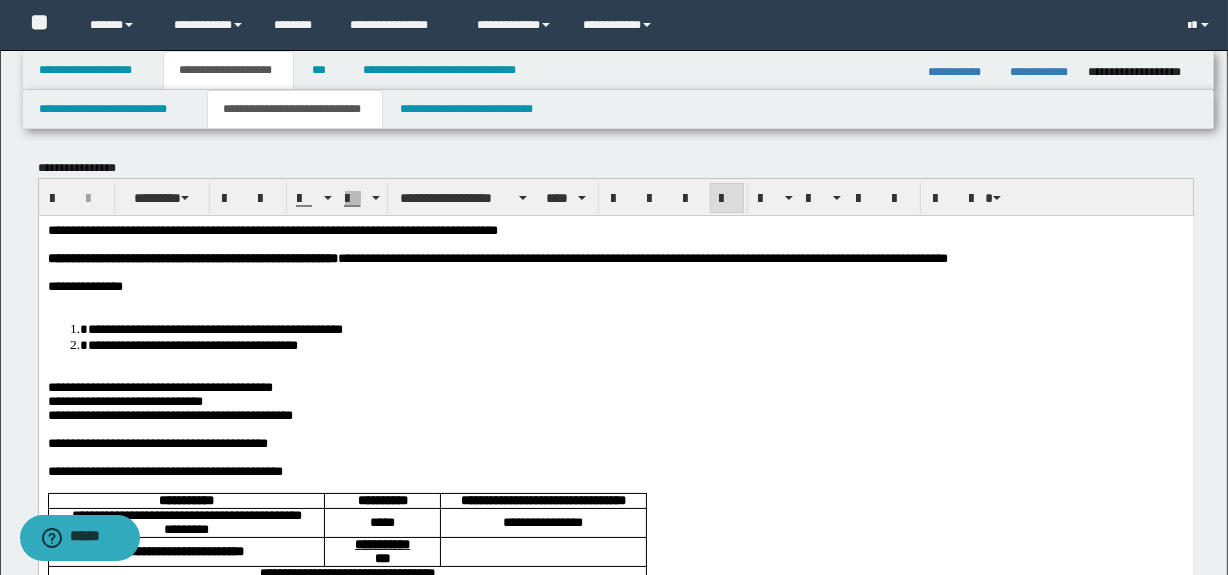 click at bounding box center (615, 300) 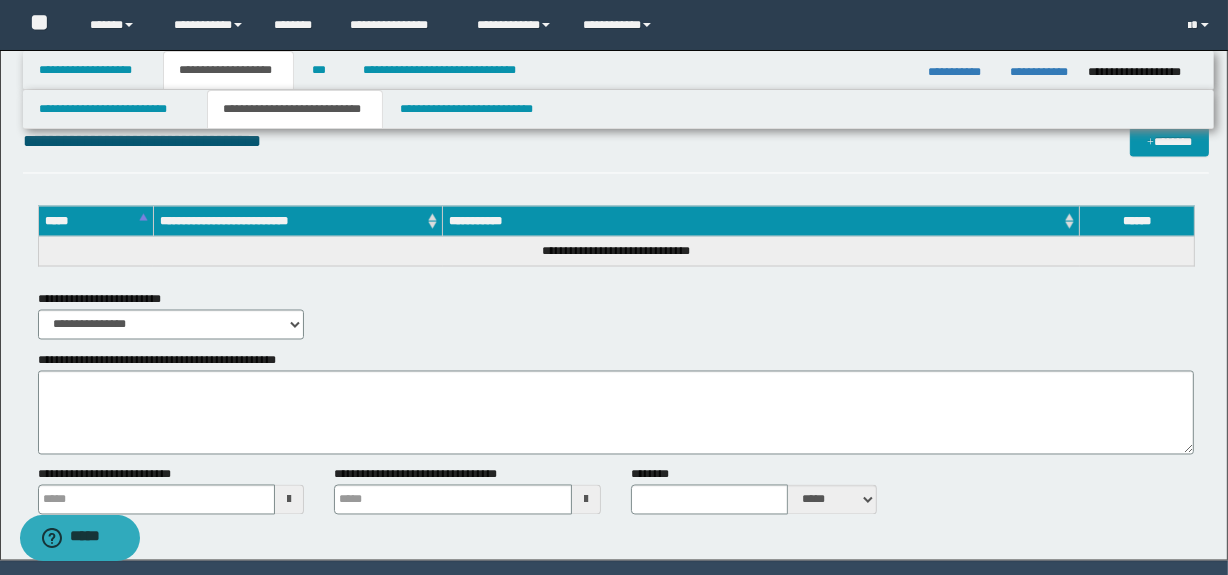 scroll, scrollTop: 3185, scrollLeft: 0, axis: vertical 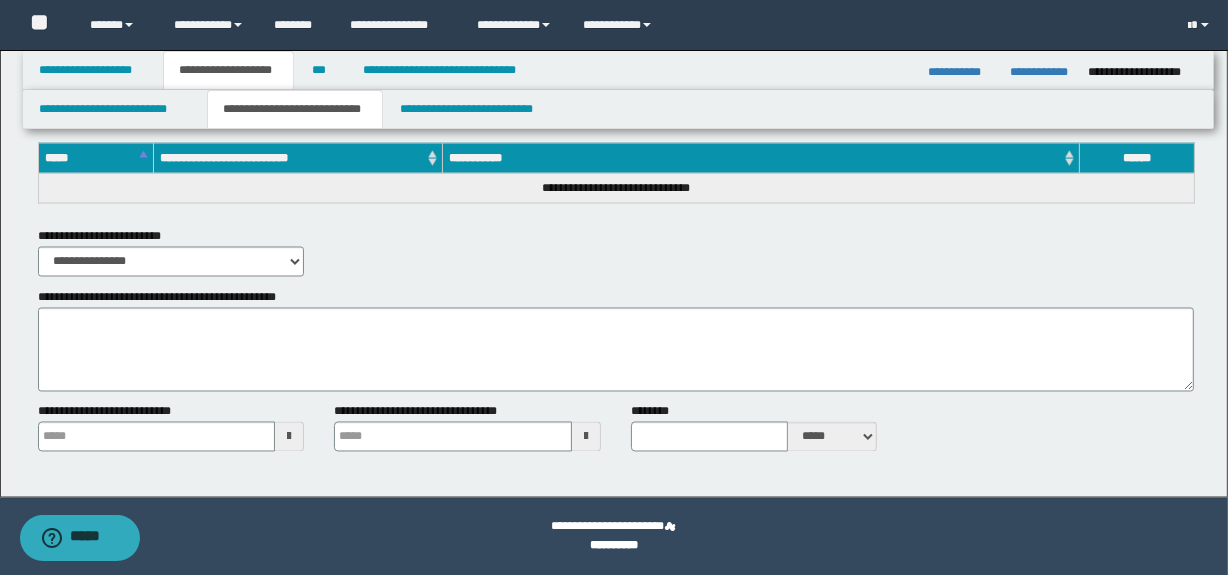 type 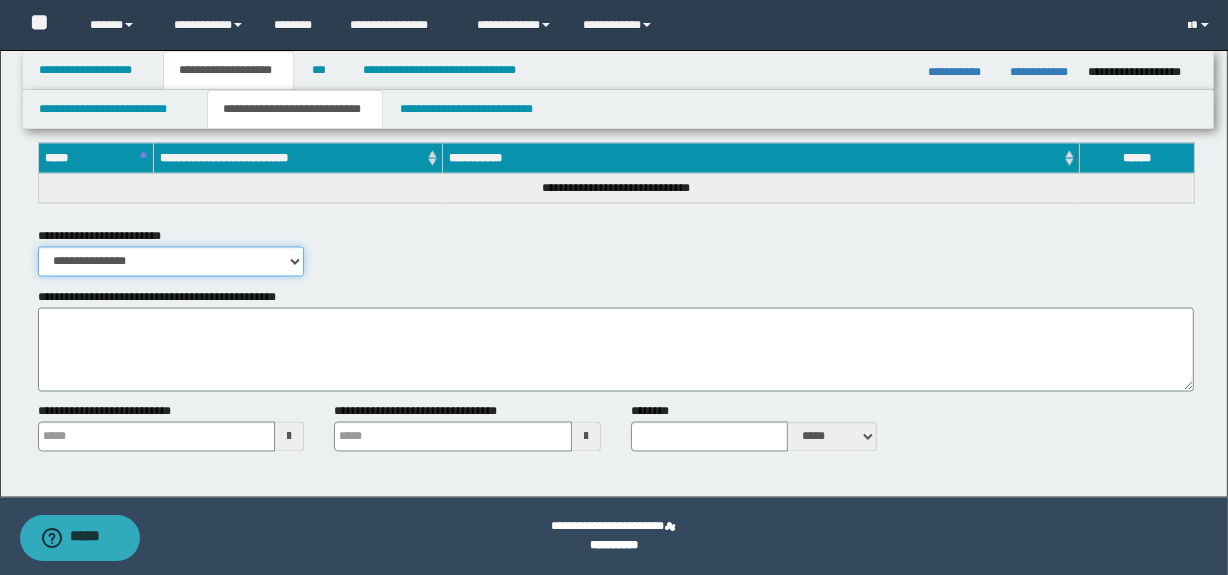 click on "**********" at bounding box center (171, 262) 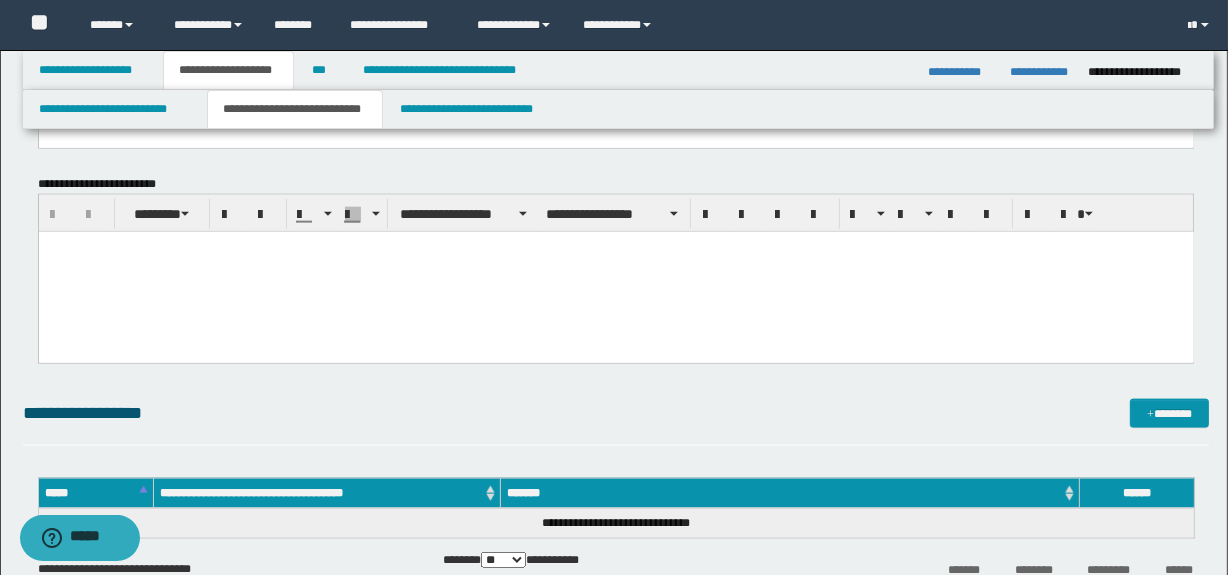 scroll, scrollTop: 2273, scrollLeft: 0, axis: vertical 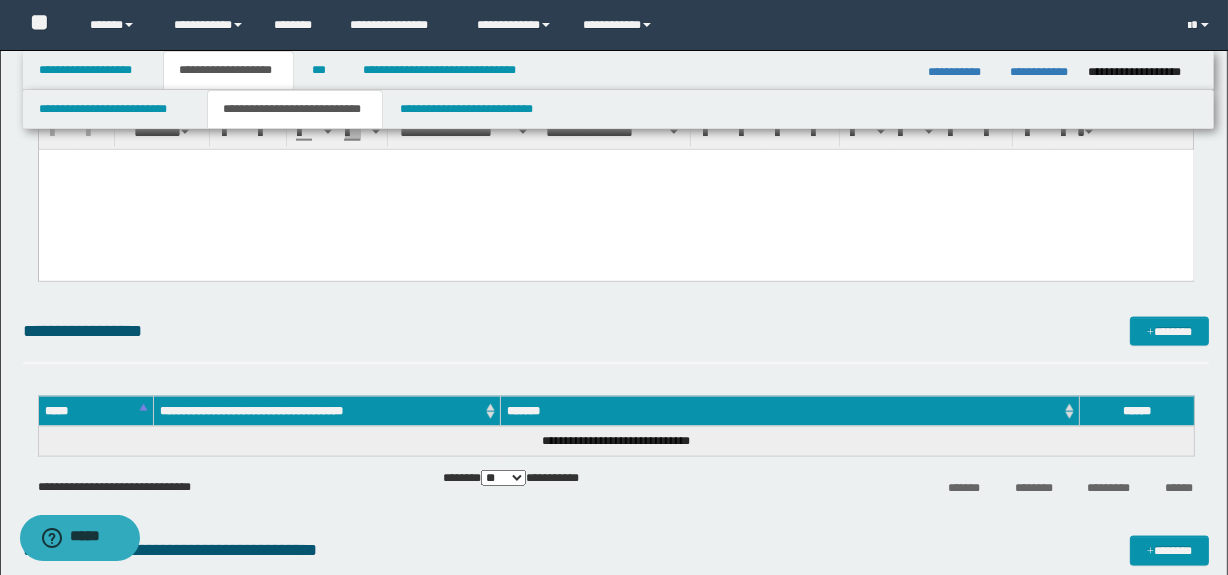 click on "**********" at bounding box center [616, 340] 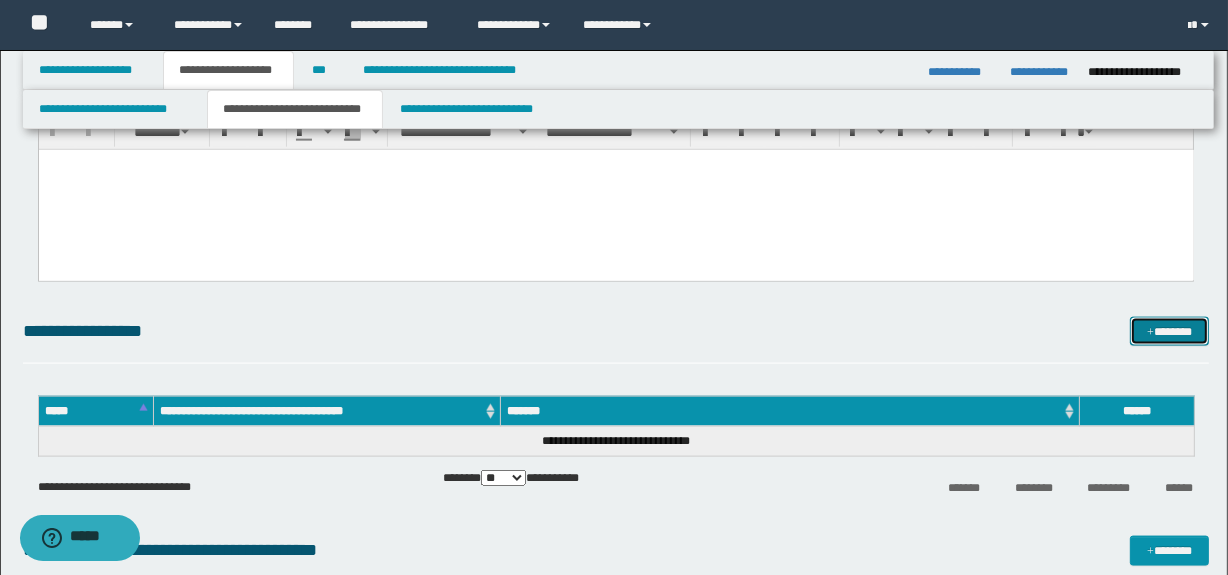 click on "*******" at bounding box center [1170, 332] 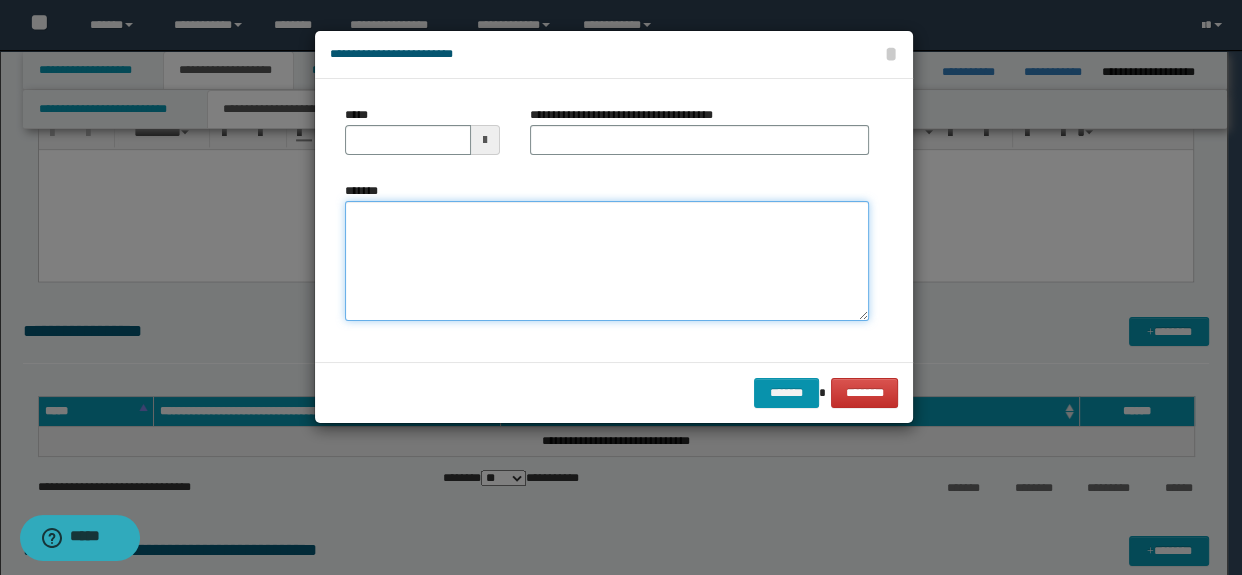 paste on "**********" 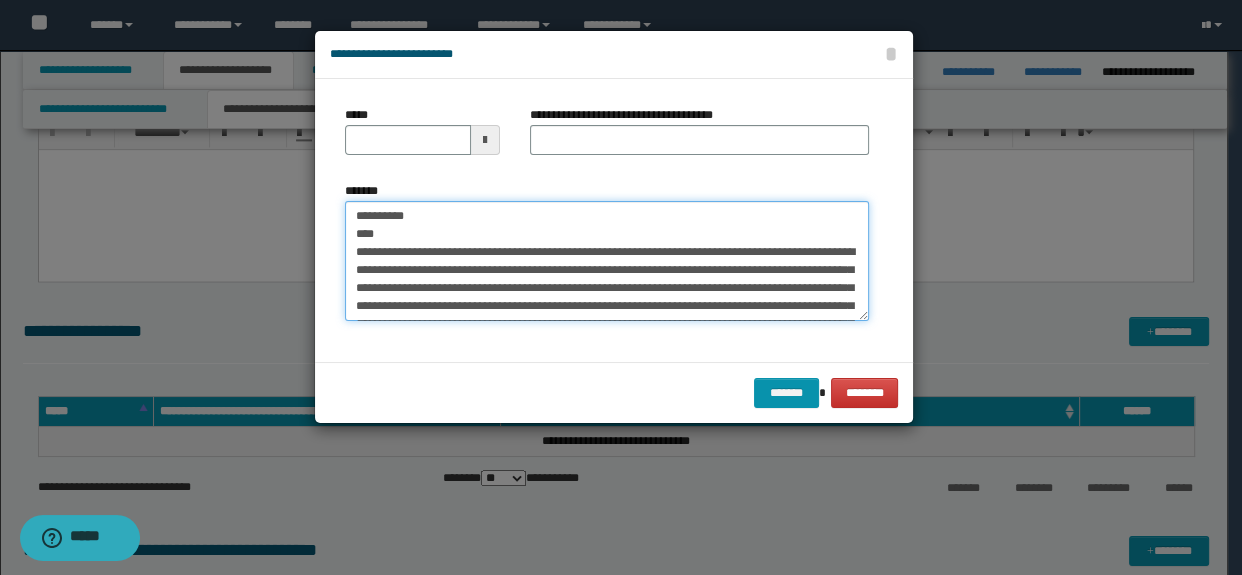 click on "**********" at bounding box center [607, 261] 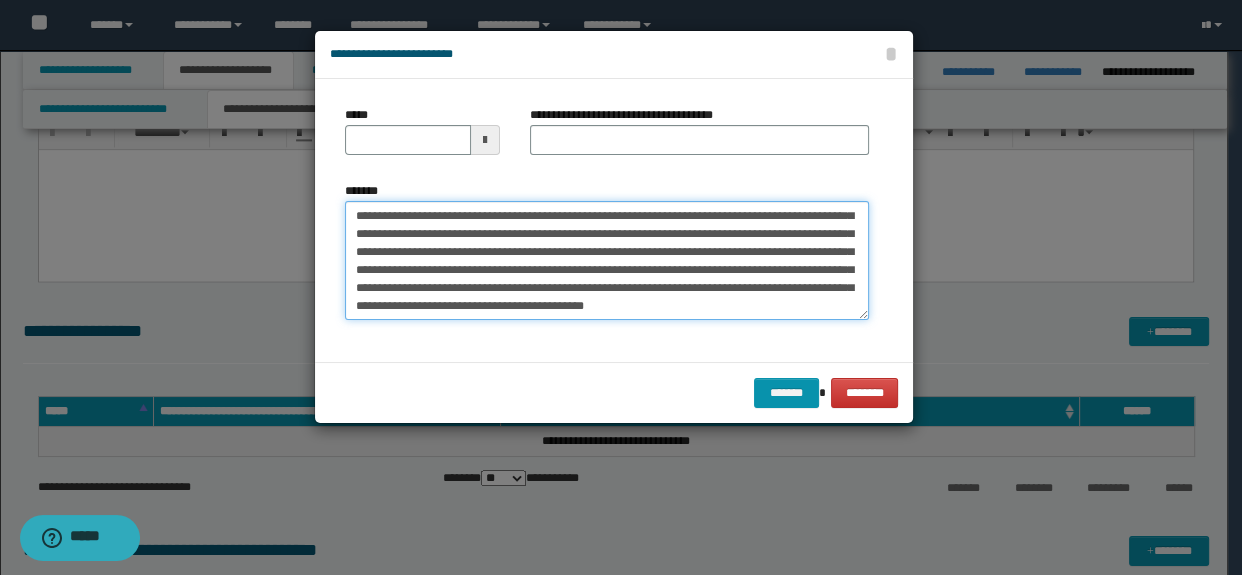 type on "**********" 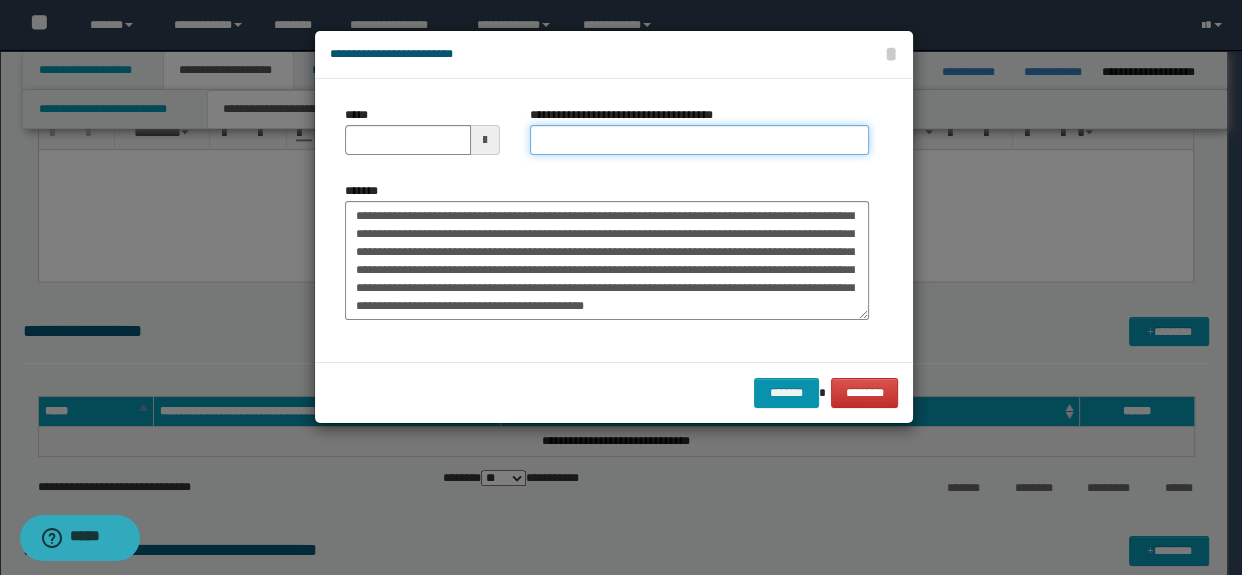 click on "**********" at bounding box center [700, 140] 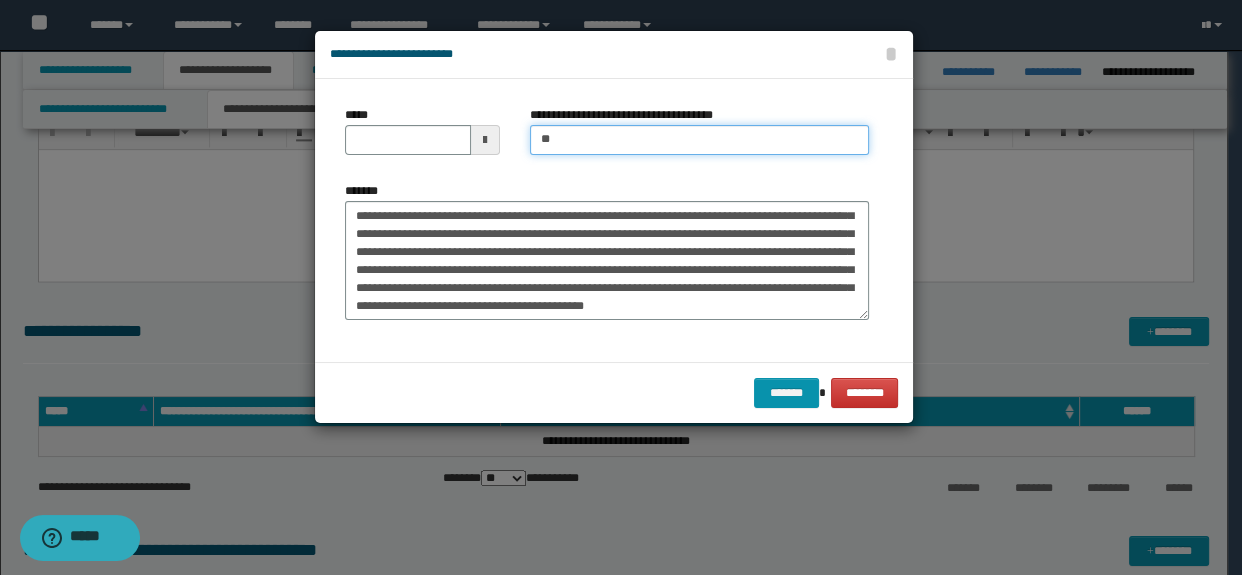 type on "*********" 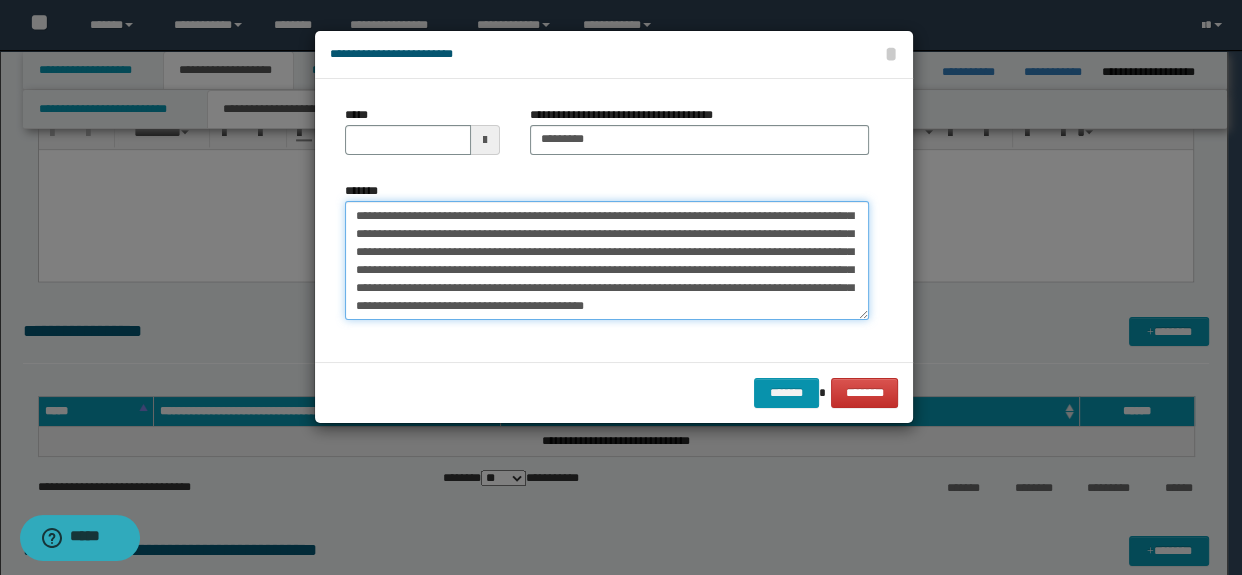 scroll, scrollTop: 0, scrollLeft: 0, axis: both 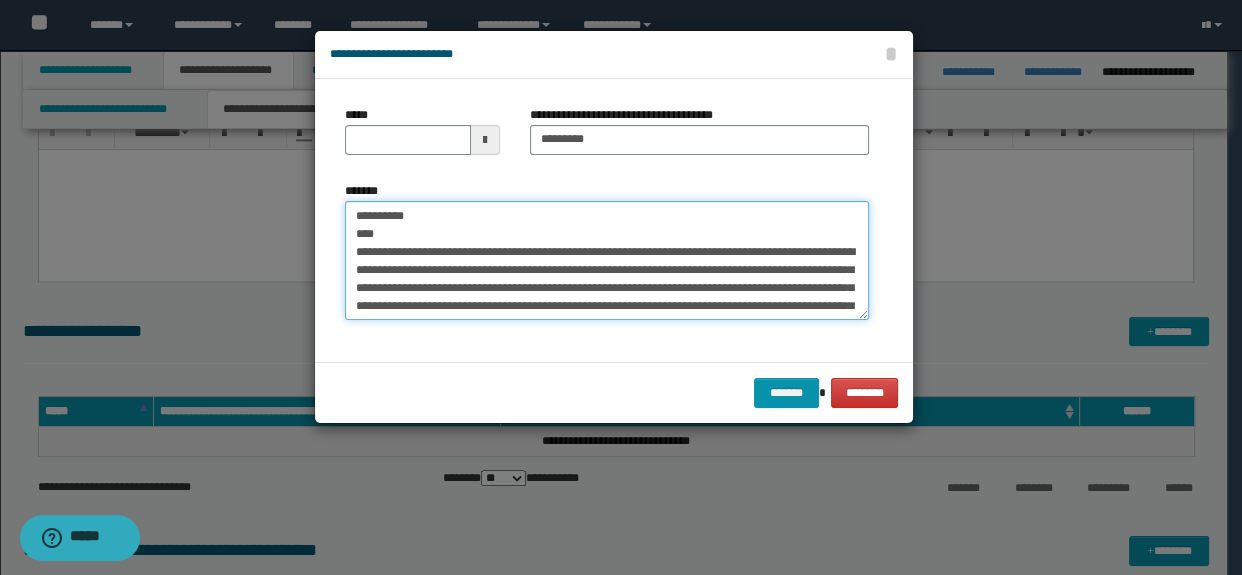 drag, startPoint x: 386, startPoint y: 239, endPoint x: 348, endPoint y: 202, distance: 53.037724 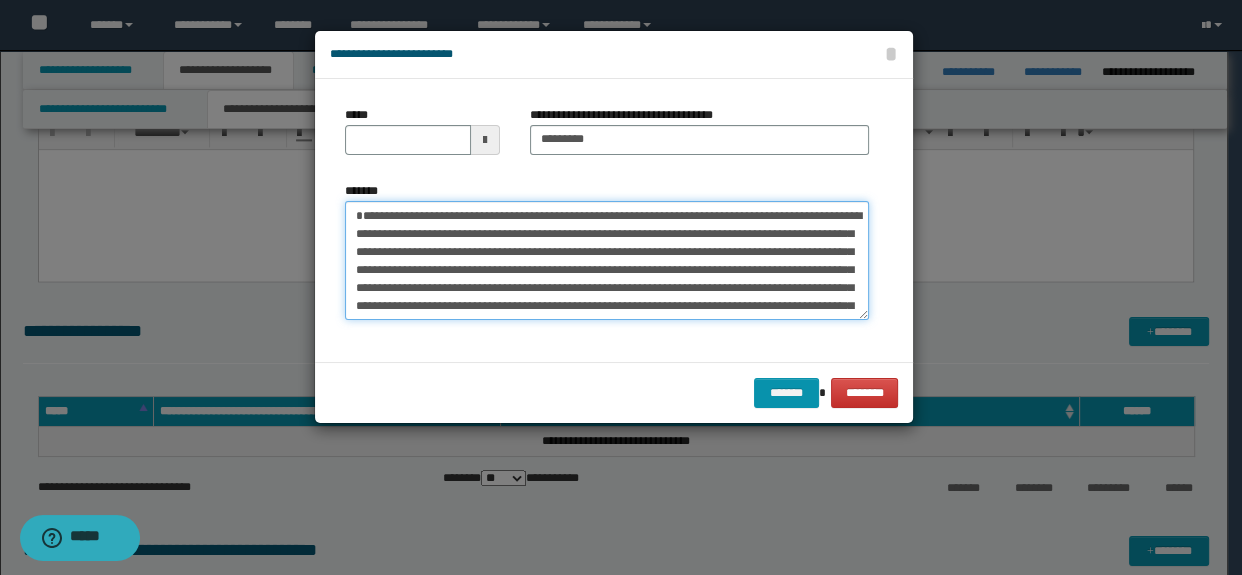 type 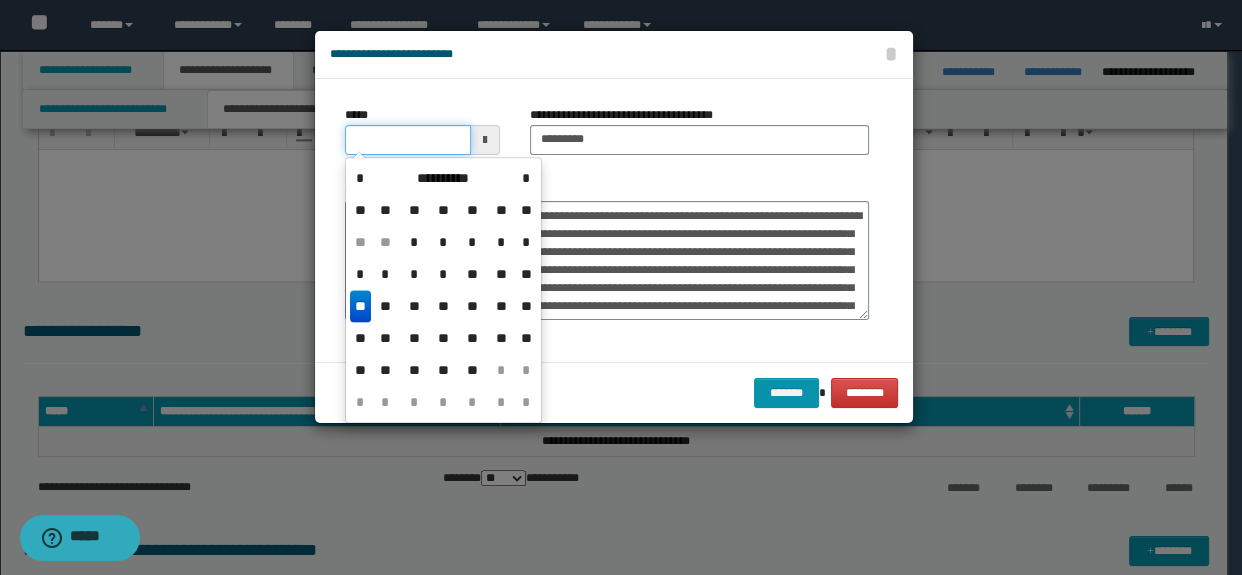 click on "*****" at bounding box center (408, 140) 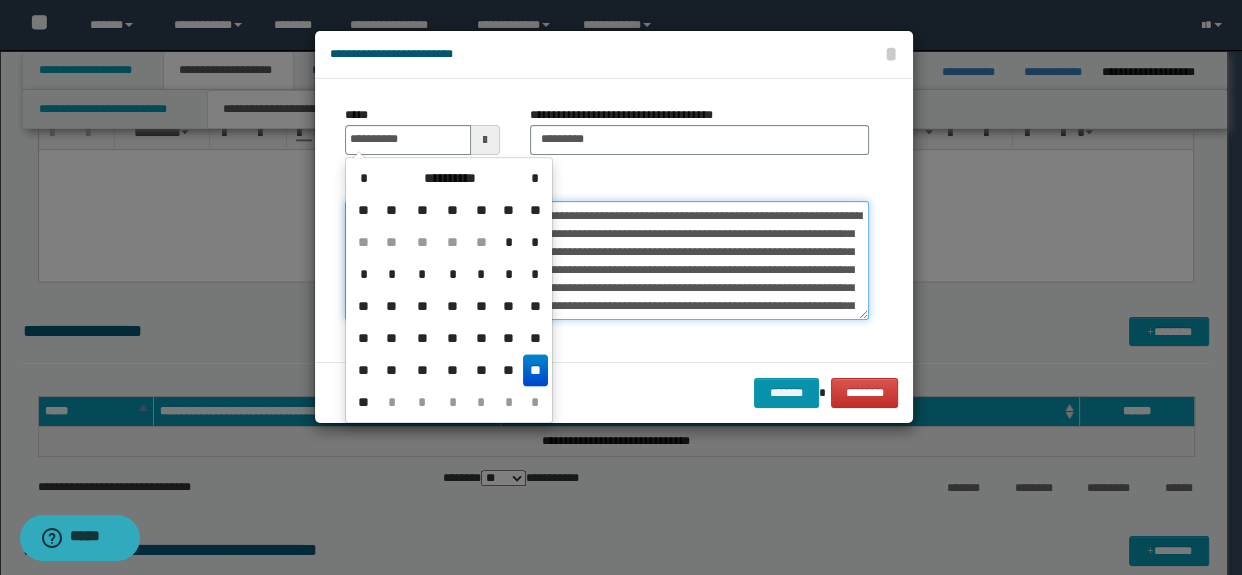 type on "**********" 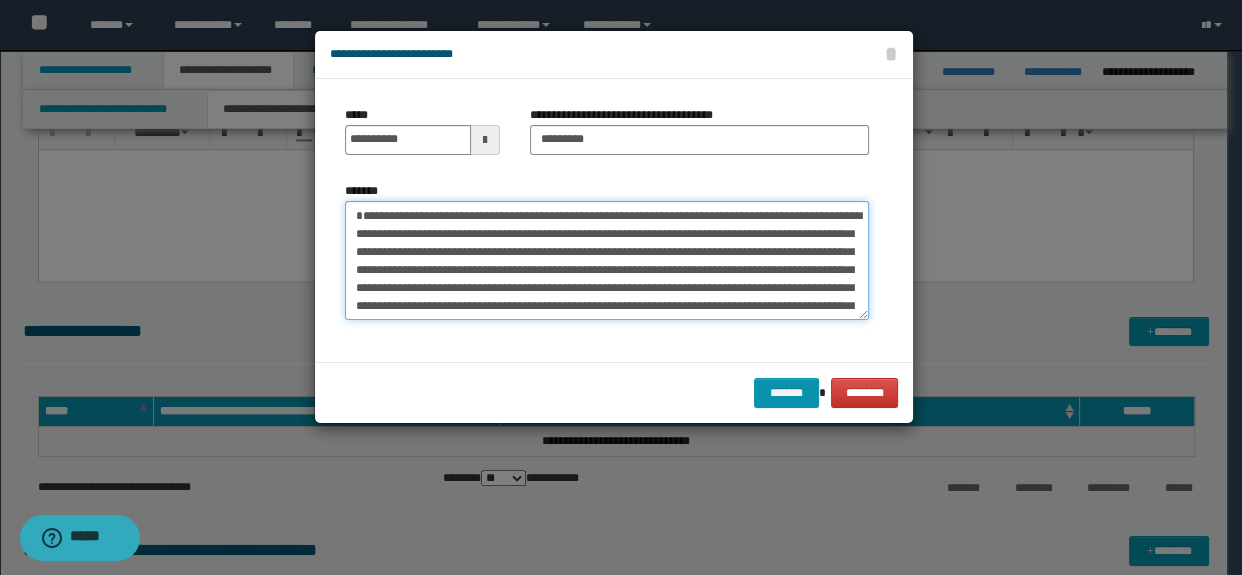 click on "**********" at bounding box center [607, 261] 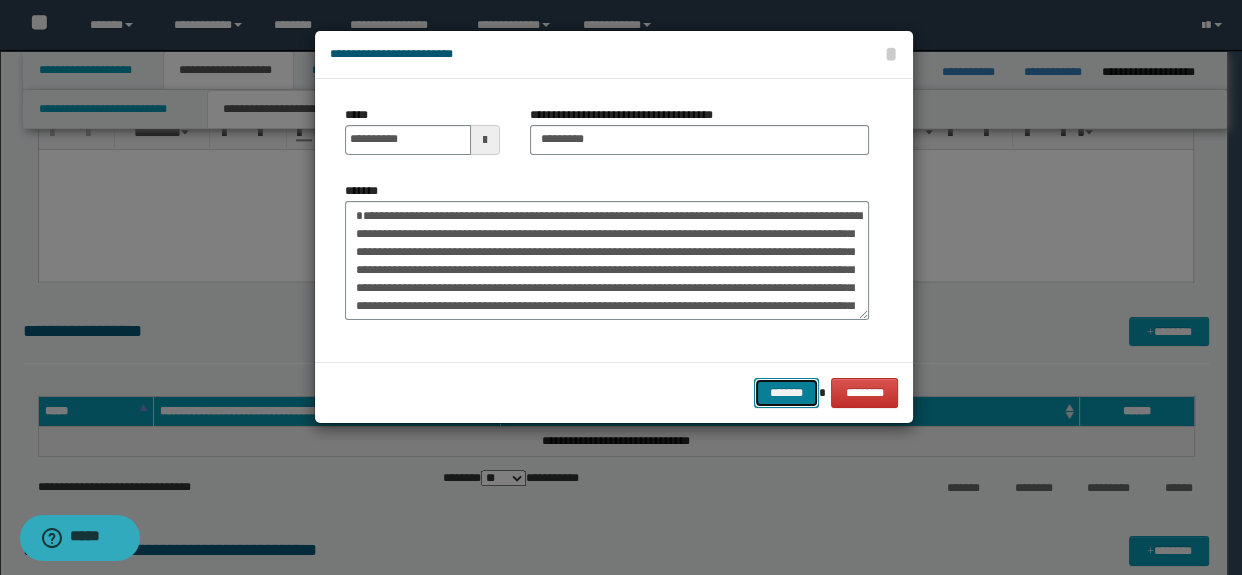 click on "*******" at bounding box center [786, 393] 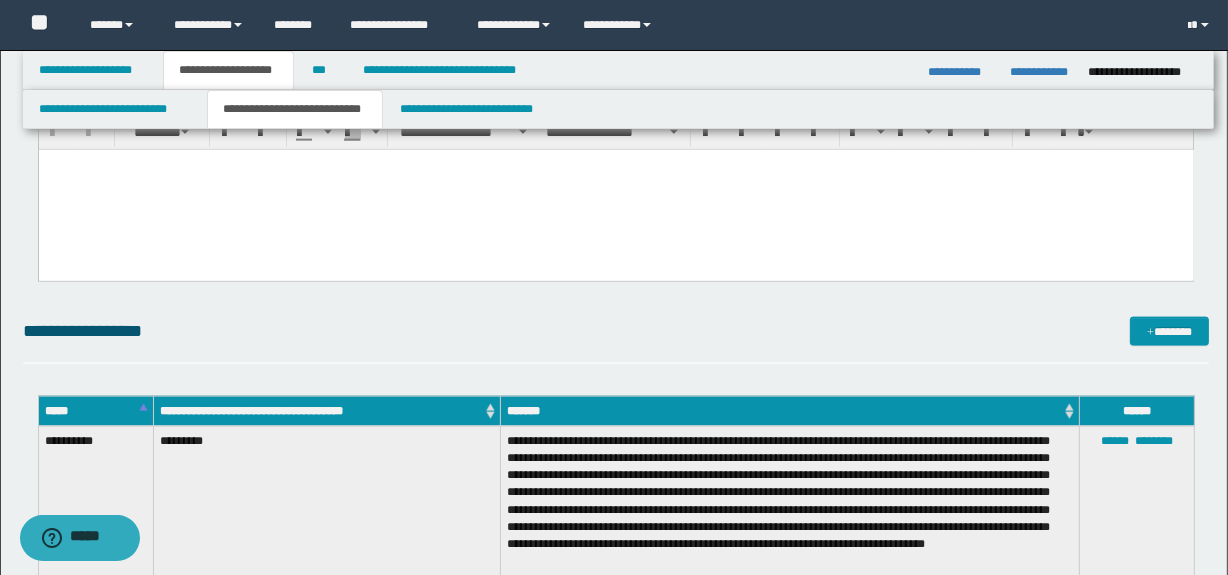 click on "**********" at bounding box center (616, -403) 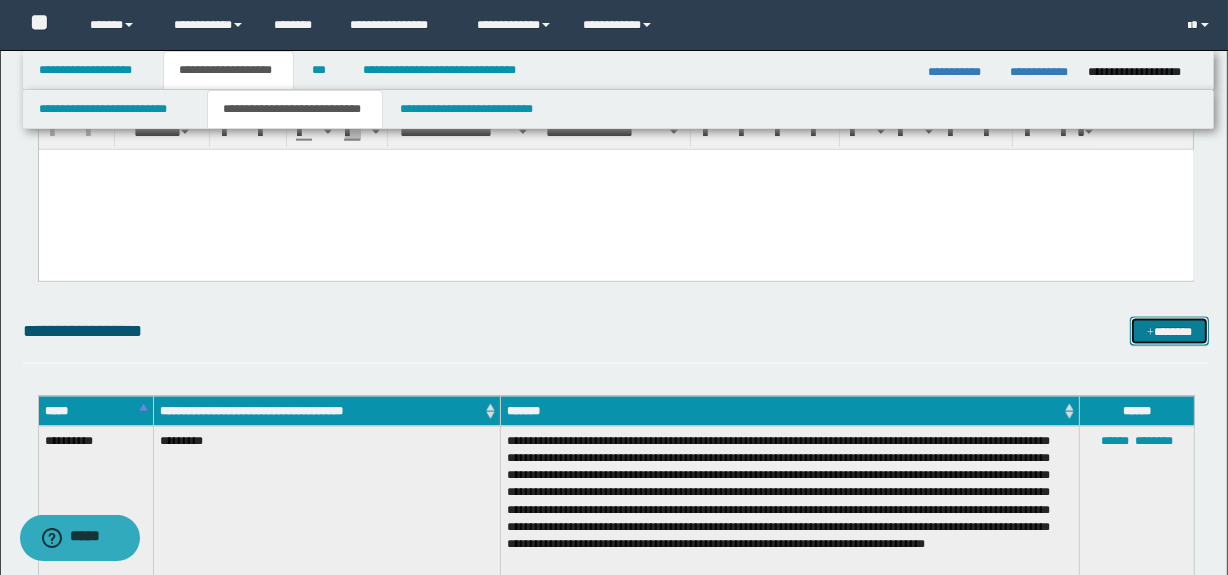 click on "*******" at bounding box center [1170, 332] 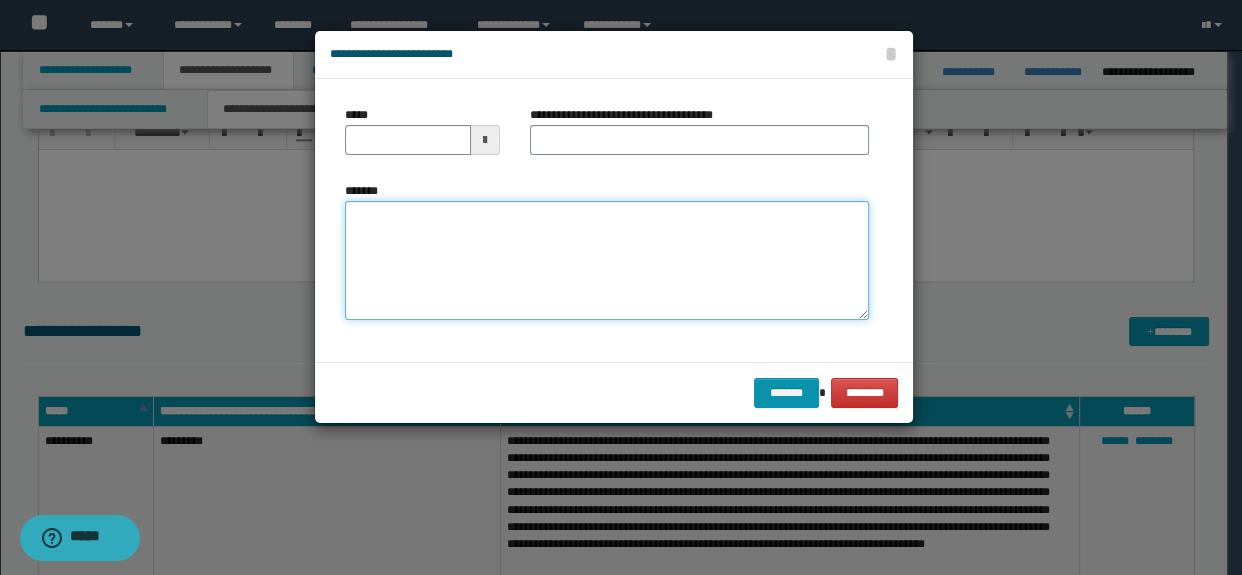 click on "*******" at bounding box center [607, 261] 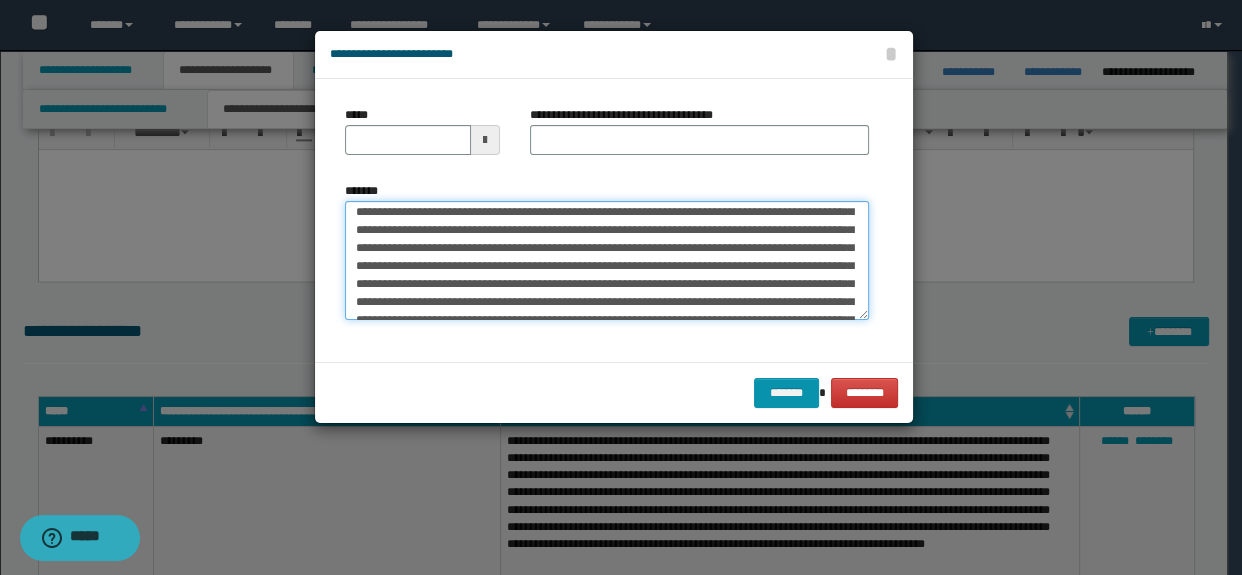 scroll, scrollTop: 0, scrollLeft: 0, axis: both 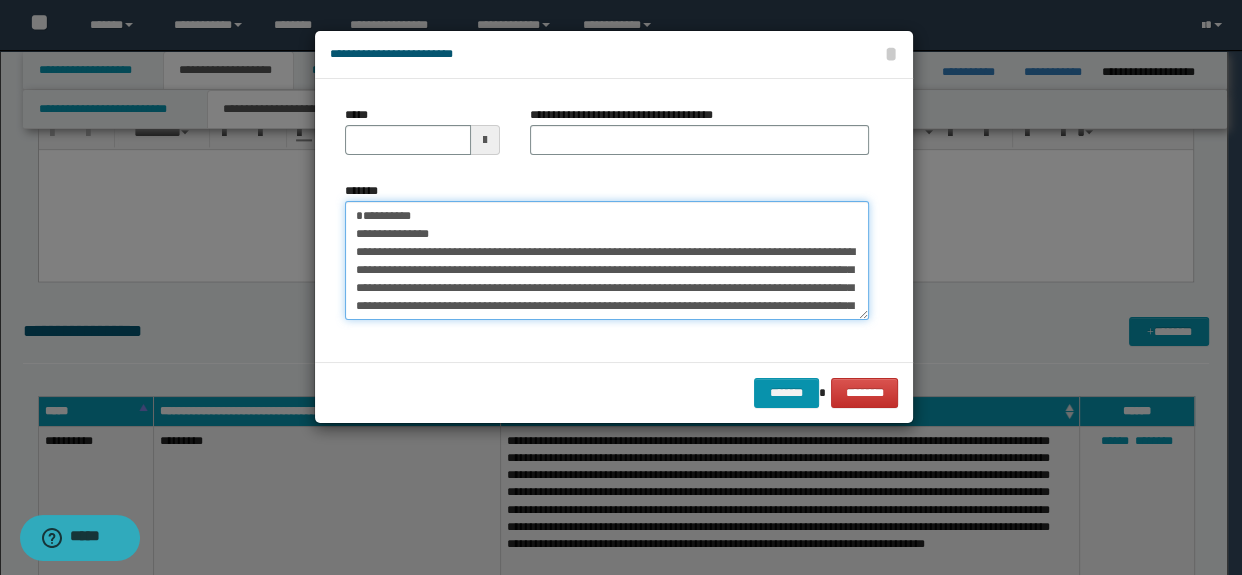 drag, startPoint x: 429, startPoint y: 249, endPoint x: 343, endPoint y: 182, distance: 109.01835 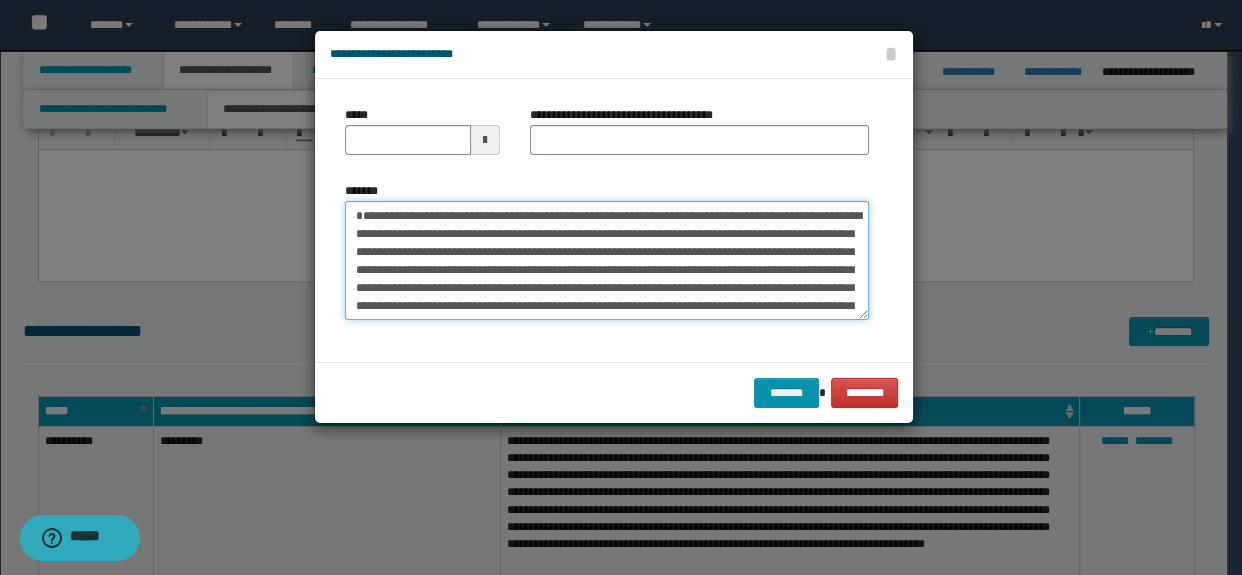 type 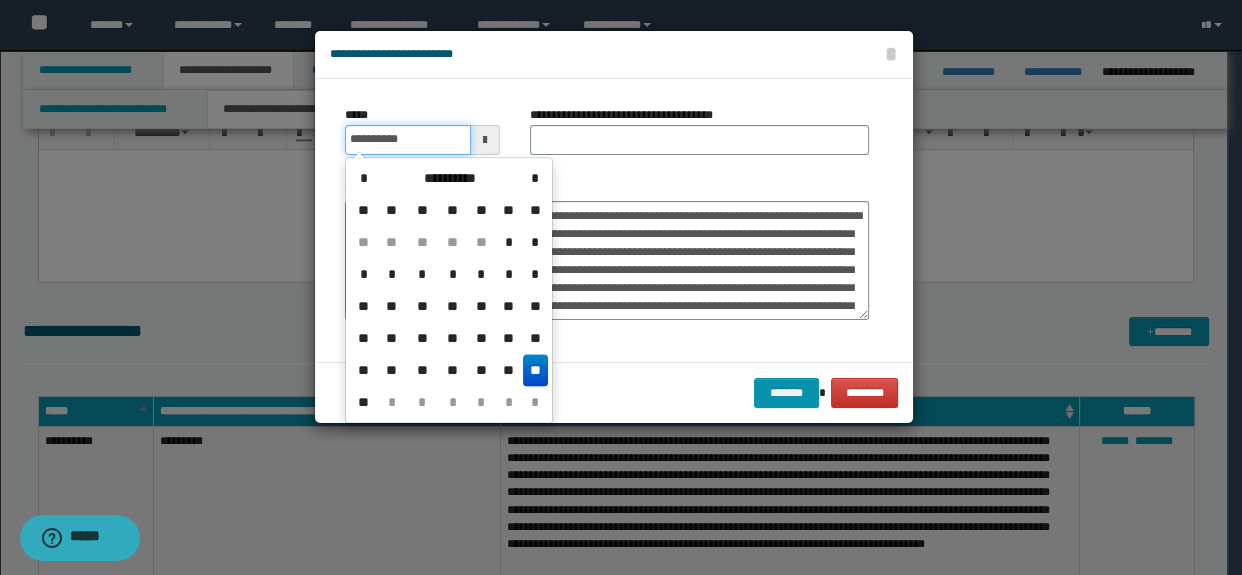 click on "**********" at bounding box center [408, 140] 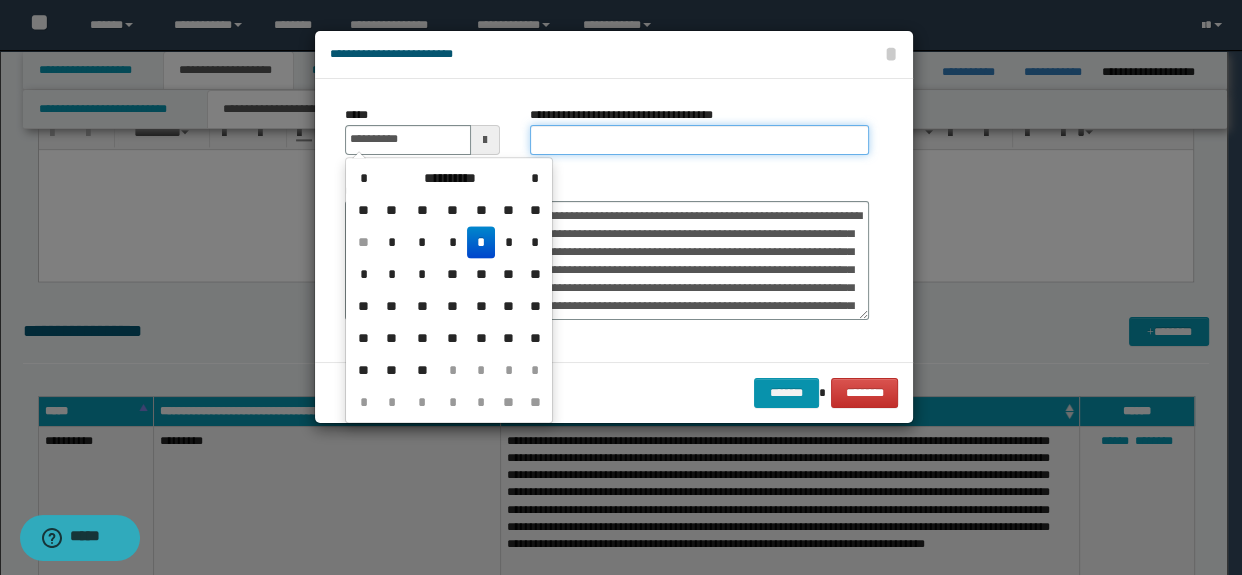 type on "**********" 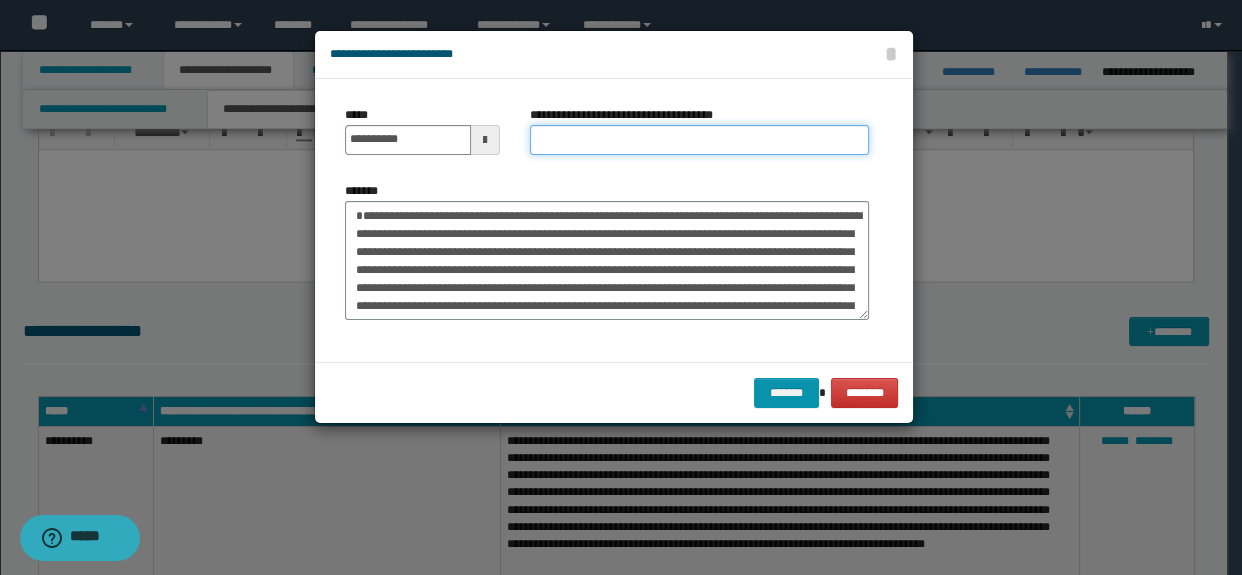 click on "**********" at bounding box center (700, 140) 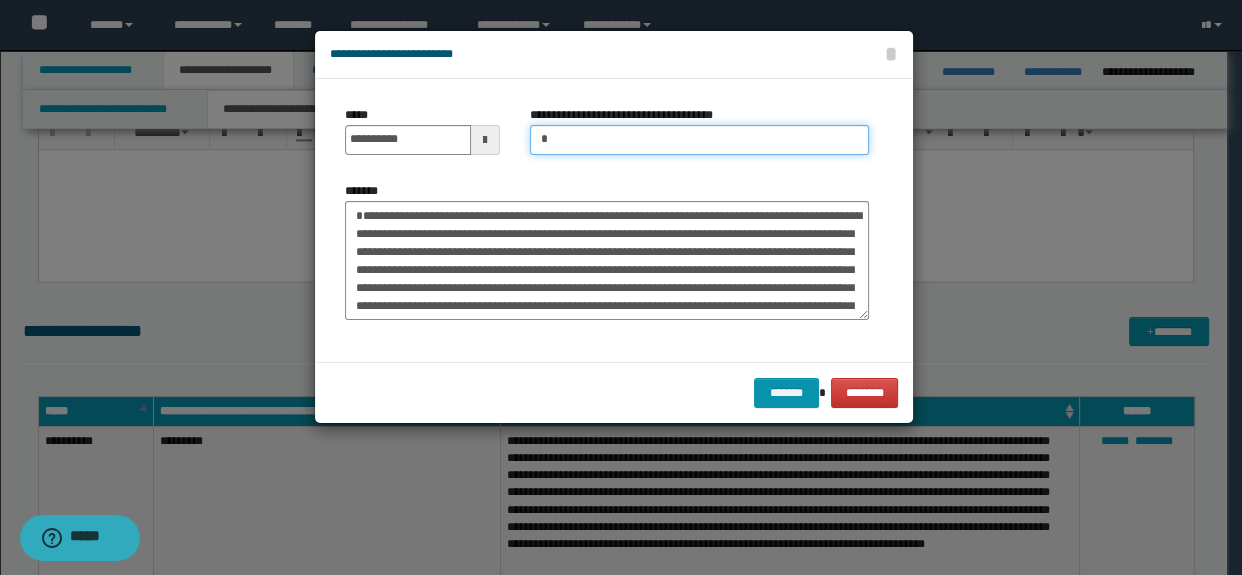 type on "**********" 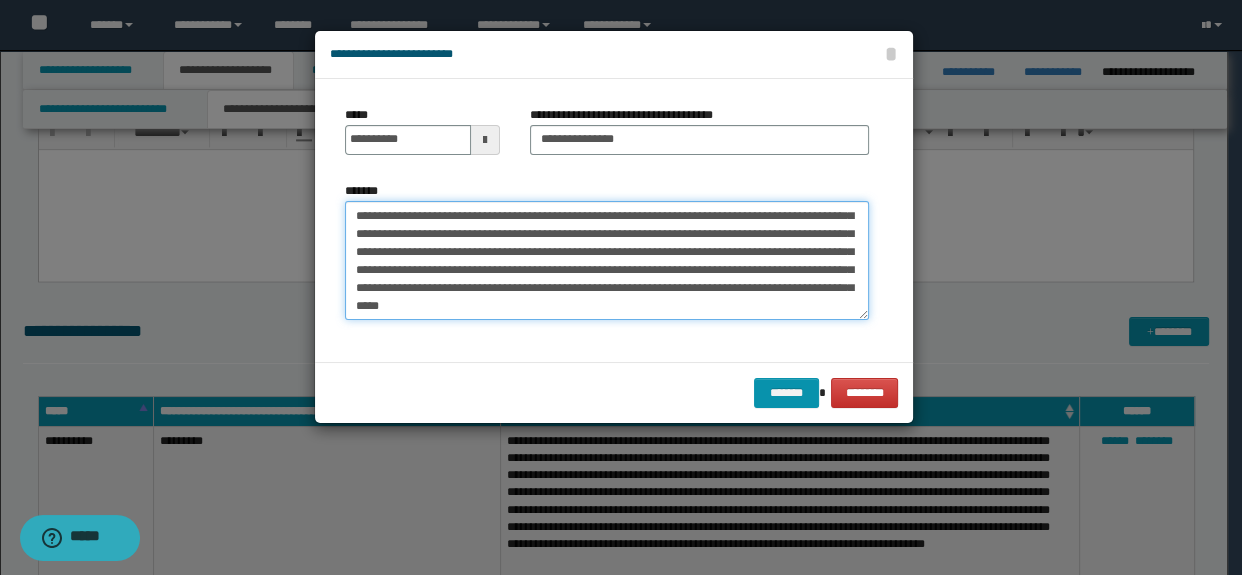 scroll, scrollTop: 123, scrollLeft: 0, axis: vertical 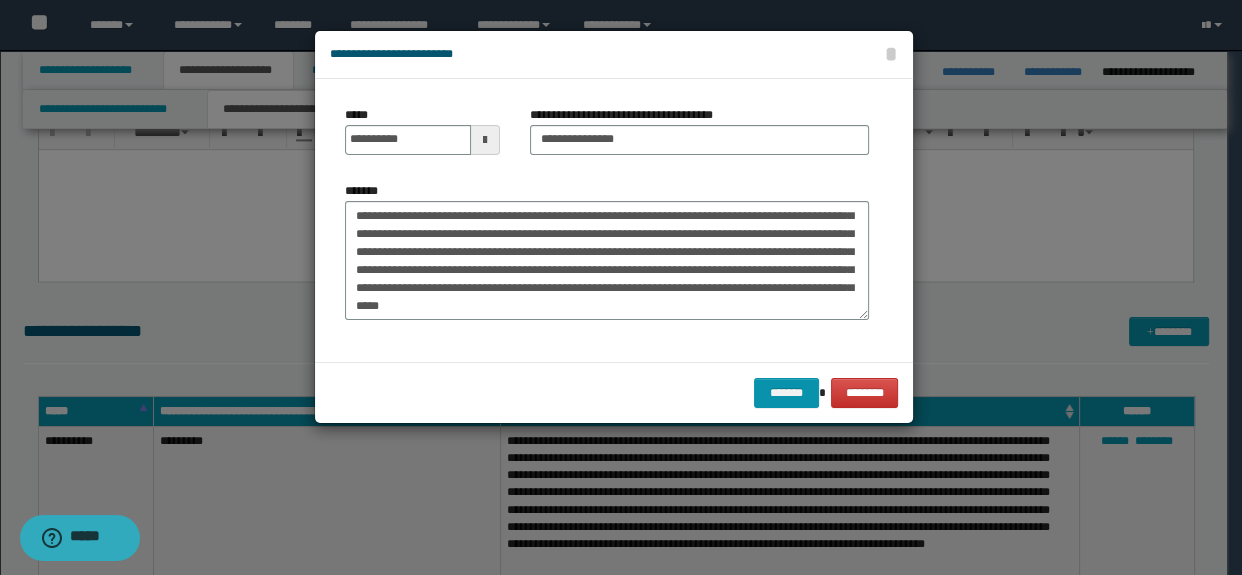 click on "*******
********" at bounding box center (614, 392) 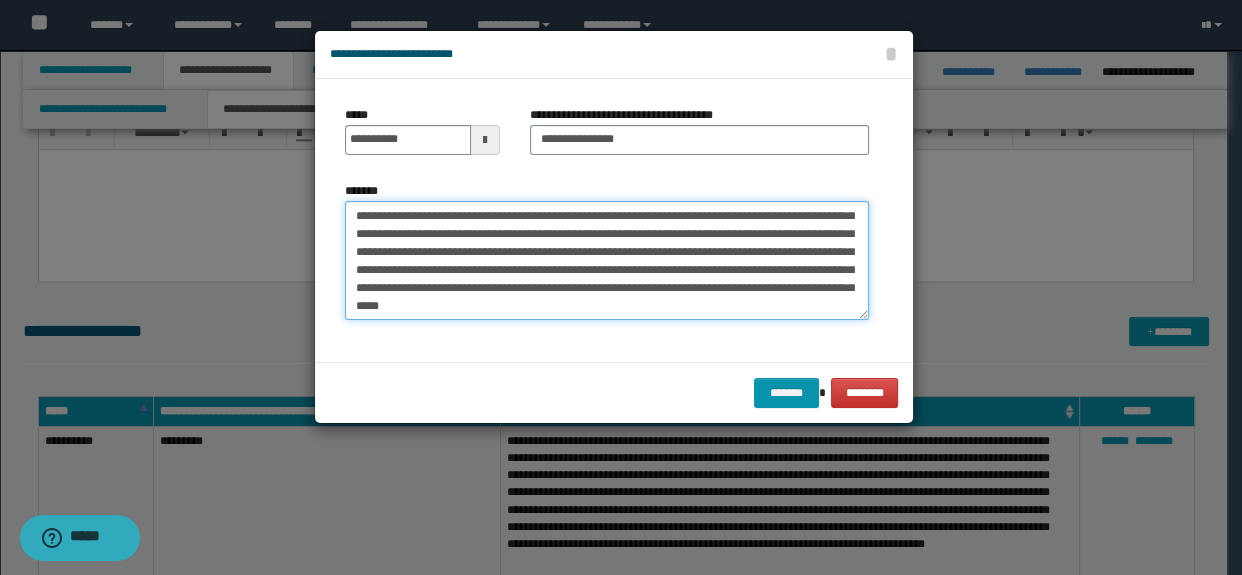click on "**********" at bounding box center (607, 261) 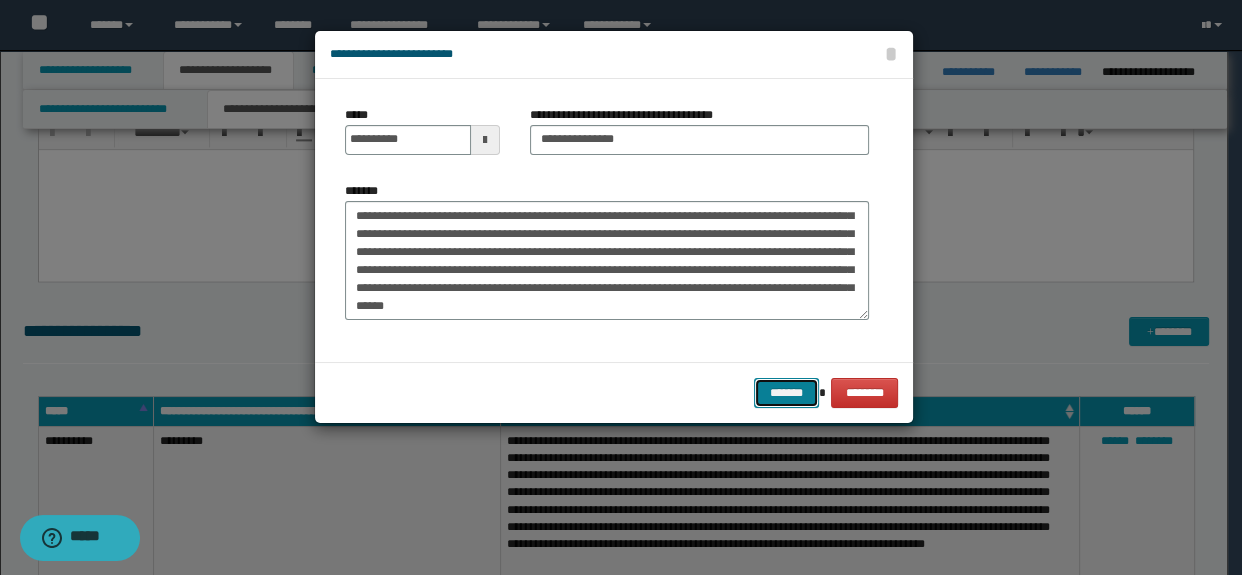 click on "*******" at bounding box center (786, 393) 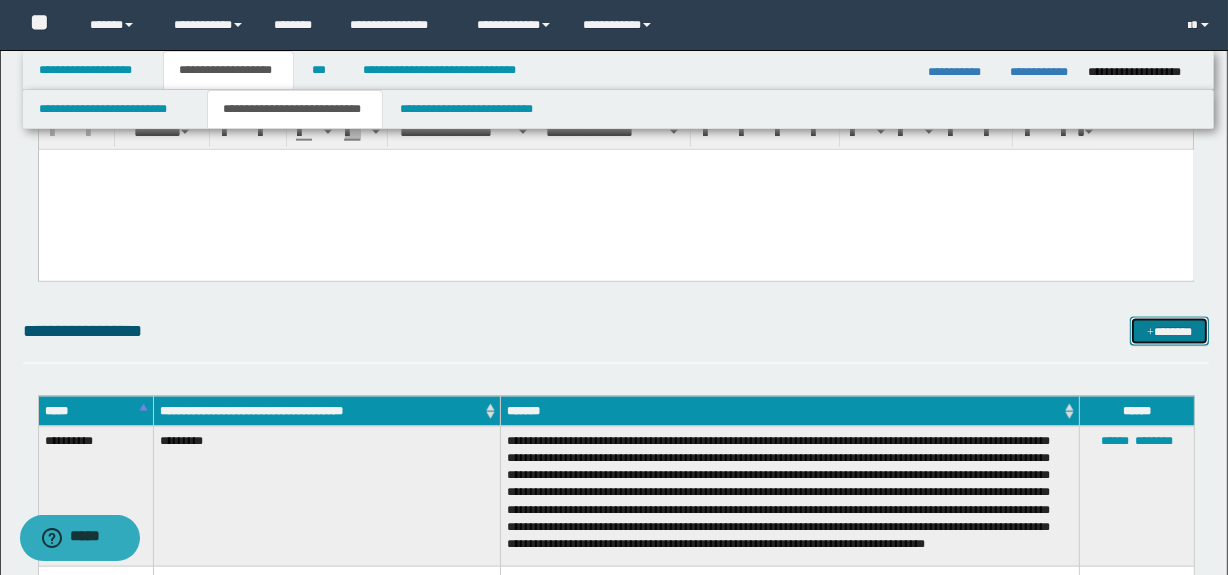 click on "*******" at bounding box center (1170, 332) 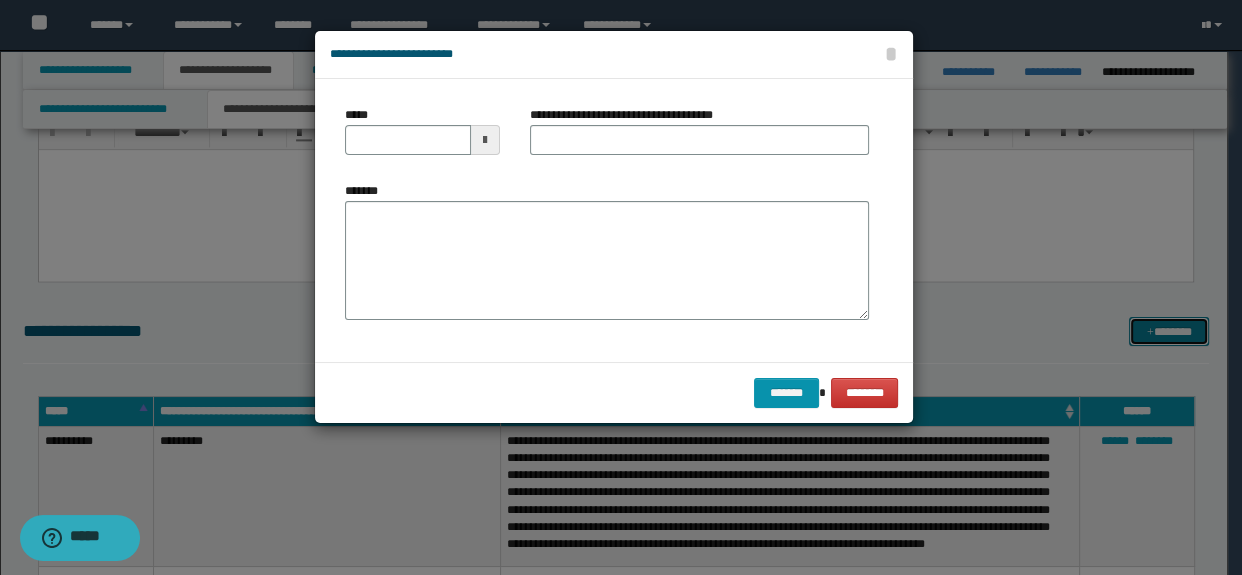 scroll, scrollTop: 0, scrollLeft: 0, axis: both 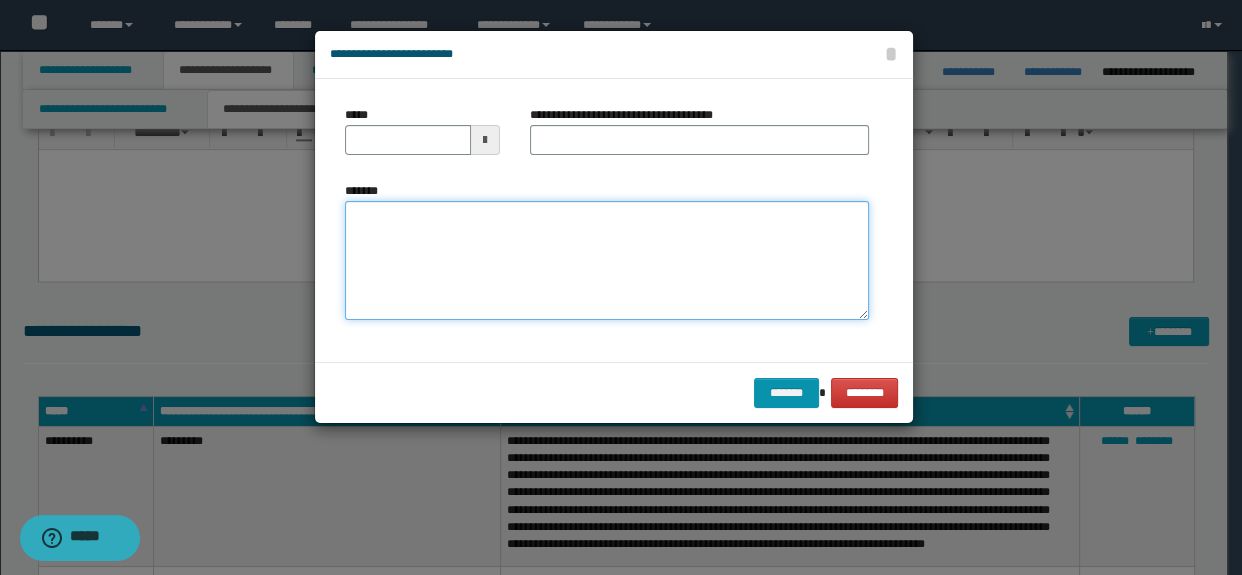 click on "*******" at bounding box center (607, 261) 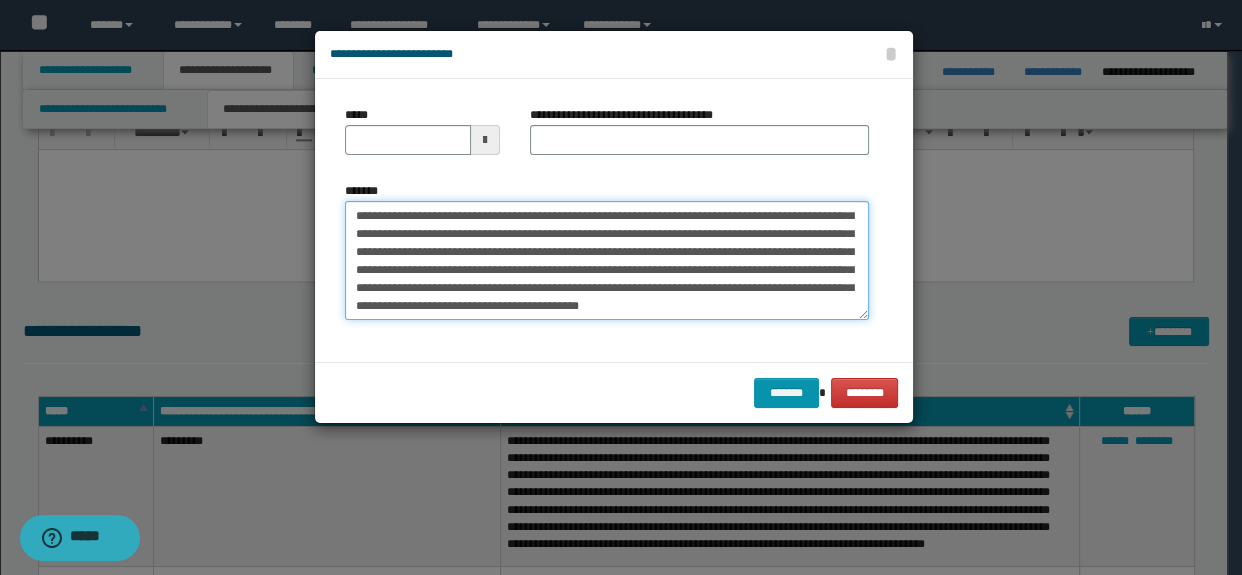 scroll, scrollTop: 0, scrollLeft: 0, axis: both 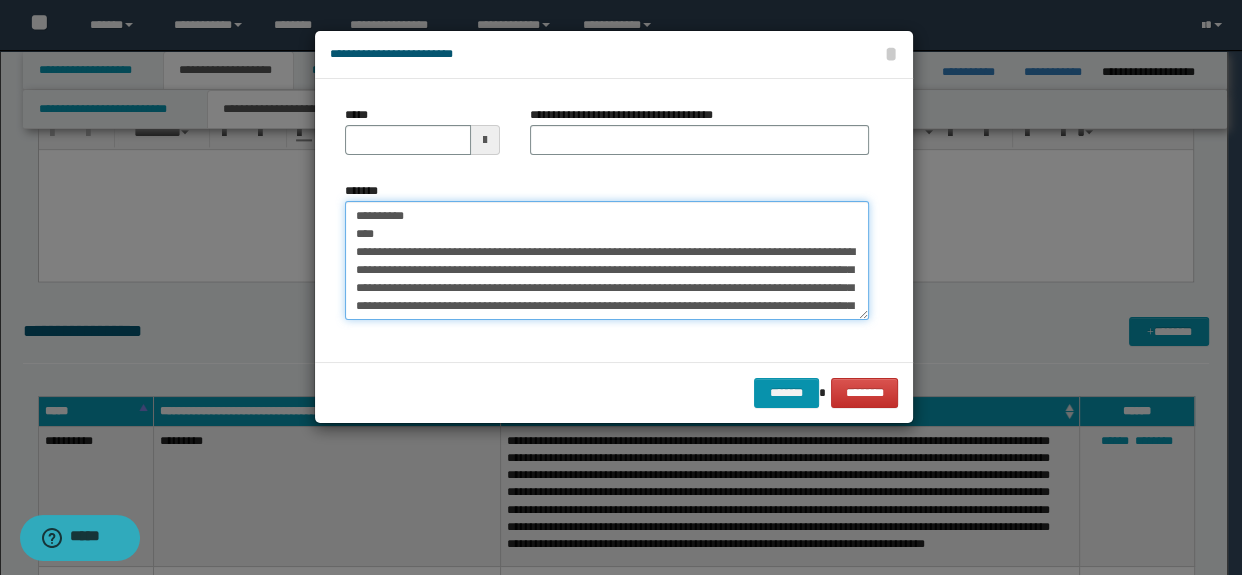 drag, startPoint x: 488, startPoint y: 236, endPoint x: 299, endPoint y: 188, distance: 195 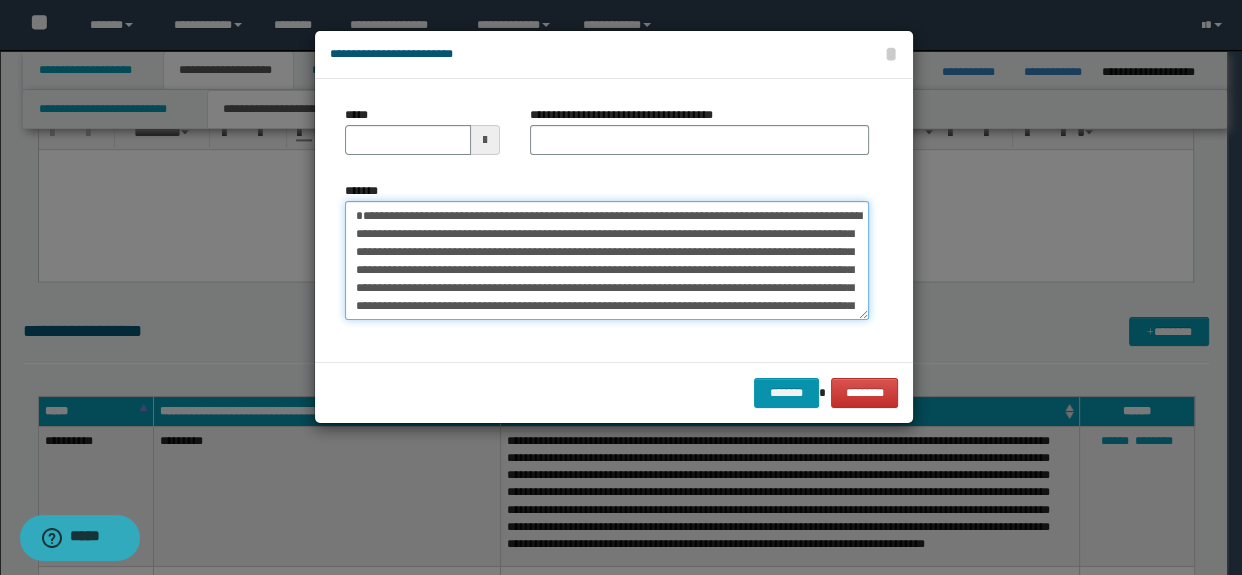 type 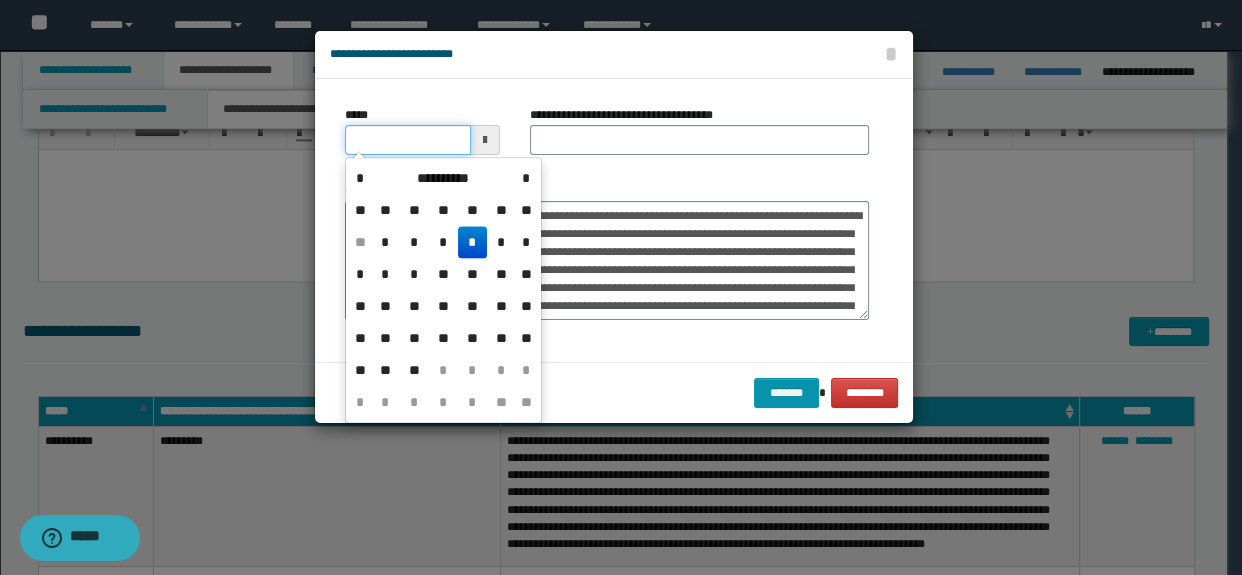 click on "*****" at bounding box center (408, 140) 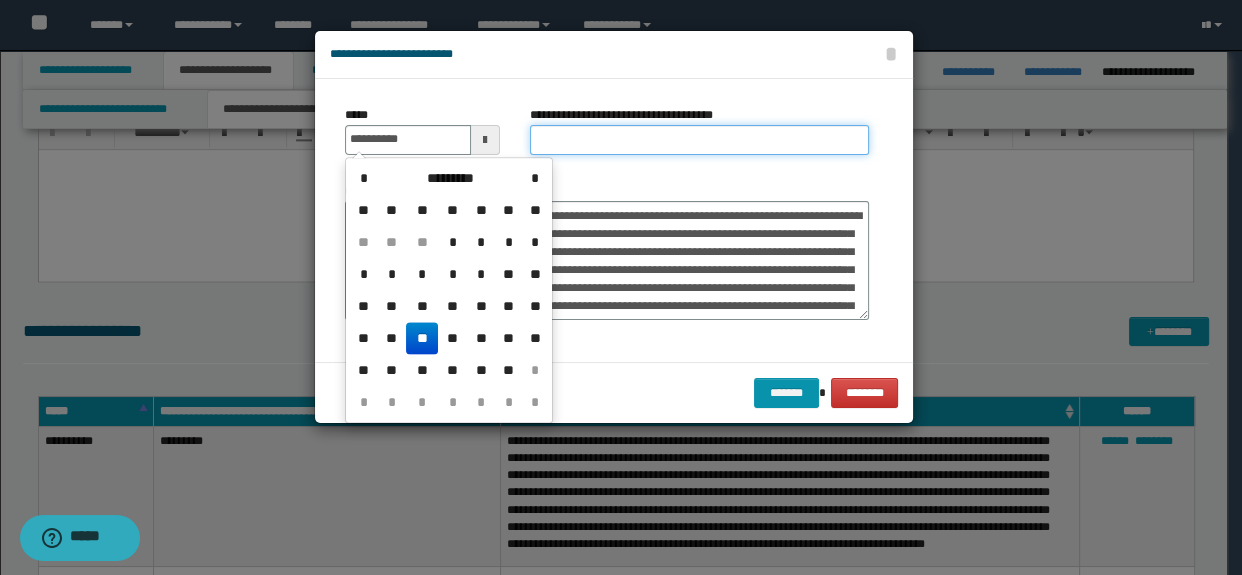 type on "**********" 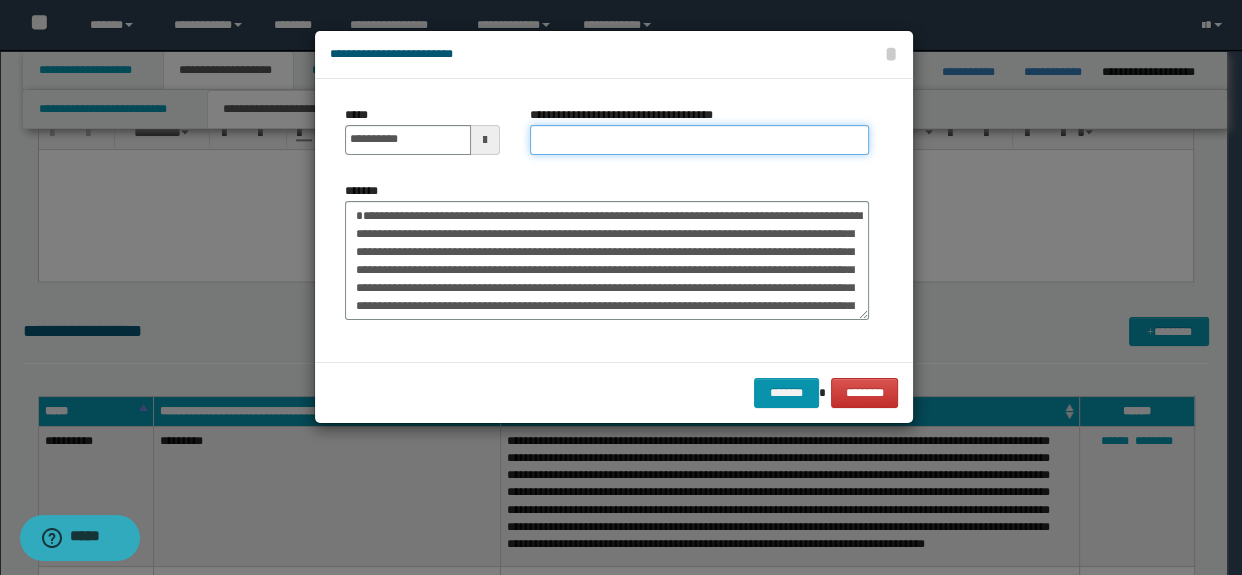 click on "**********" at bounding box center [700, 140] 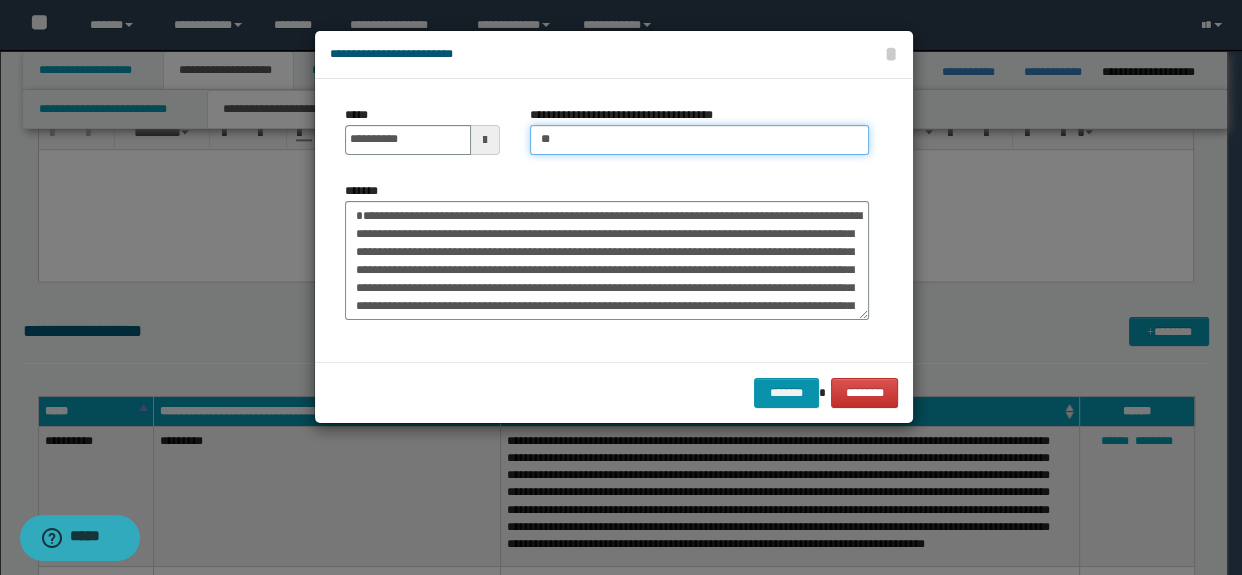 type on "*********" 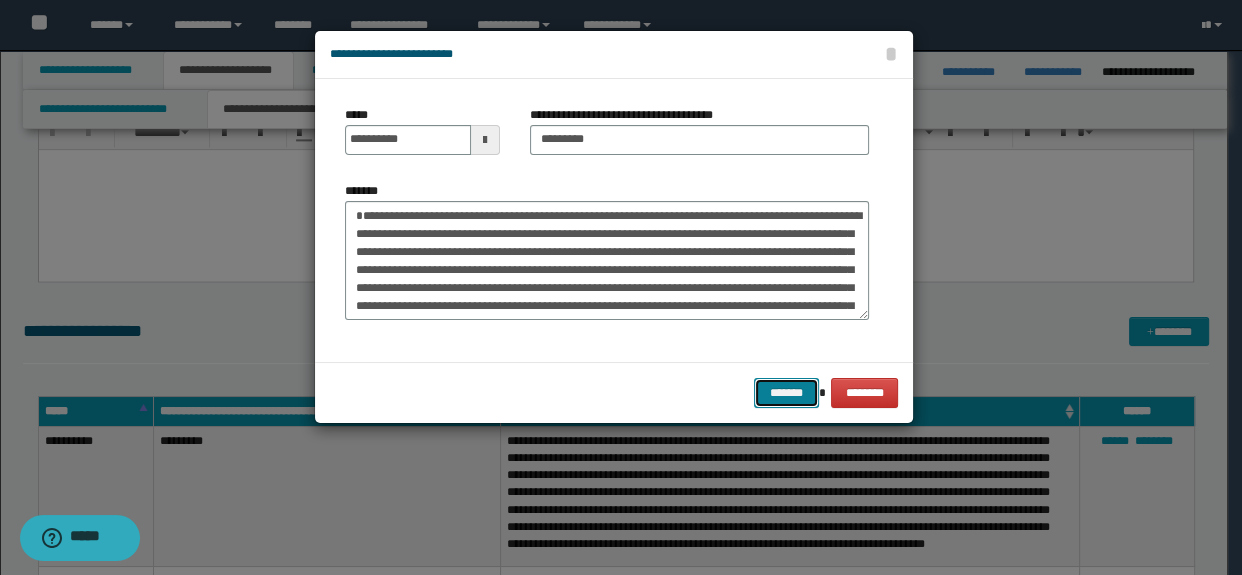 click on "*******" at bounding box center (786, 393) 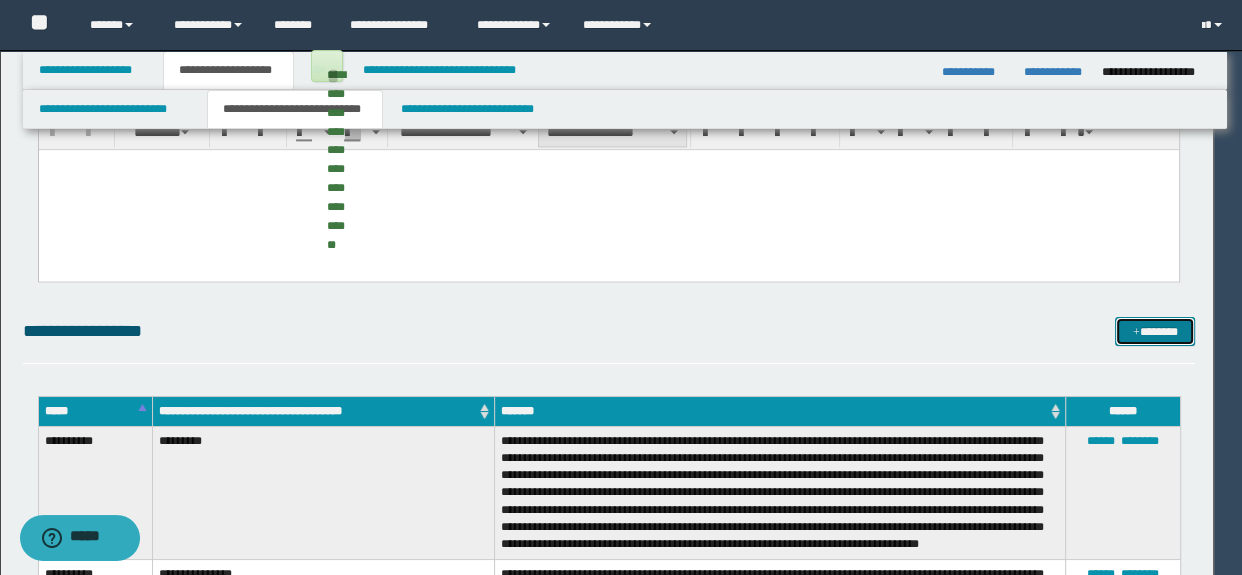 type 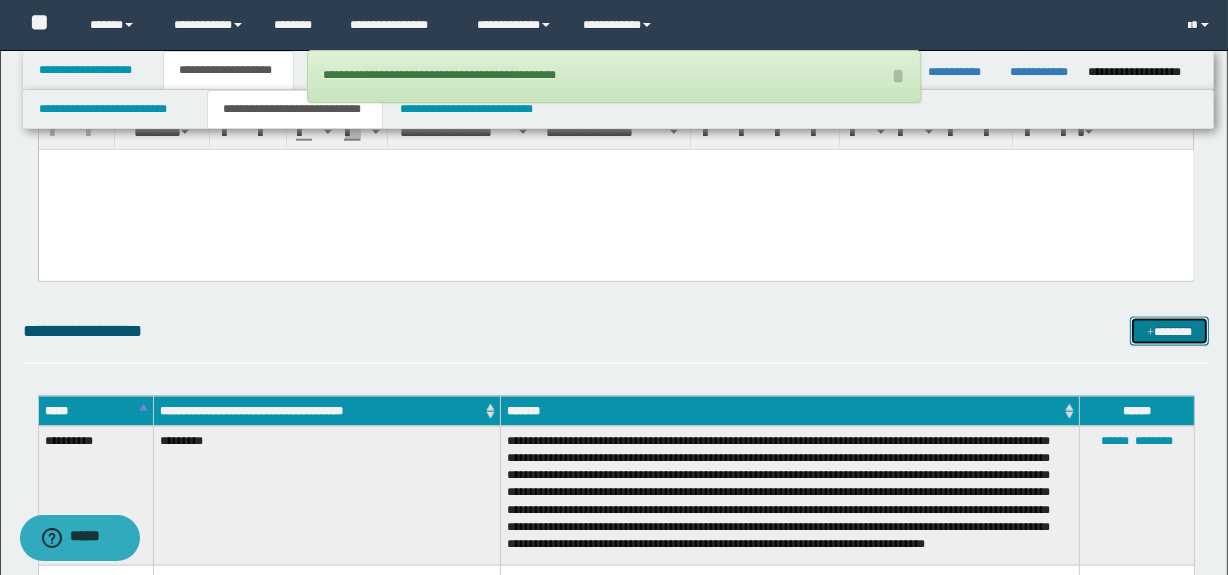 click on "*******" at bounding box center [1170, 332] 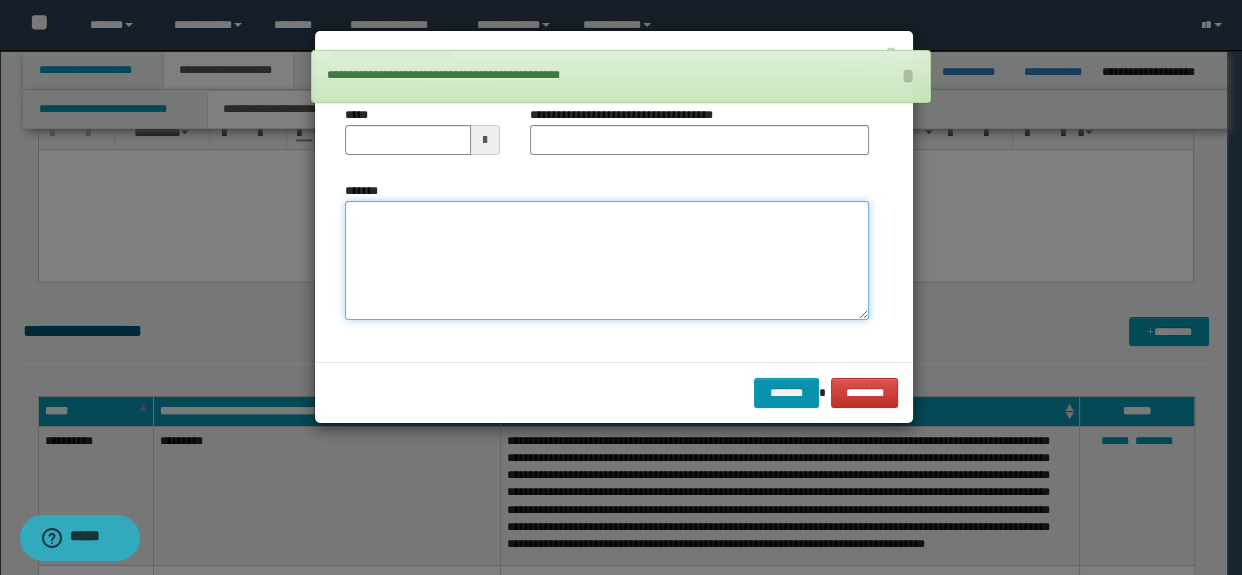 click on "*******" at bounding box center [607, 261] 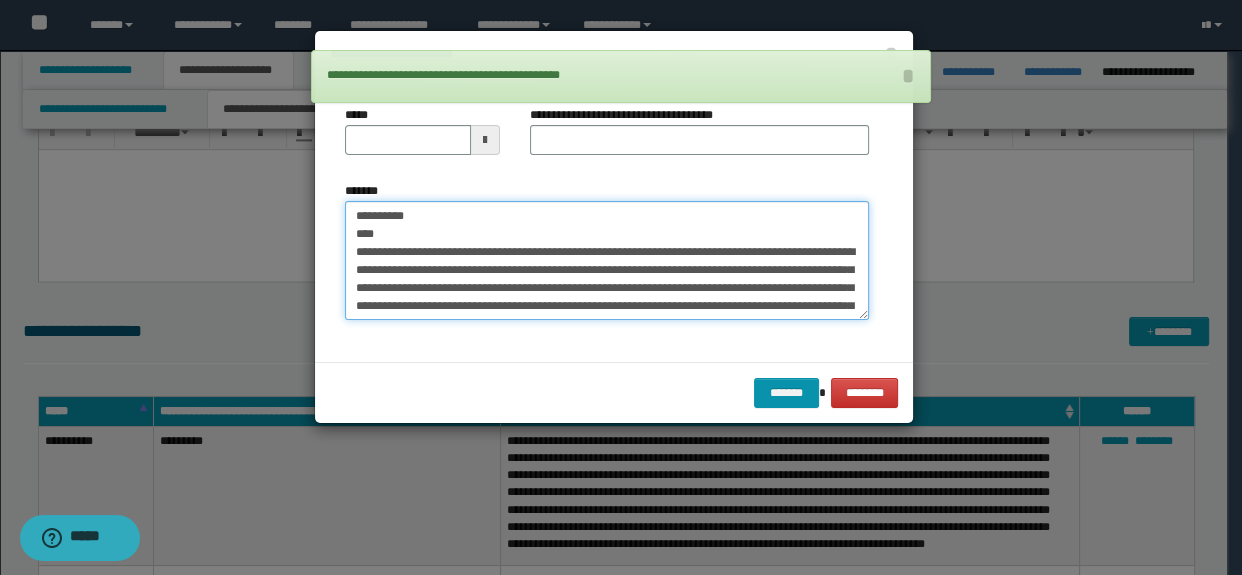 scroll, scrollTop: 191, scrollLeft: 0, axis: vertical 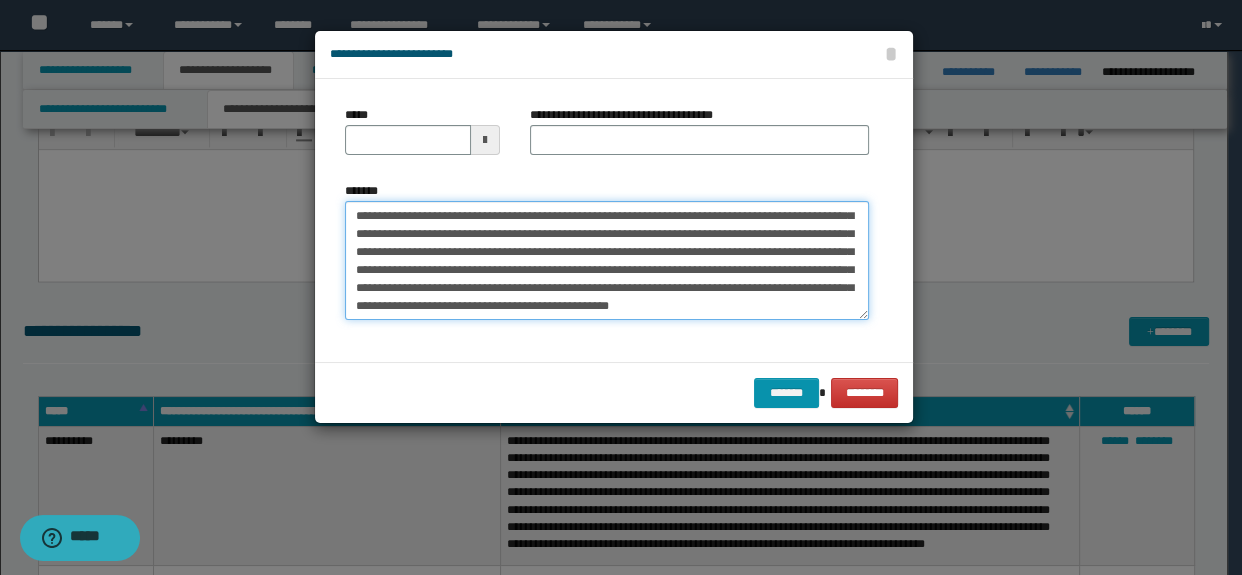 type on "**********" 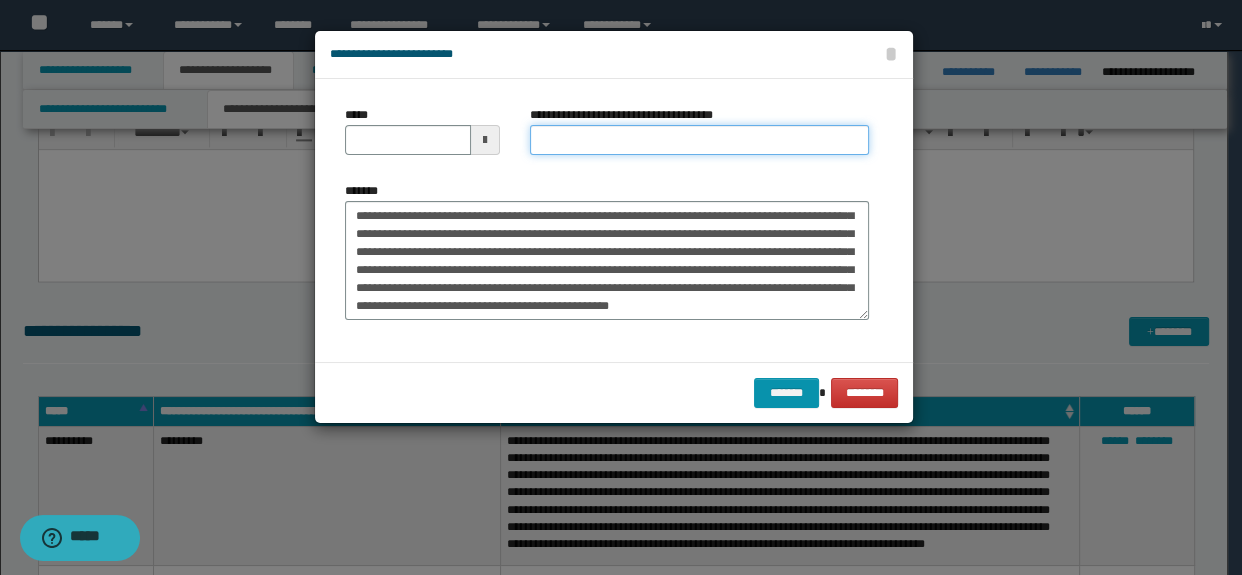 click on "**********" at bounding box center [700, 140] 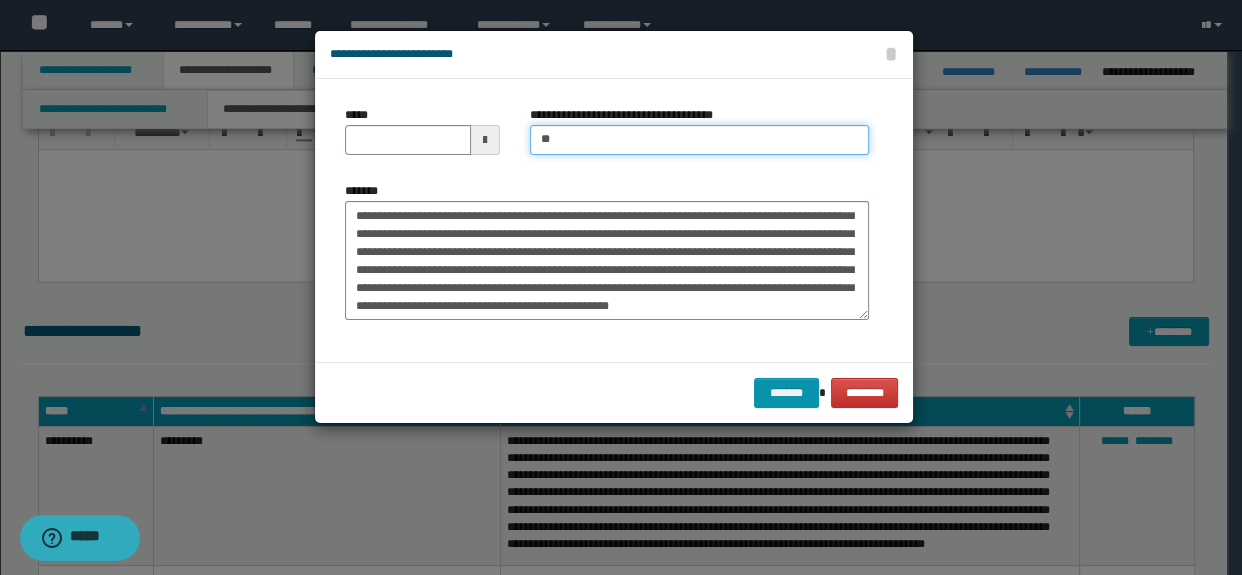 type on "*********" 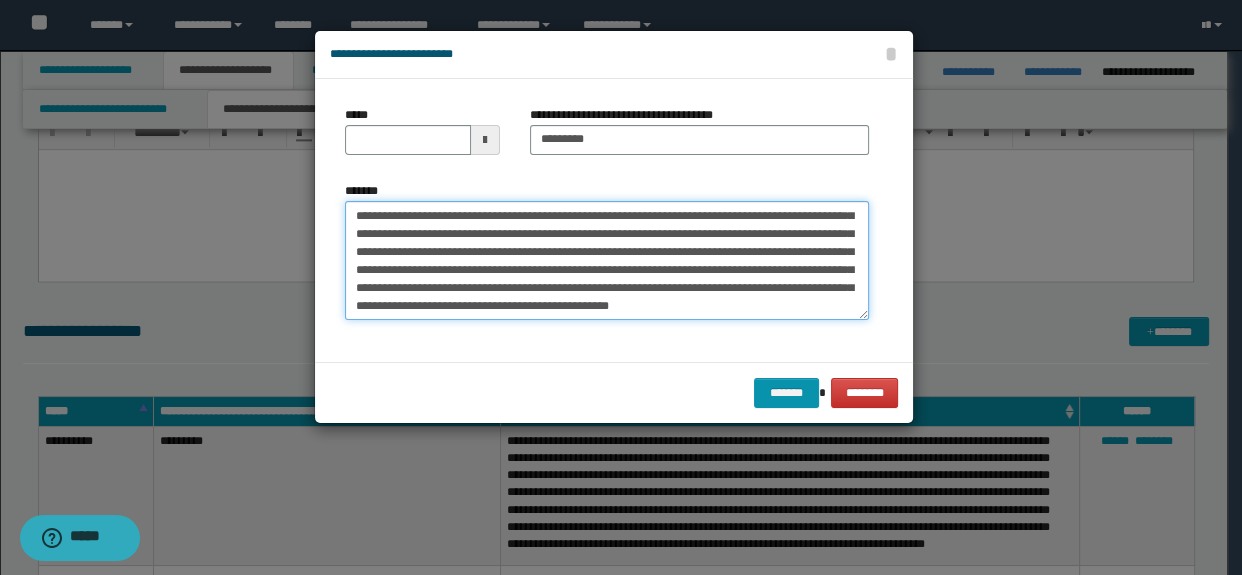 scroll, scrollTop: 0, scrollLeft: 0, axis: both 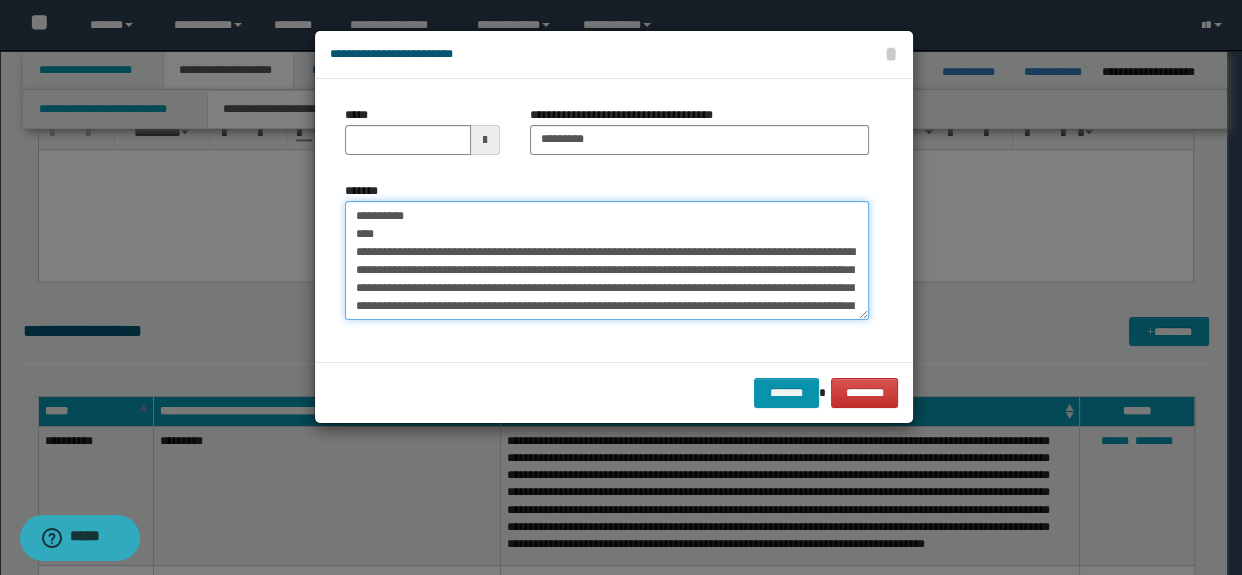 drag, startPoint x: 395, startPoint y: 234, endPoint x: 315, endPoint y: 200, distance: 86.925255 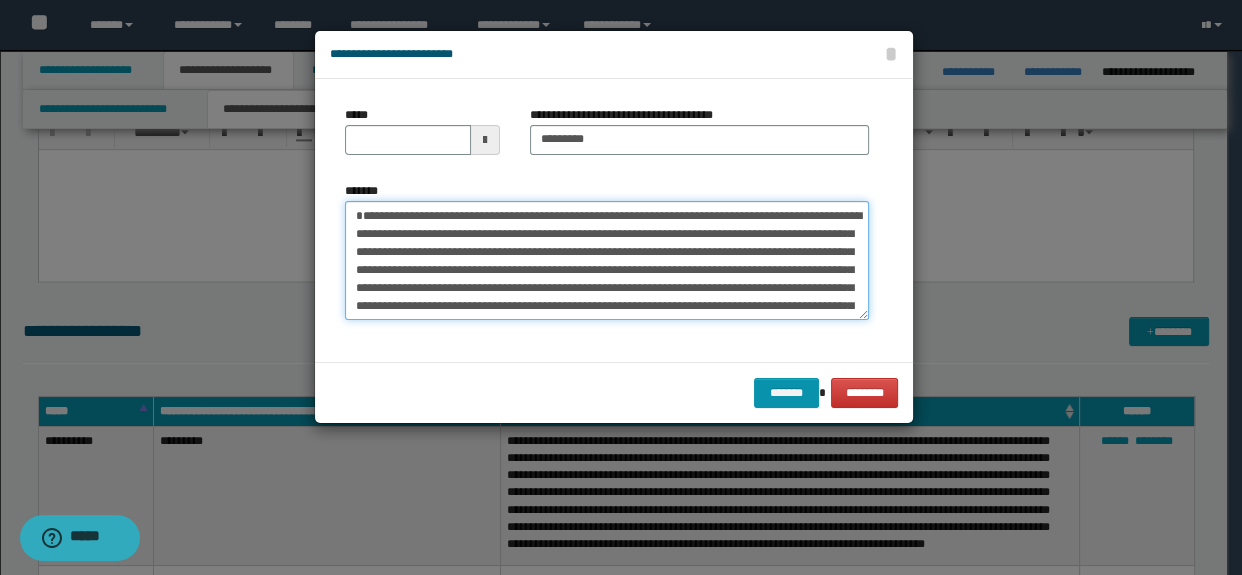 type 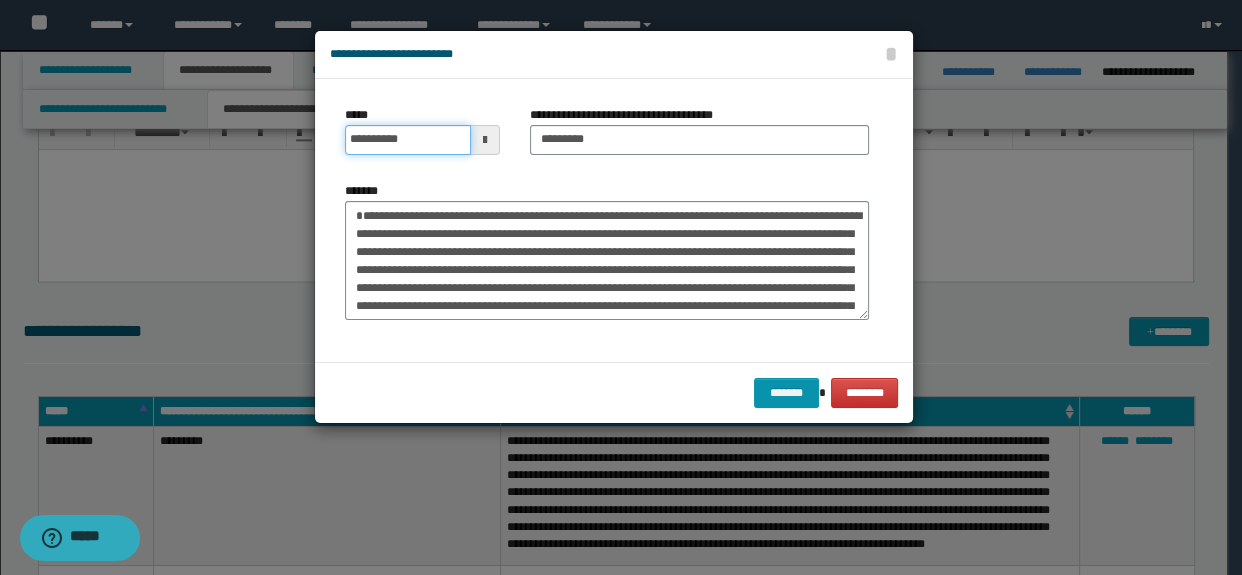 click on "**********" at bounding box center (408, 140) 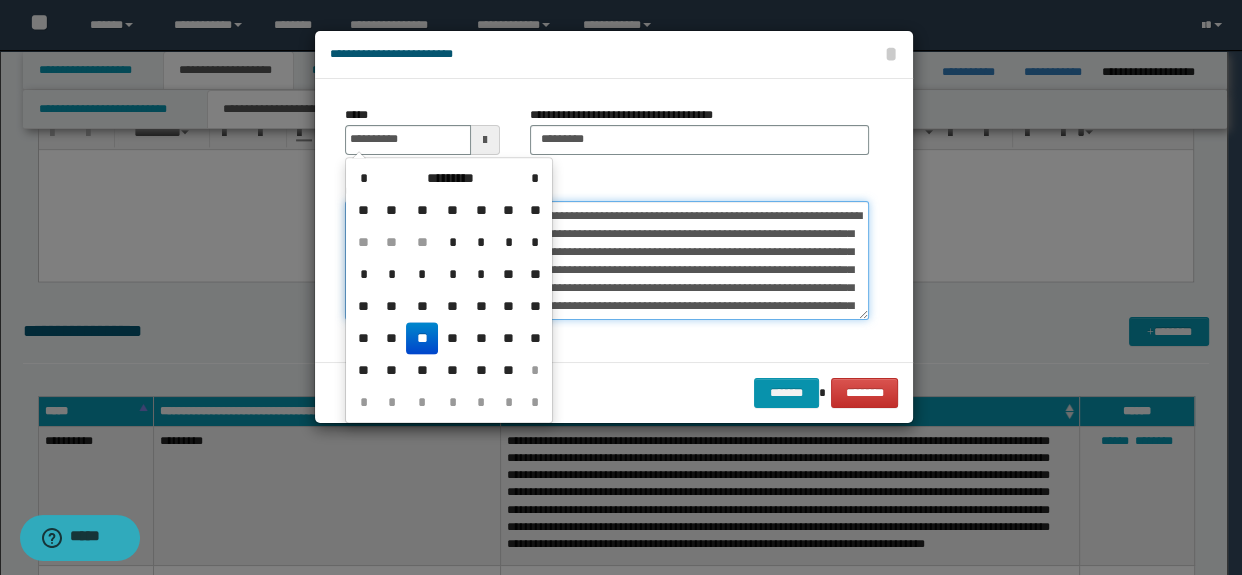 type on "**********" 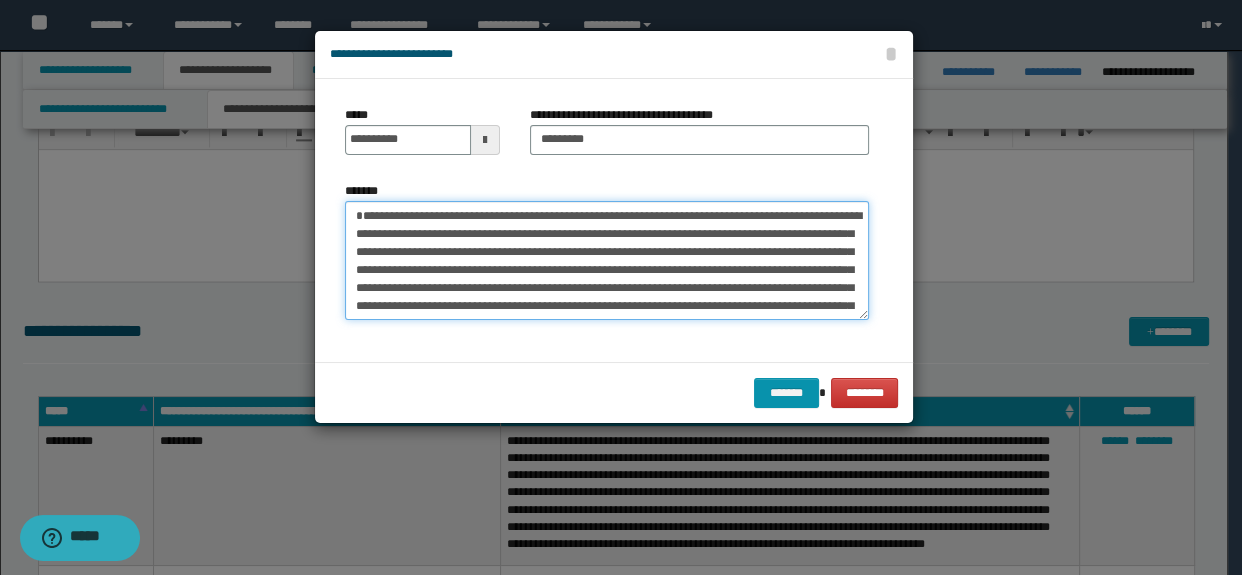 click on "*******" at bounding box center (607, 261) 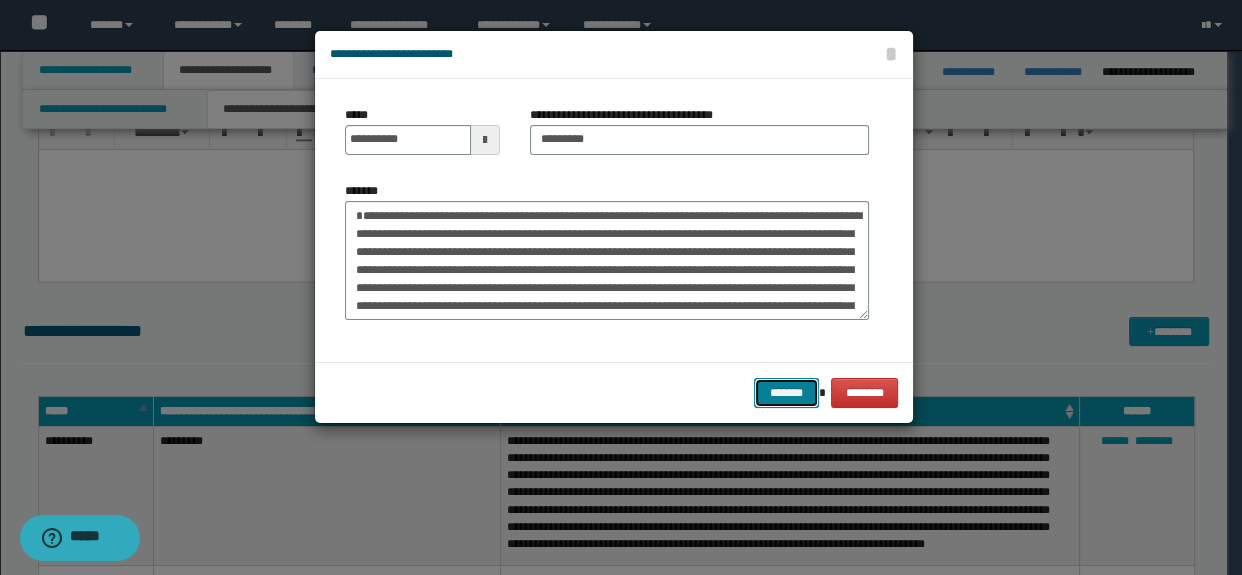 click on "*******" at bounding box center [786, 393] 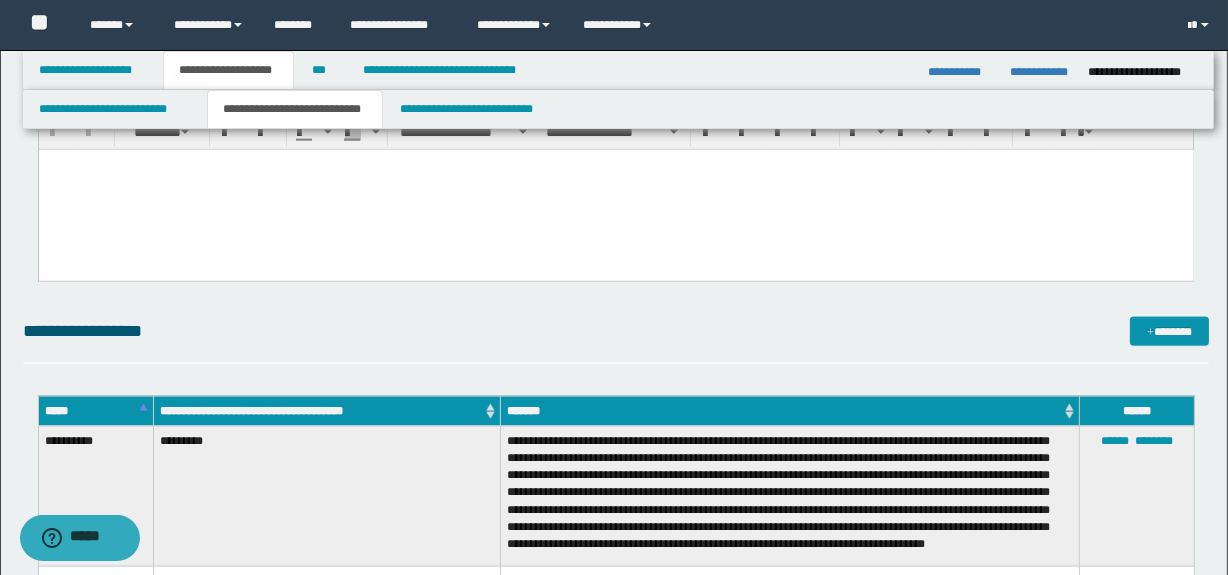 click on "**********" at bounding box center [616, 340] 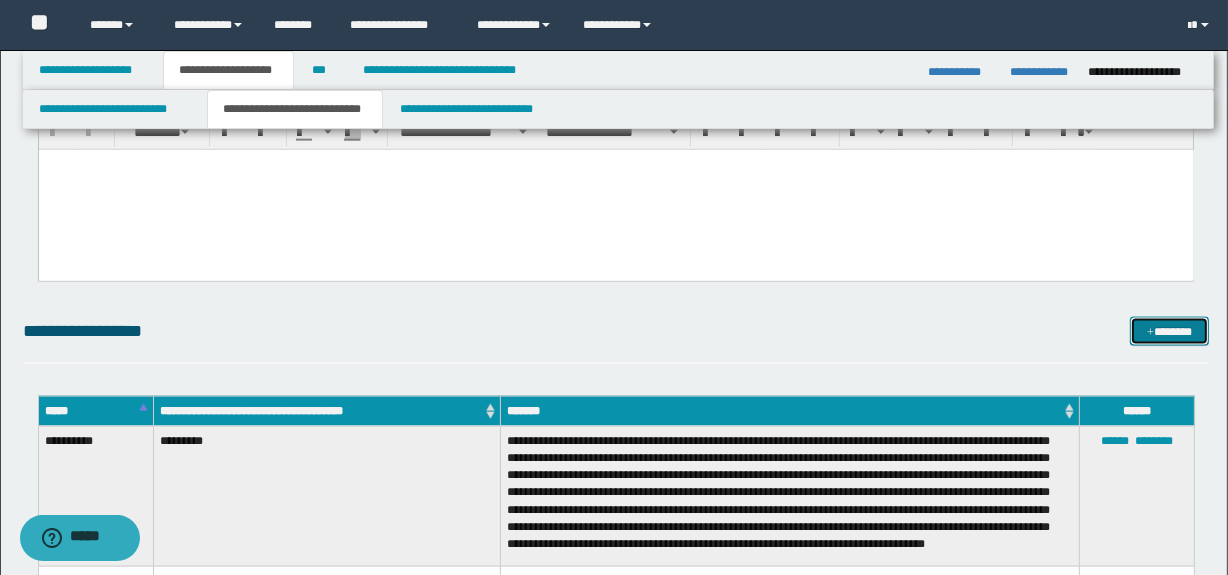 click on "*******" at bounding box center [1170, 332] 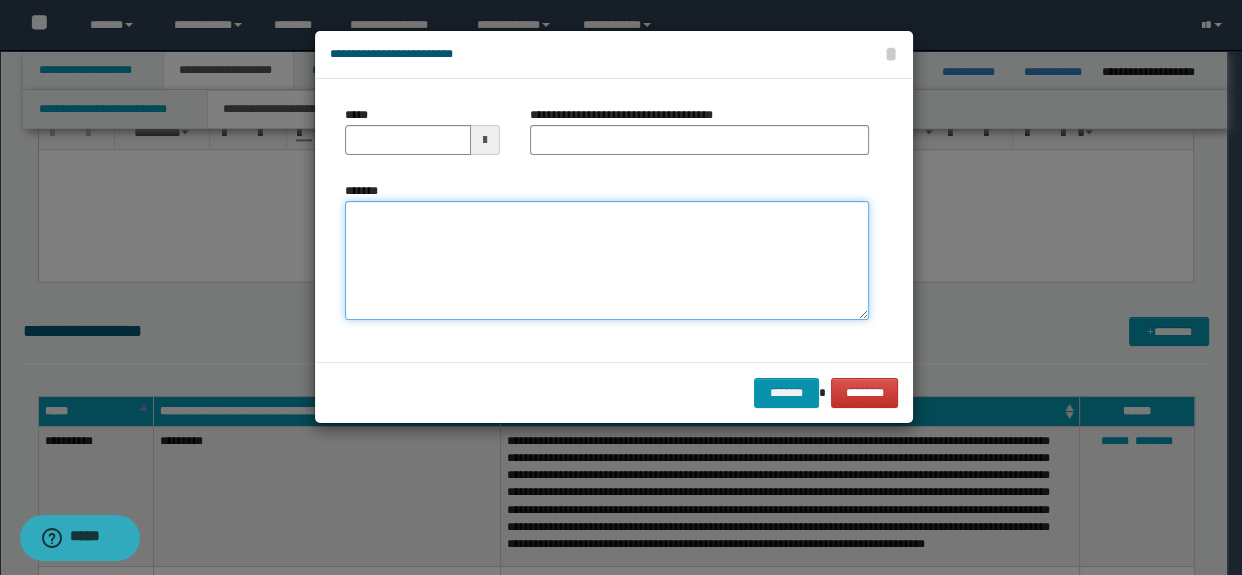 paste on "**********" 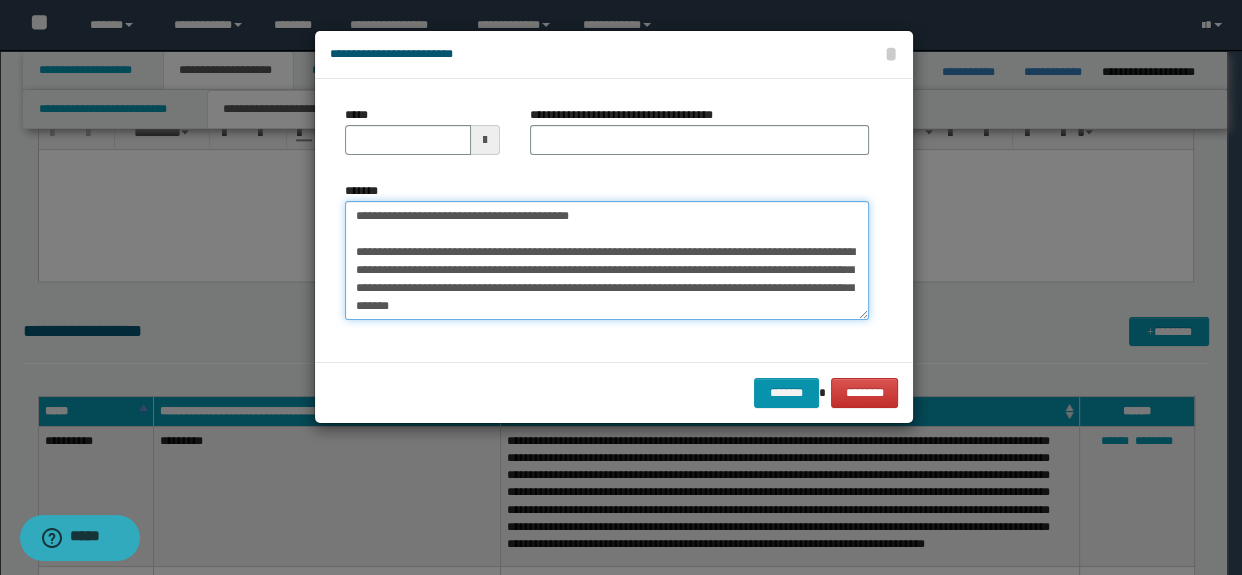scroll, scrollTop: 0, scrollLeft: 0, axis: both 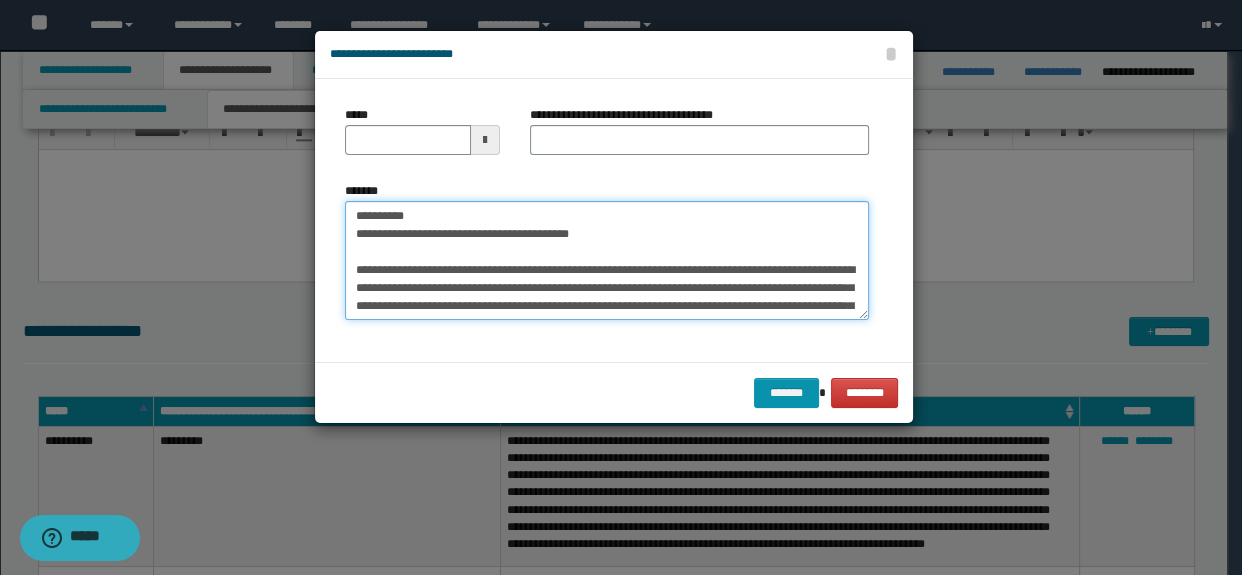 drag, startPoint x: 636, startPoint y: 209, endPoint x: 433, endPoint y: 228, distance: 203.88722 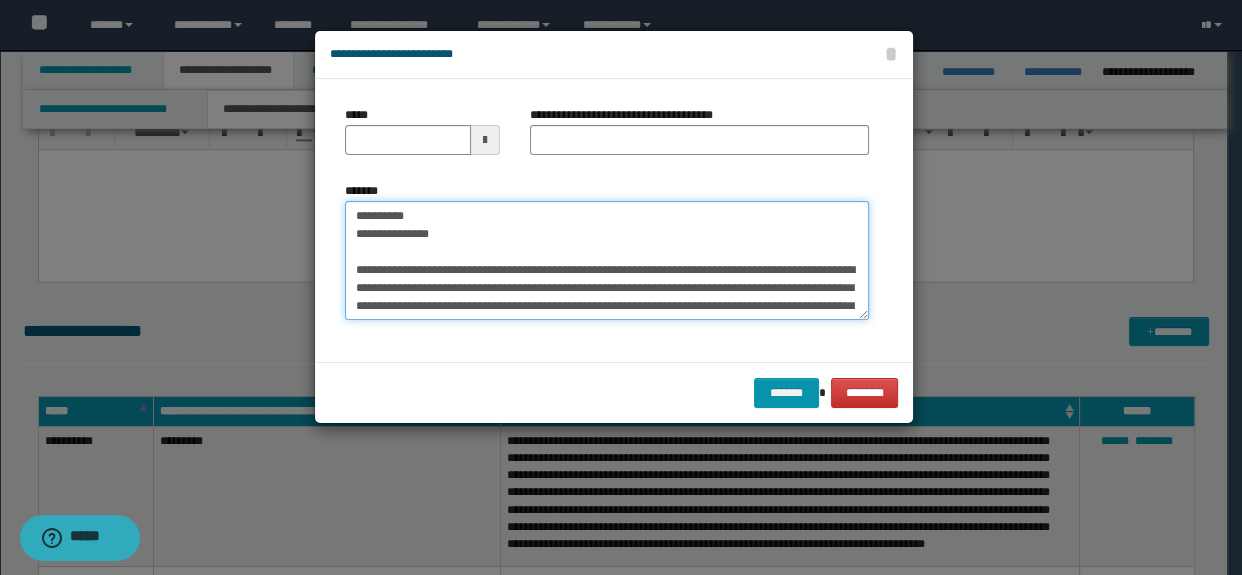 type on "**********" 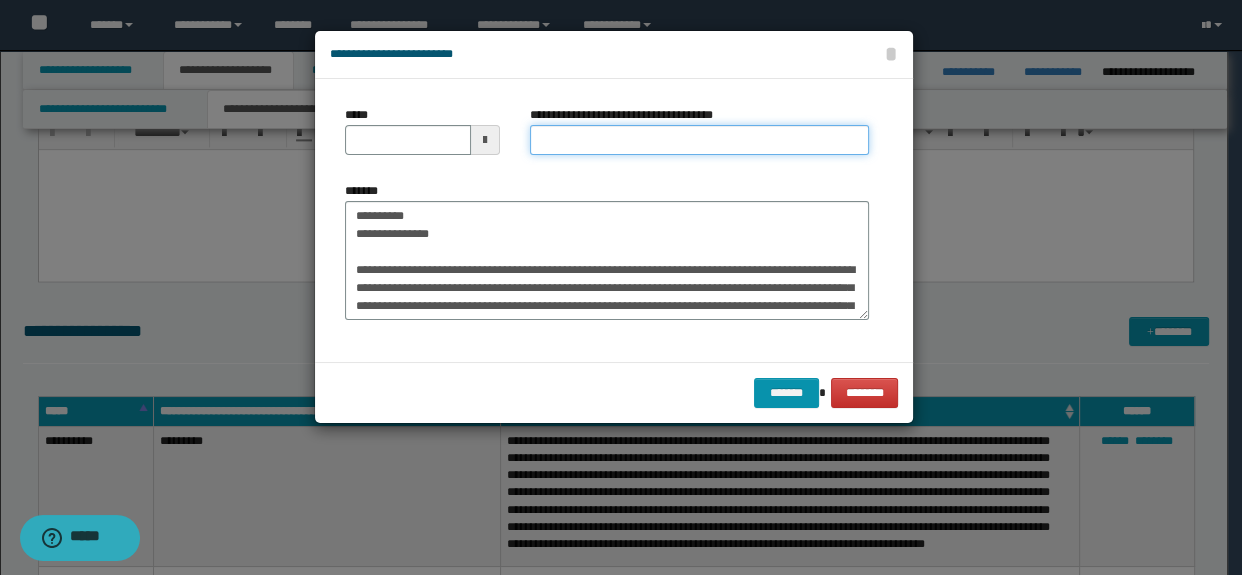 click on "**********" at bounding box center [700, 140] 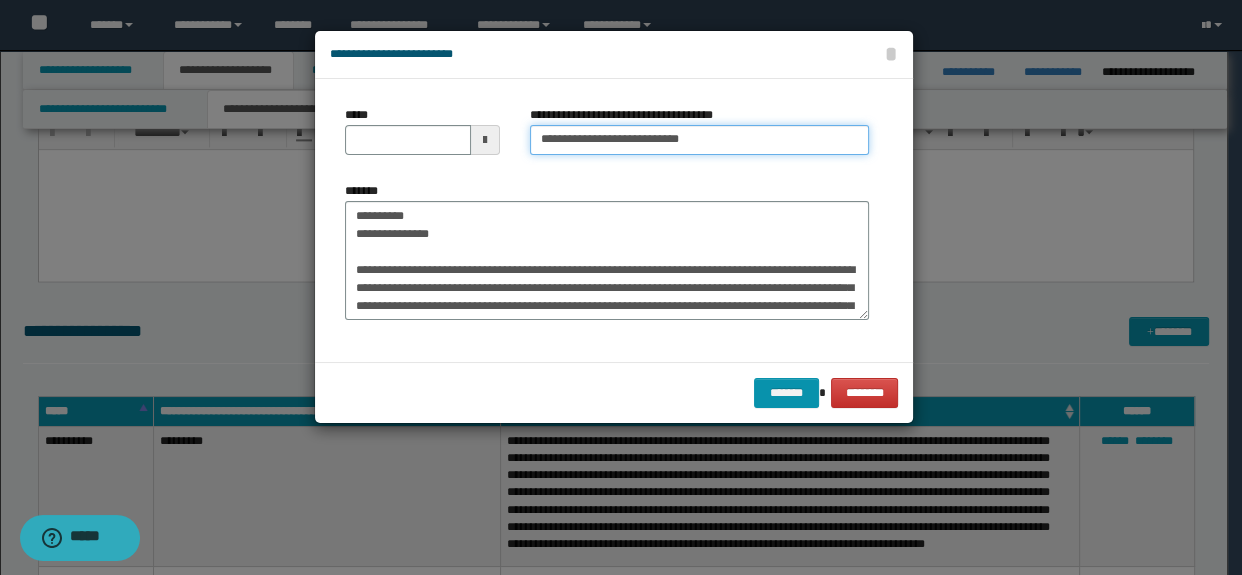 type on "**********" 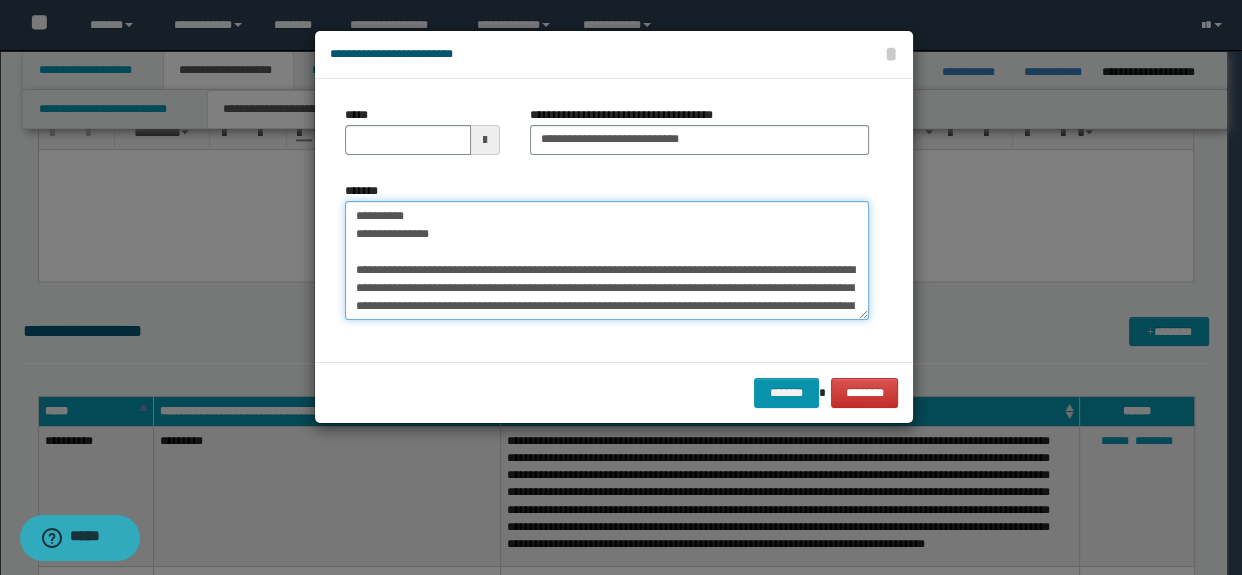 drag, startPoint x: 447, startPoint y: 242, endPoint x: 292, endPoint y: 200, distance: 160.58954 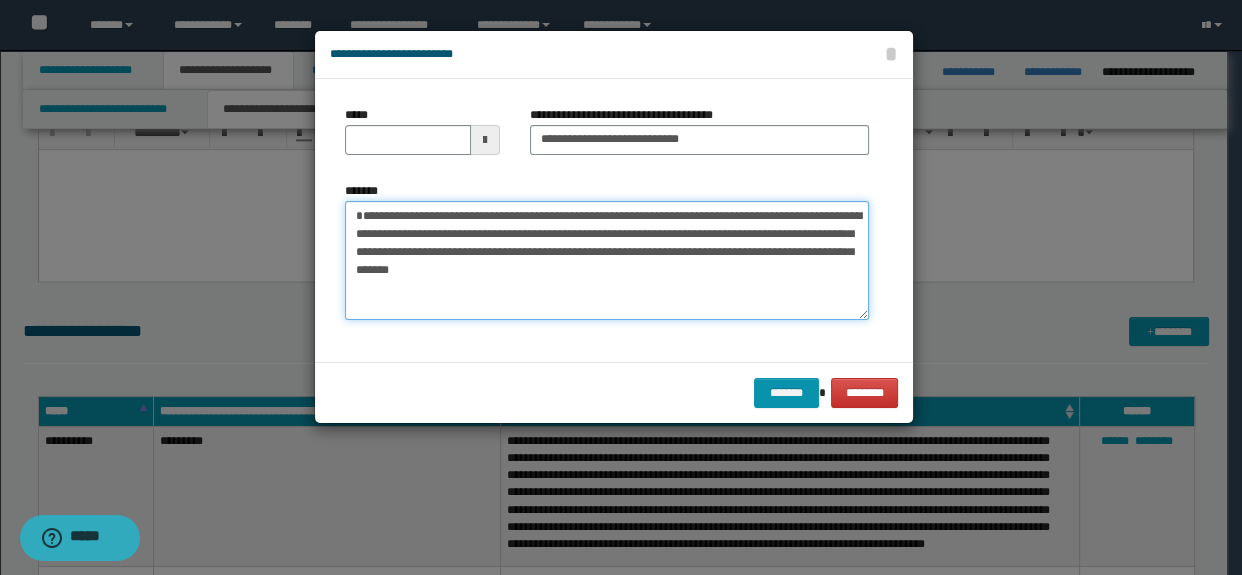 type 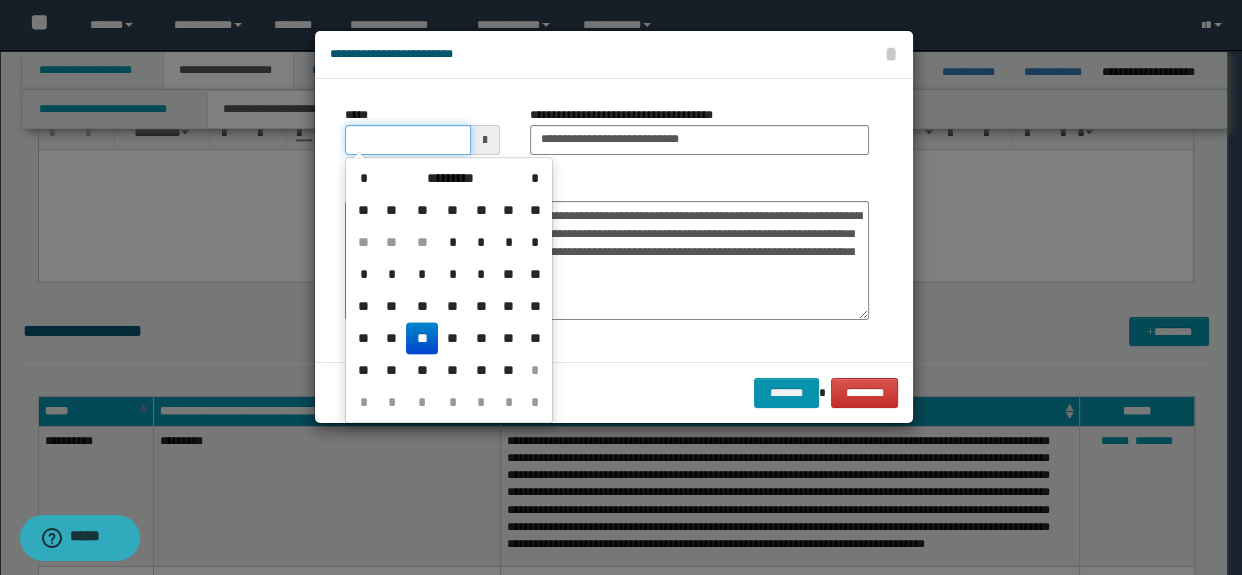 click on "*****" at bounding box center (408, 140) 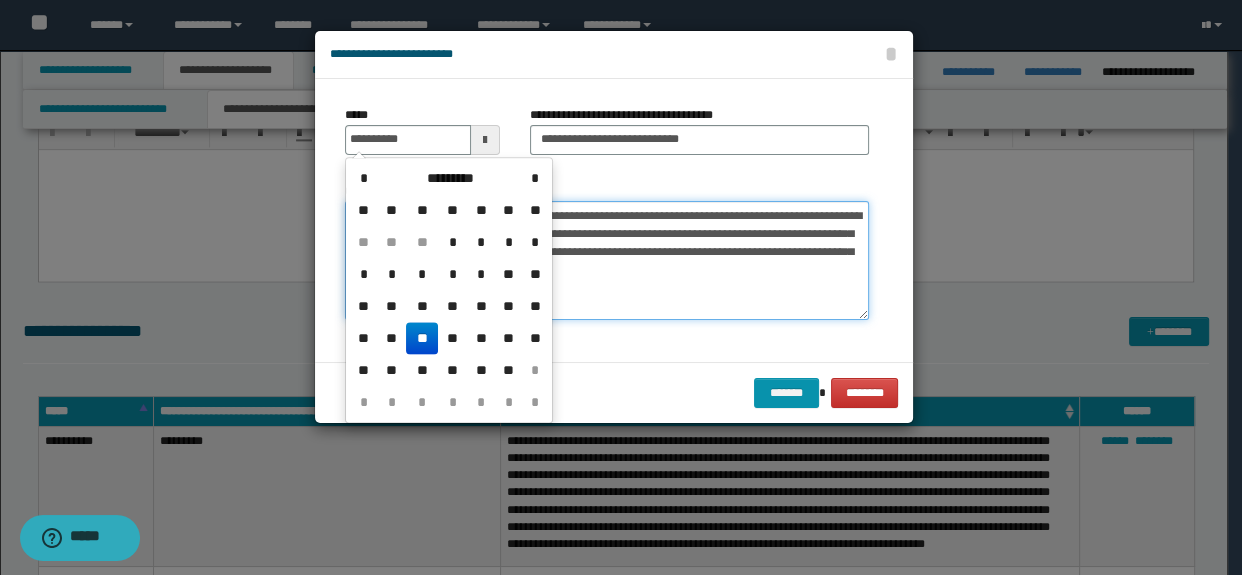 type on "**********" 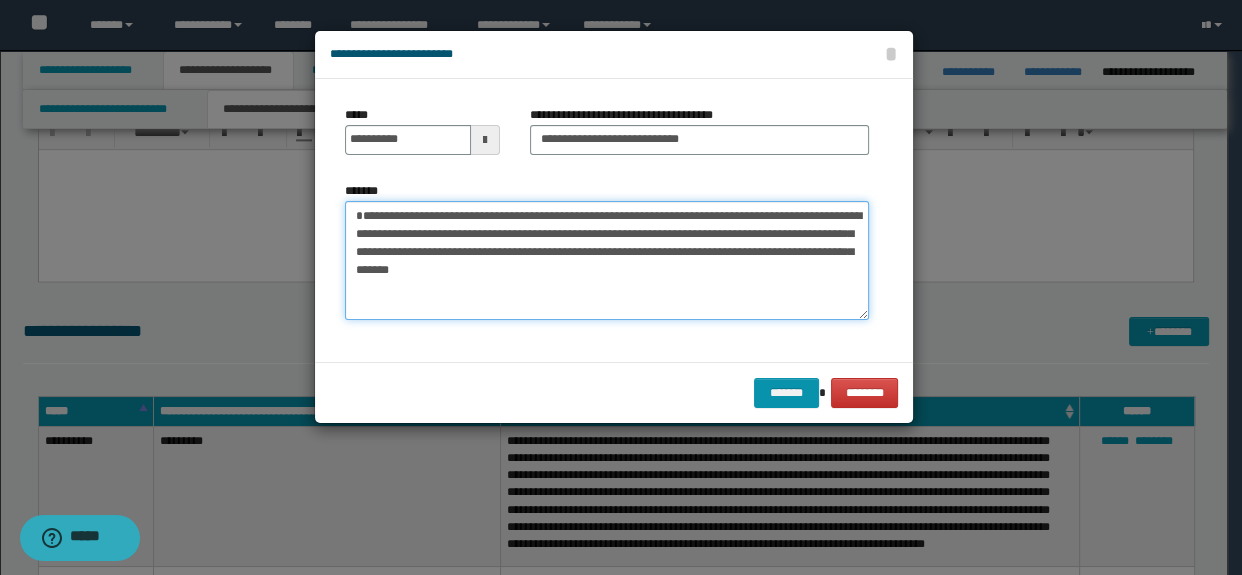 click on "**********" at bounding box center [607, 261] 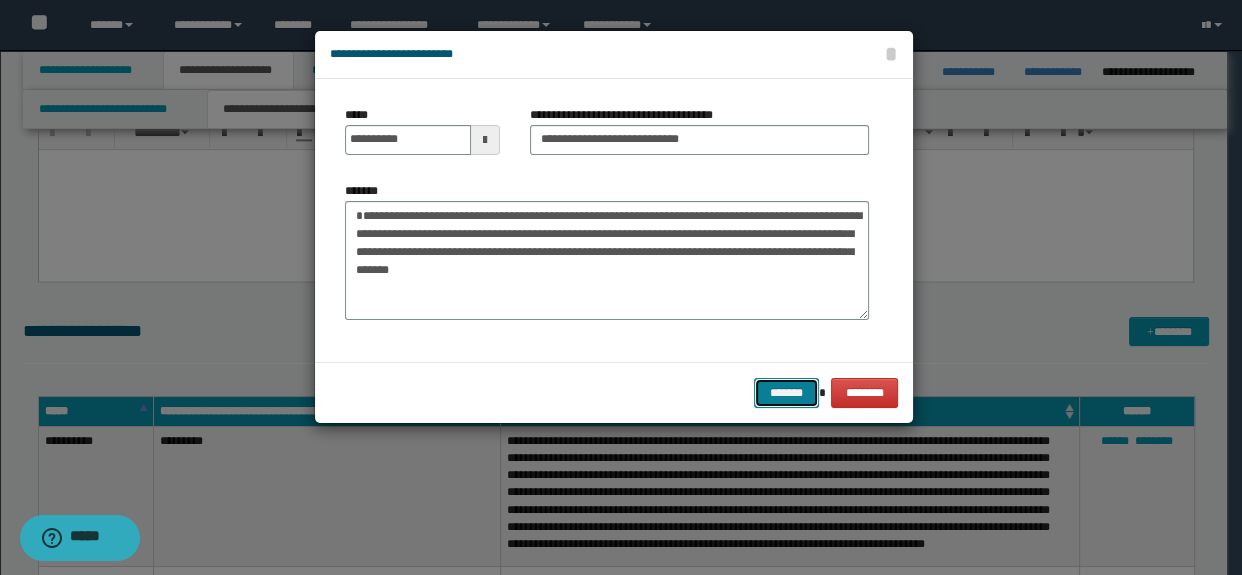 click on "*******" at bounding box center (786, 393) 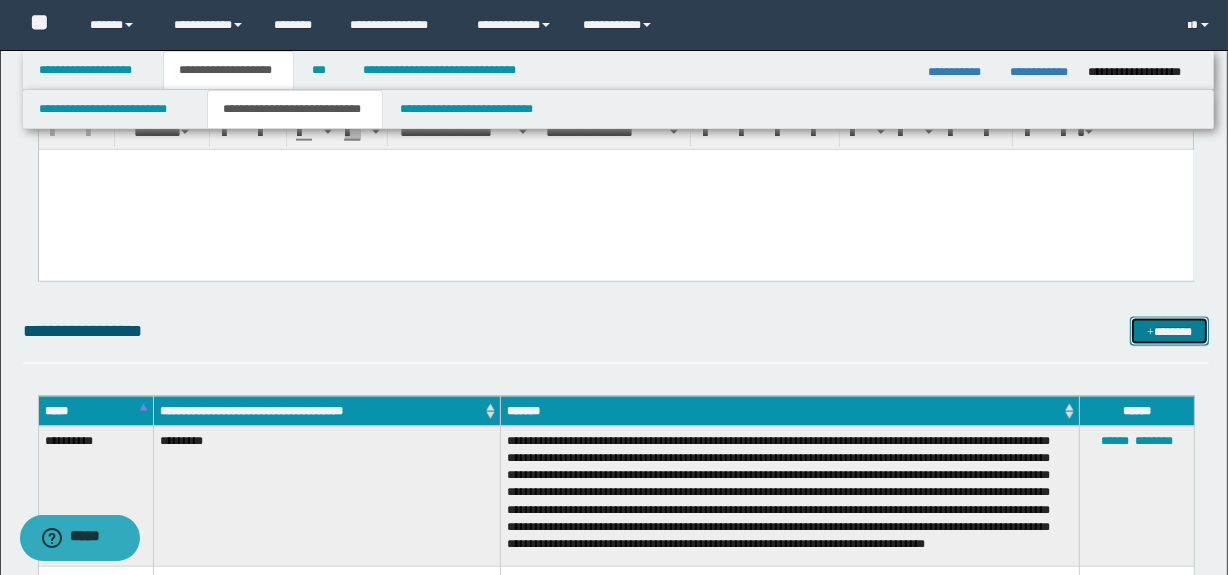 click on "*******" at bounding box center [1170, 332] 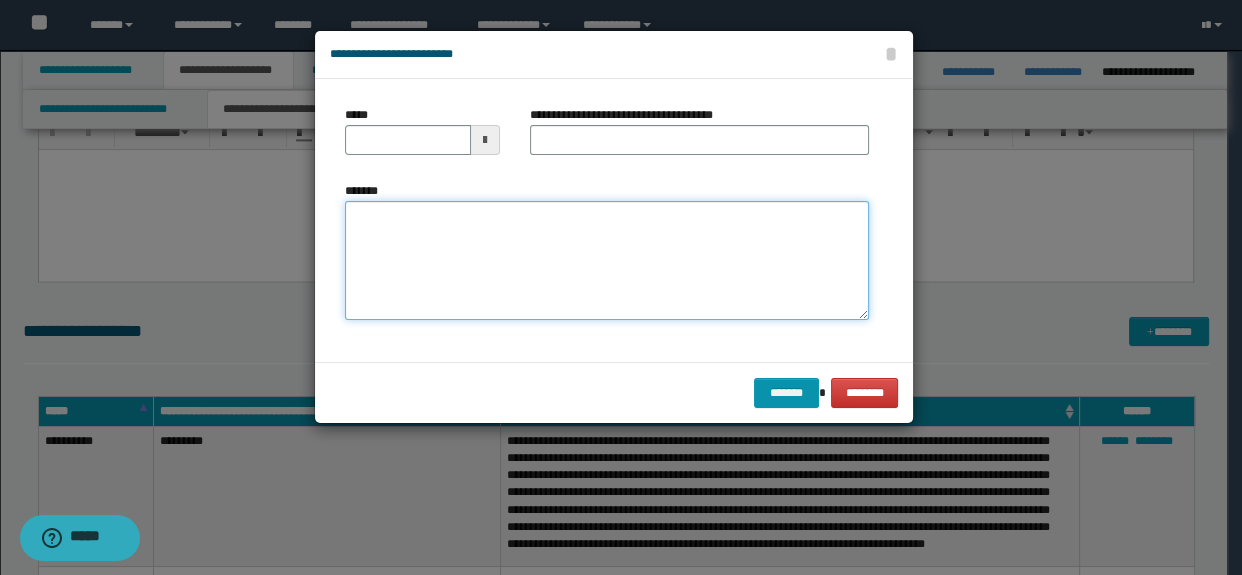 click on "*******" at bounding box center (607, 261) 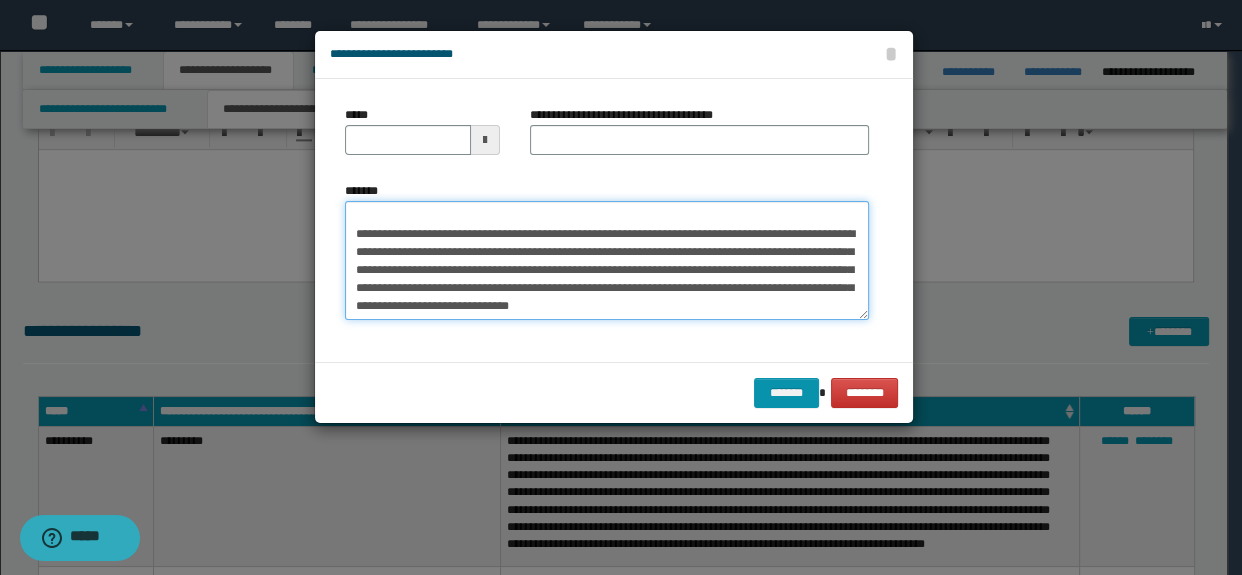 scroll, scrollTop: 78, scrollLeft: 0, axis: vertical 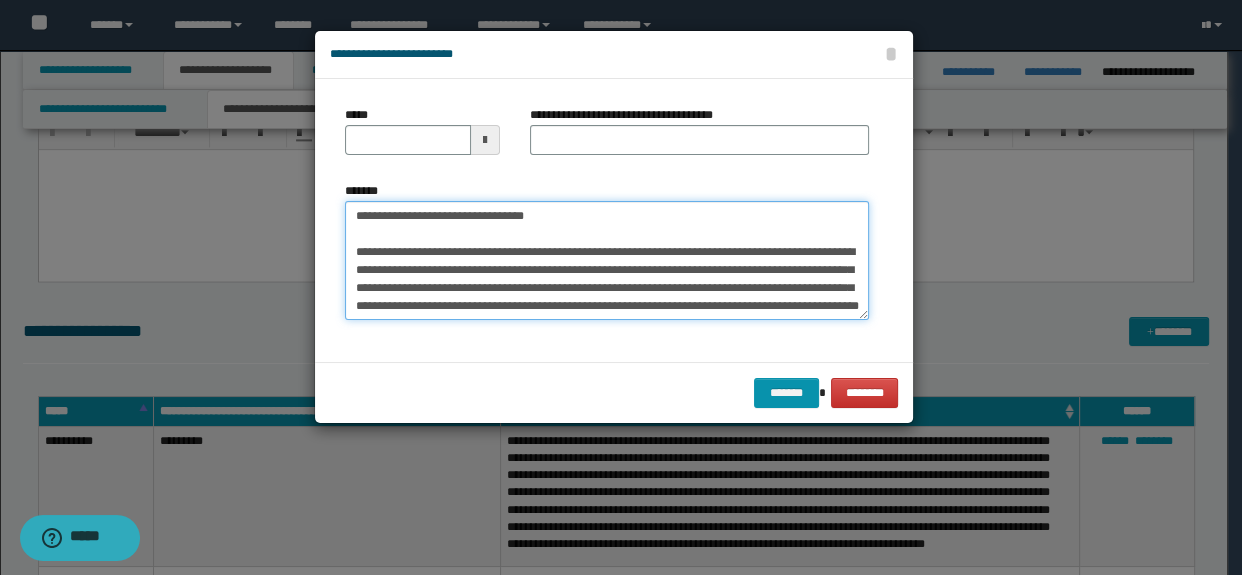 type on "**********" 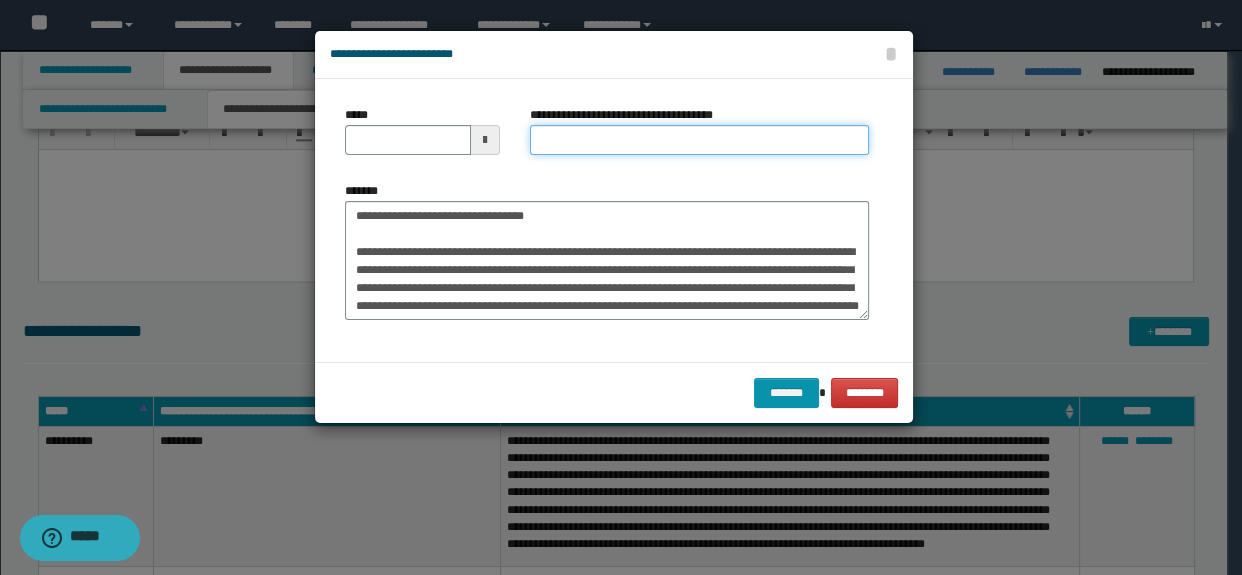 paste on "**********" 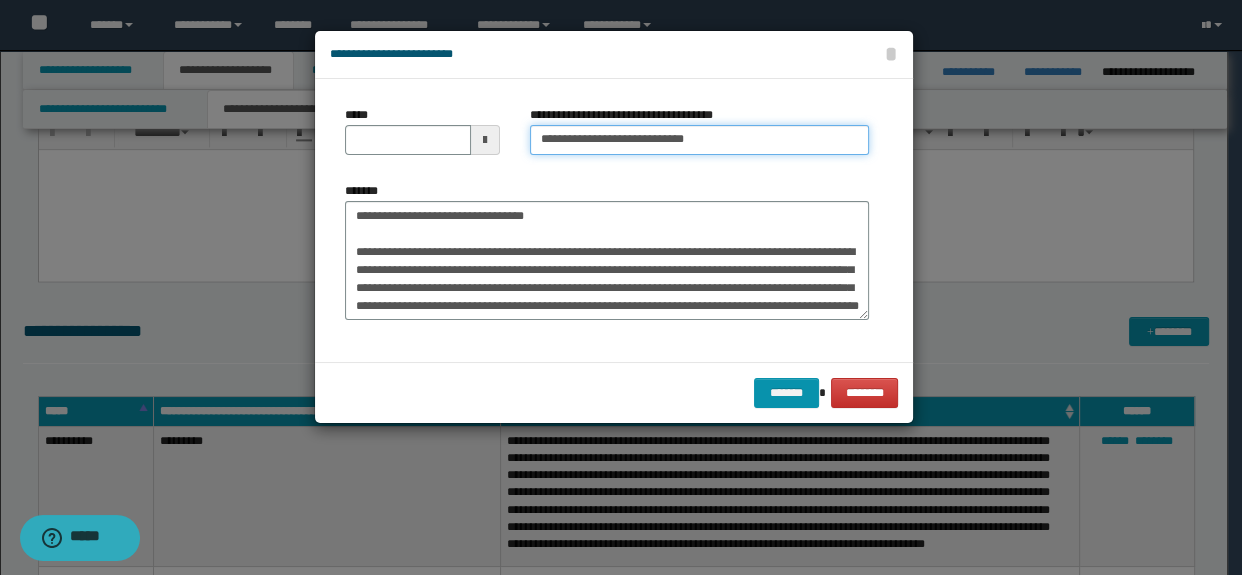 click on "**********" at bounding box center [700, 140] 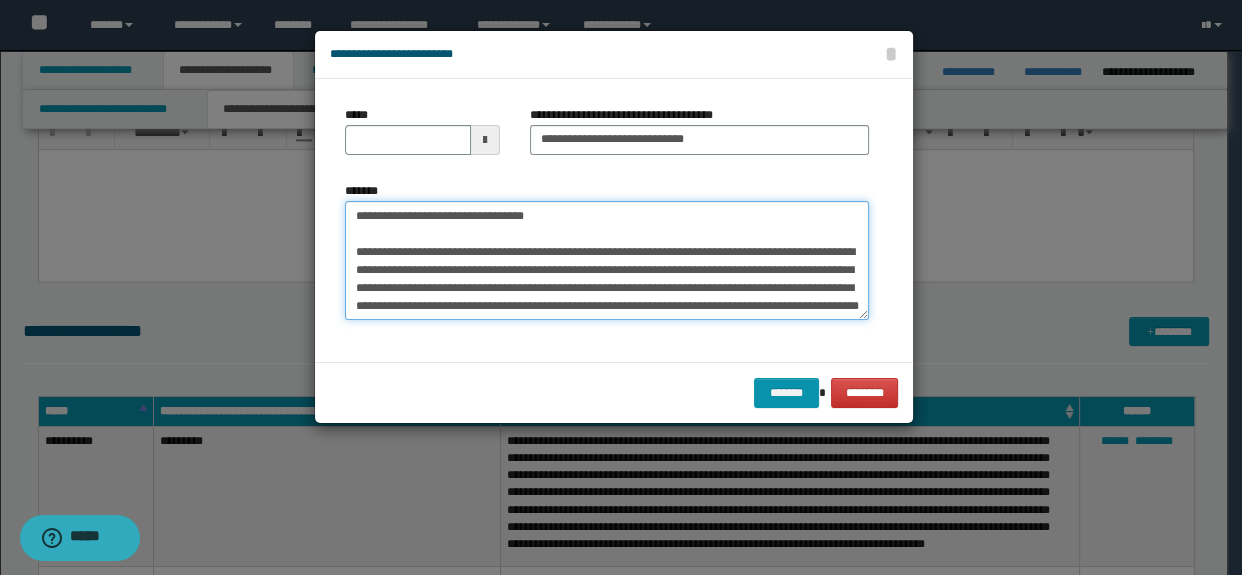 scroll, scrollTop: 0, scrollLeft: 0, axis: both 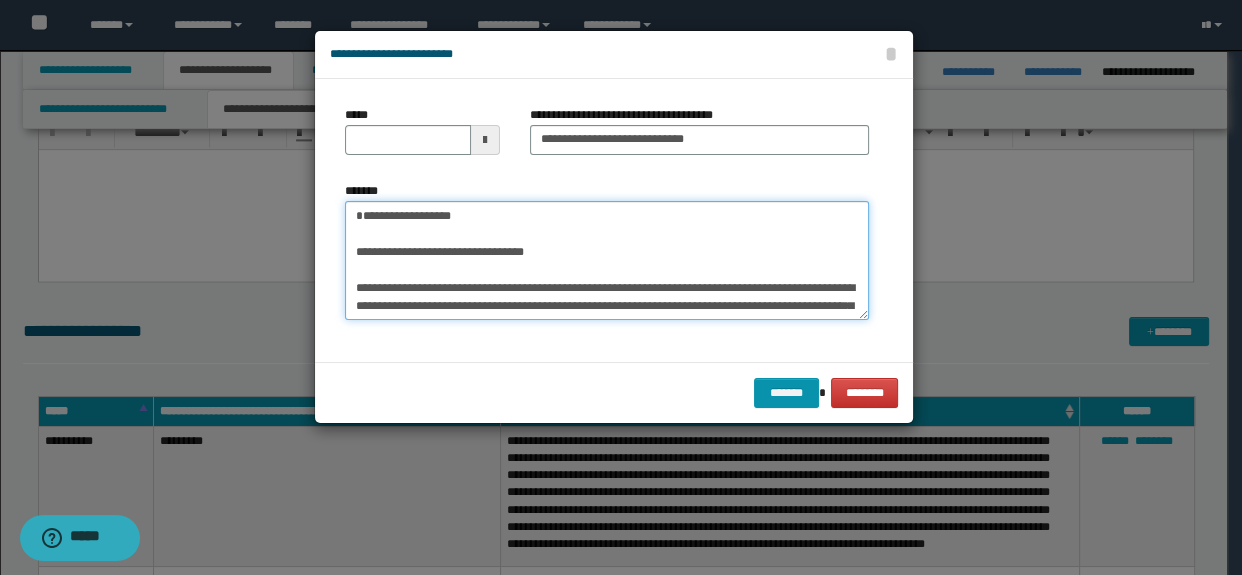 type 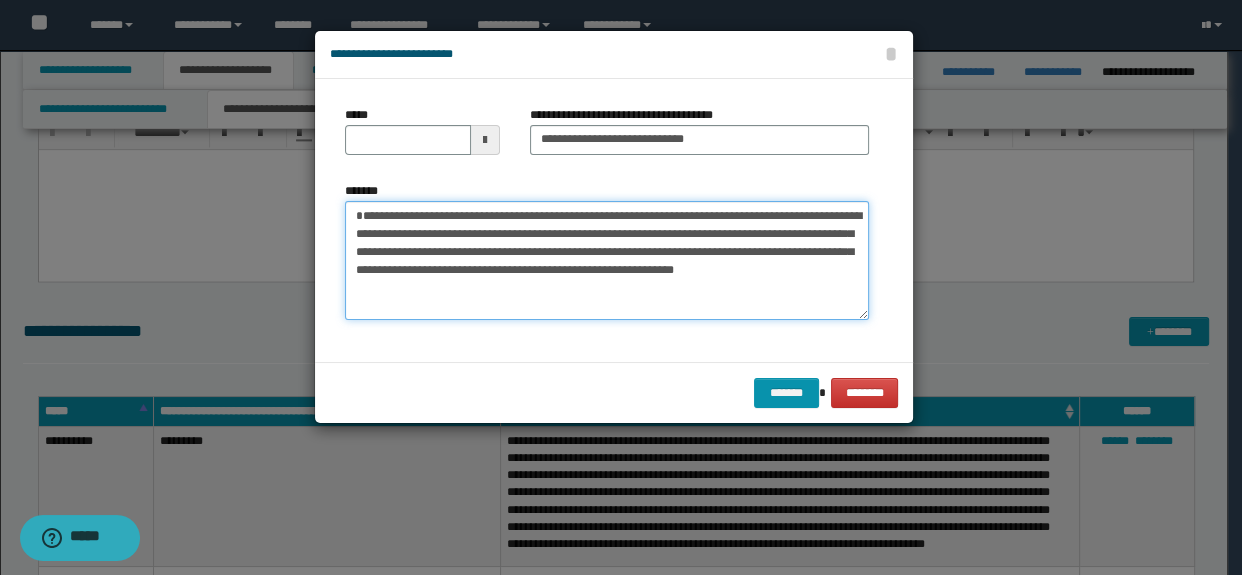 type 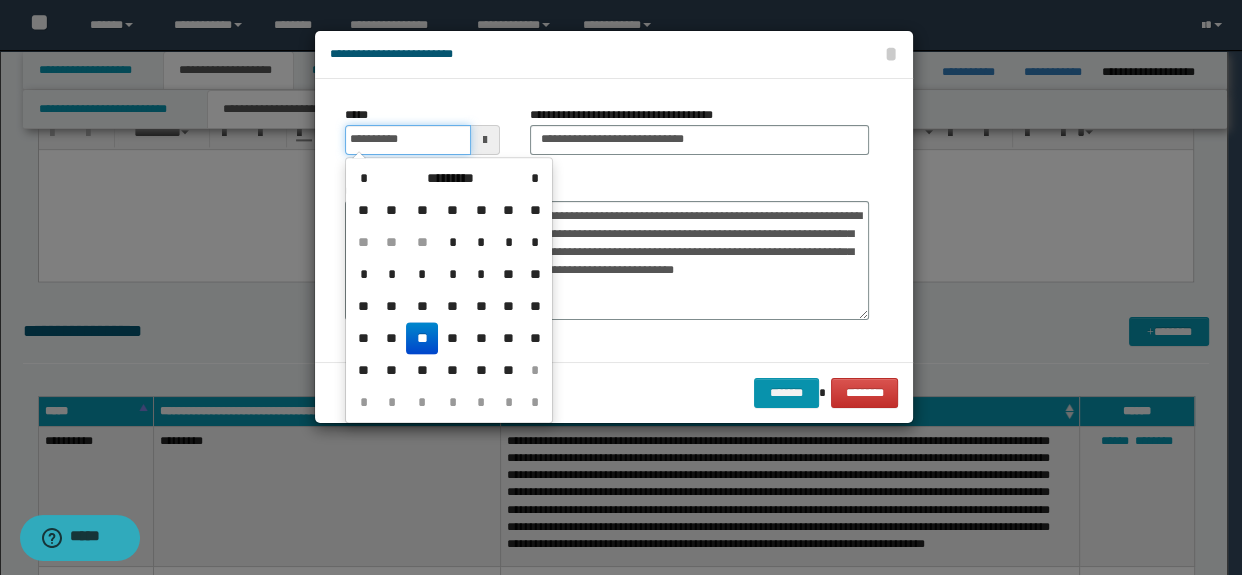 click on "**********" at bounding box center [408, 140] 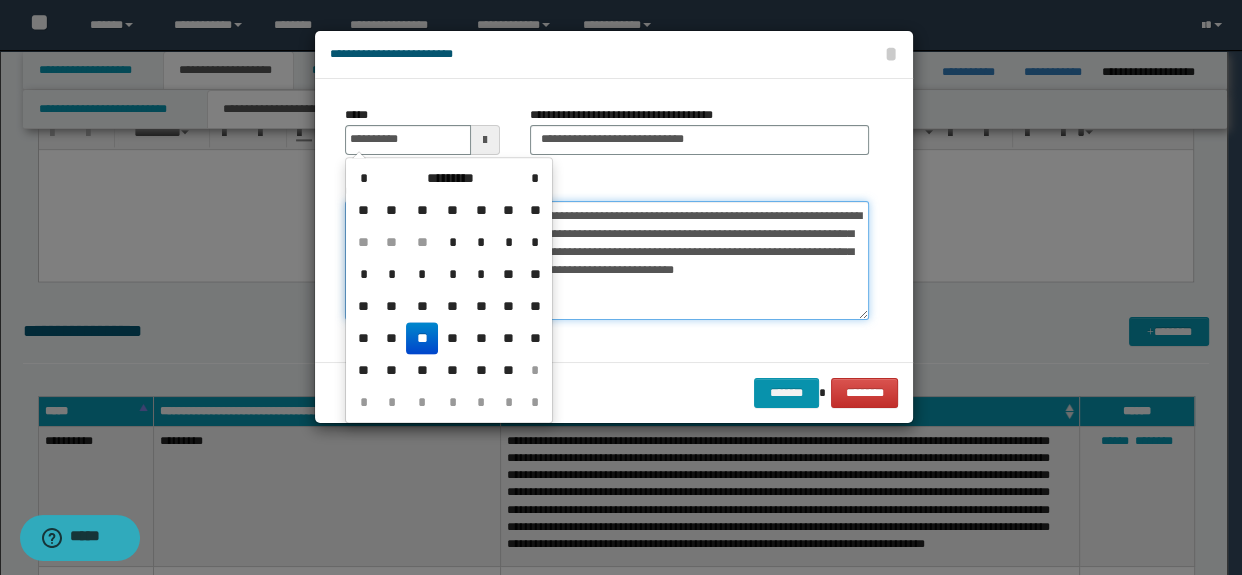 type on "**********" 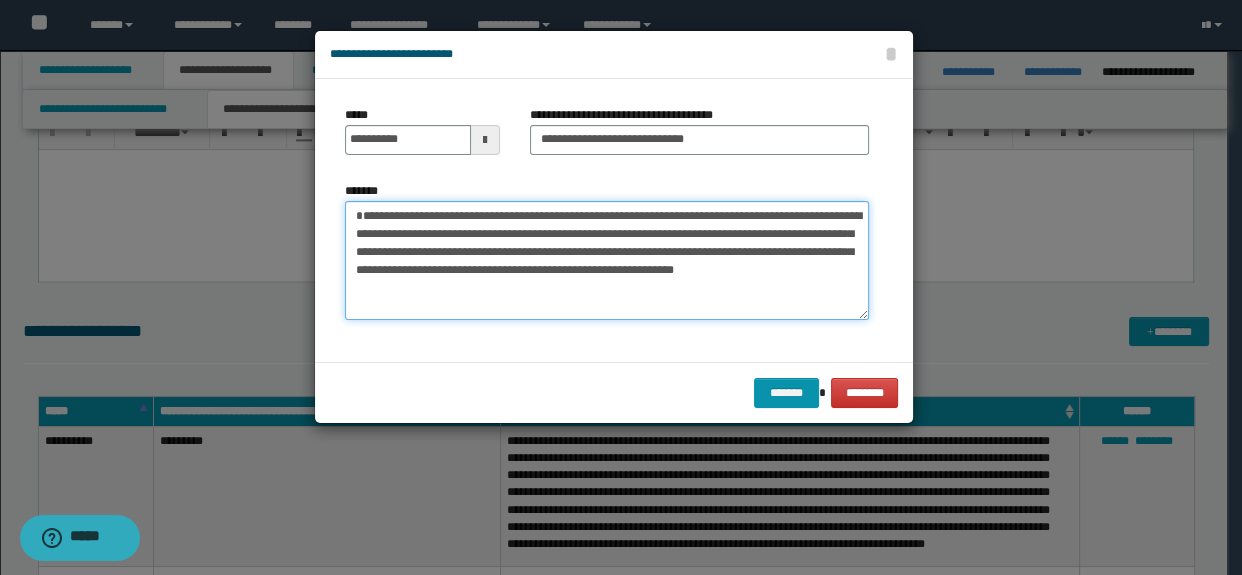 click on "**********" at bounding box center (607, 261) 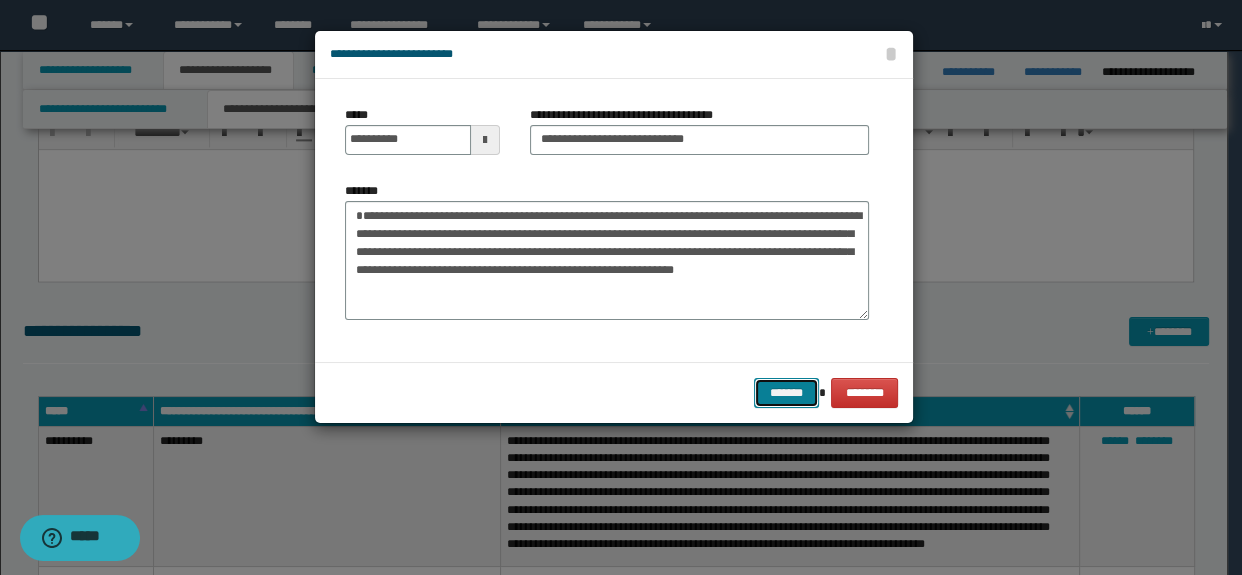 click on "*******" at bounding box center [786, 393] 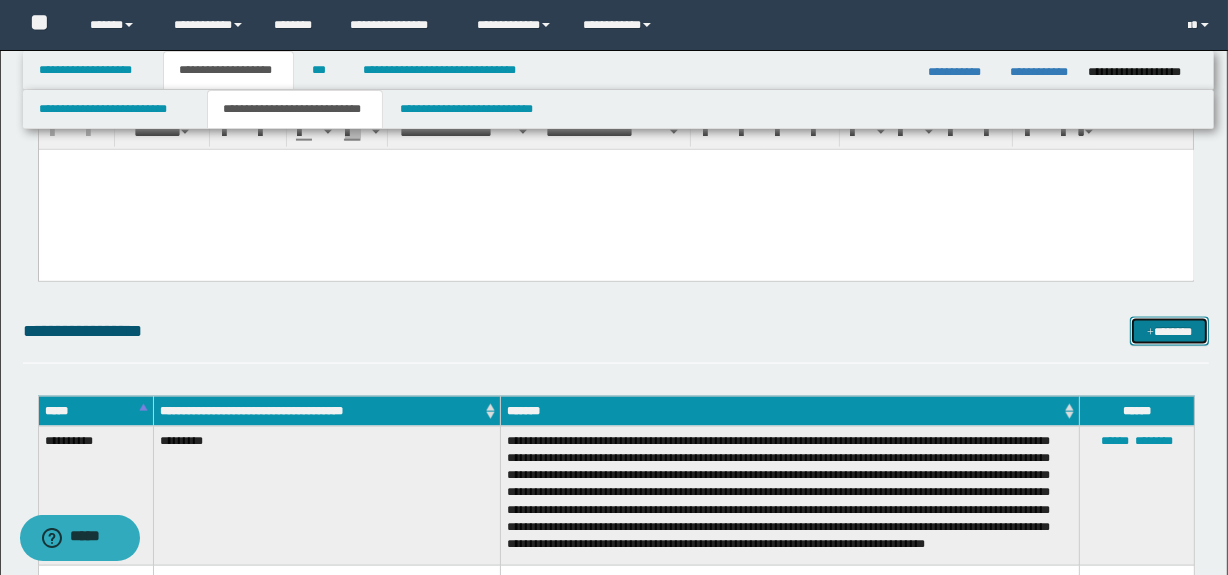click on "*******" at bounding box center [1170, 332] 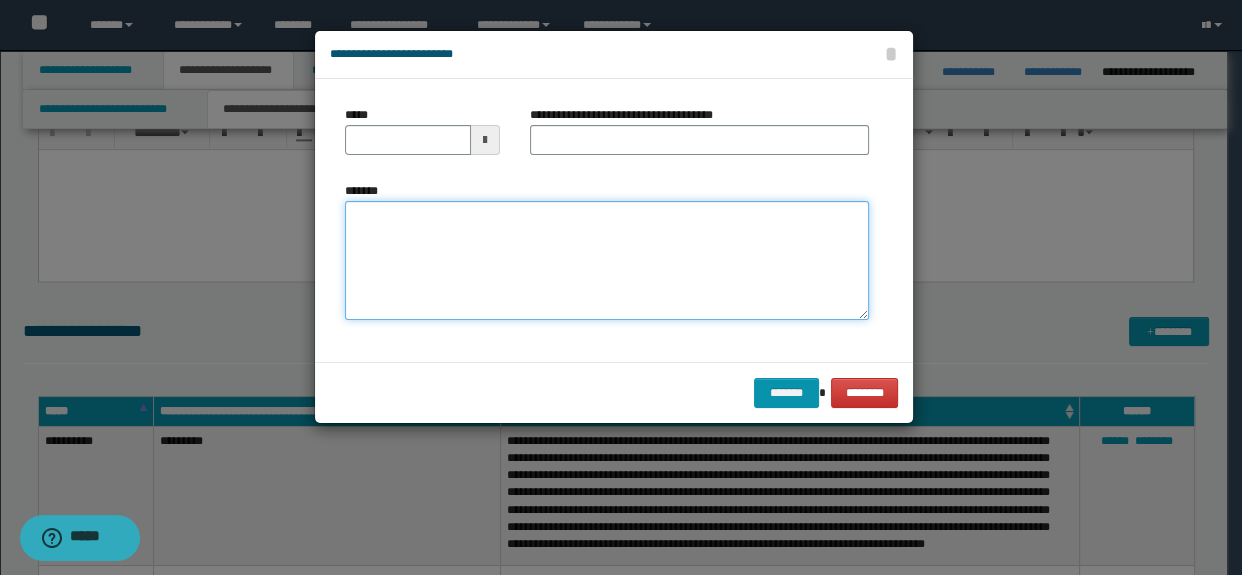 click on "*******" at bounding box center (607, 261) 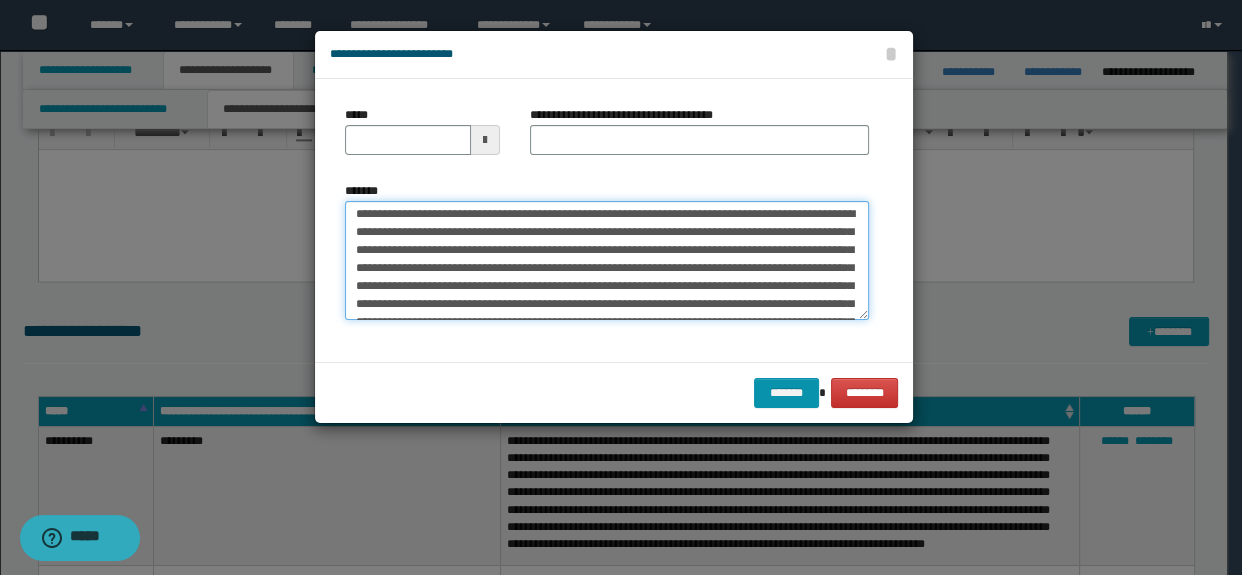 scroll, scrollTop: 0, scrollLeft: 0, axis: both 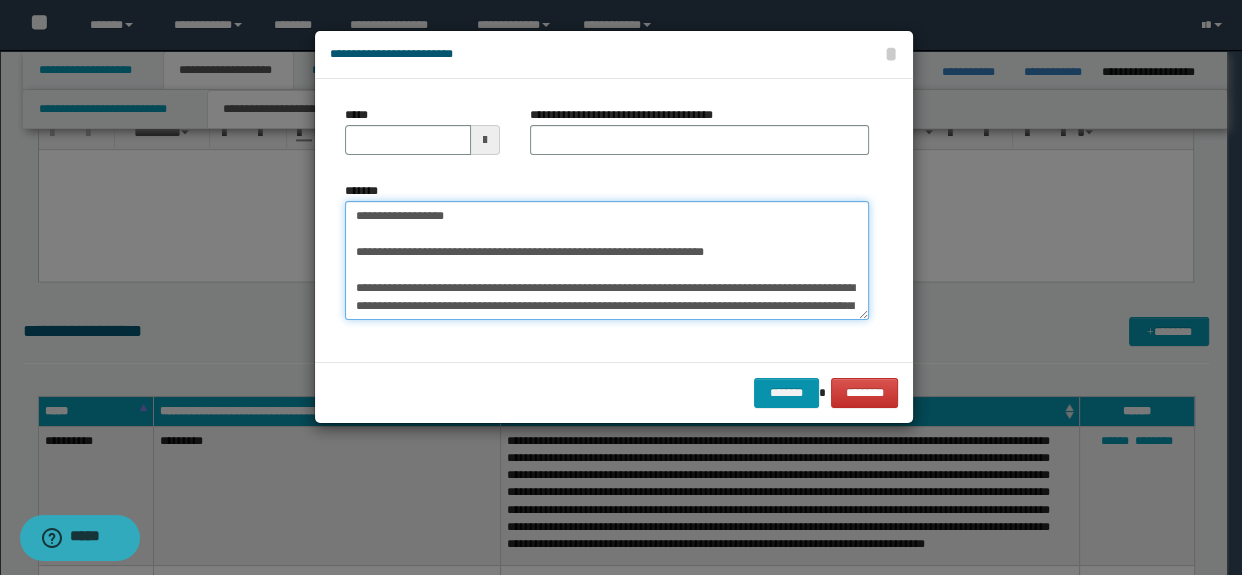 drag, startPoint x: 684, startPoint y: 289, endPoint x: 490, endPoint y: 285, distance: 194.04123 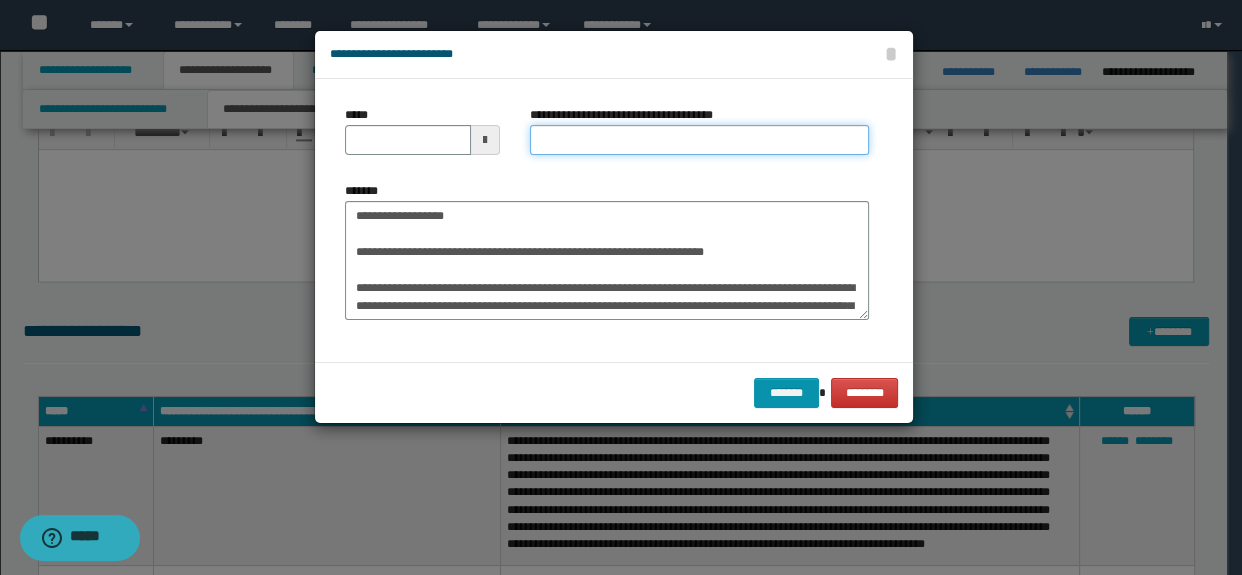 paste on "**********" 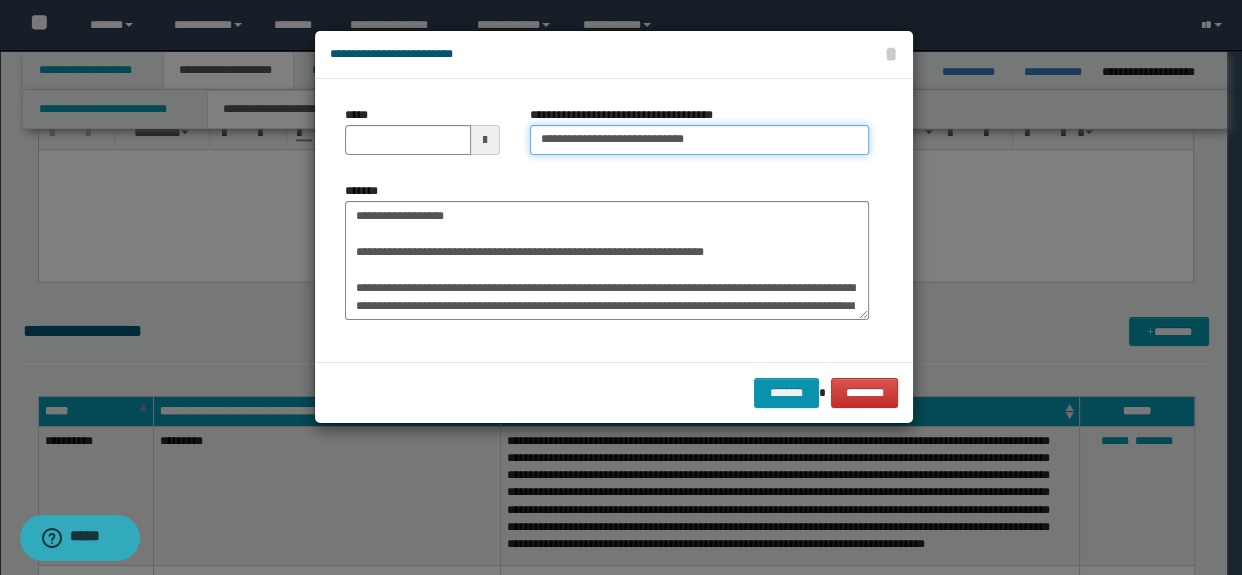 click on "**********" at bounding box center [700, 140] 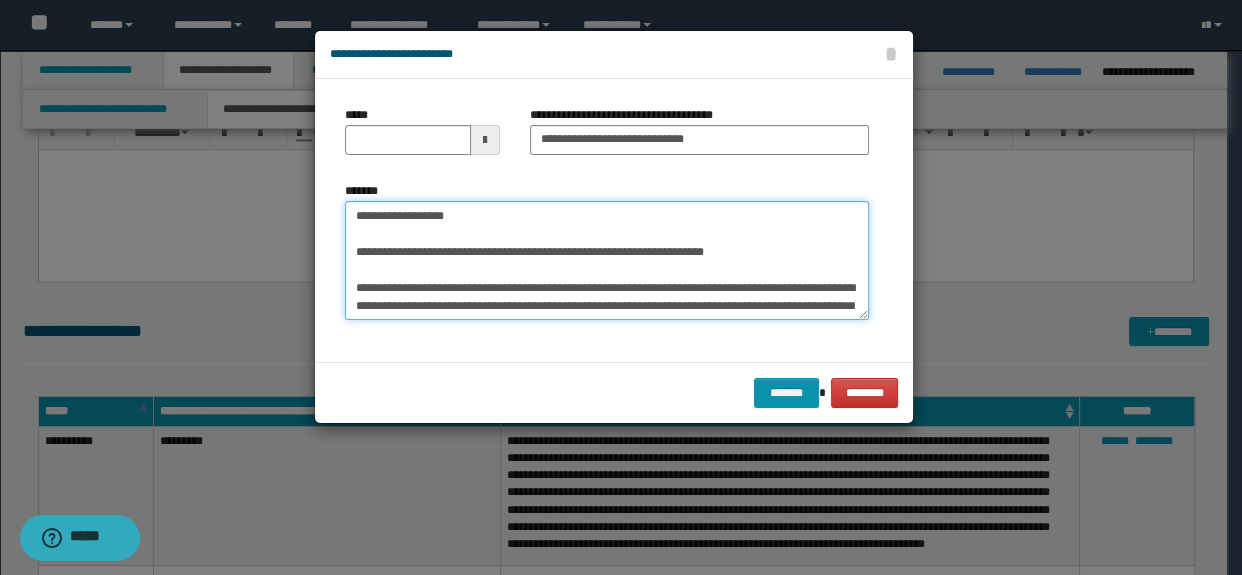 click on "*******" at bounding box center (607, 261) 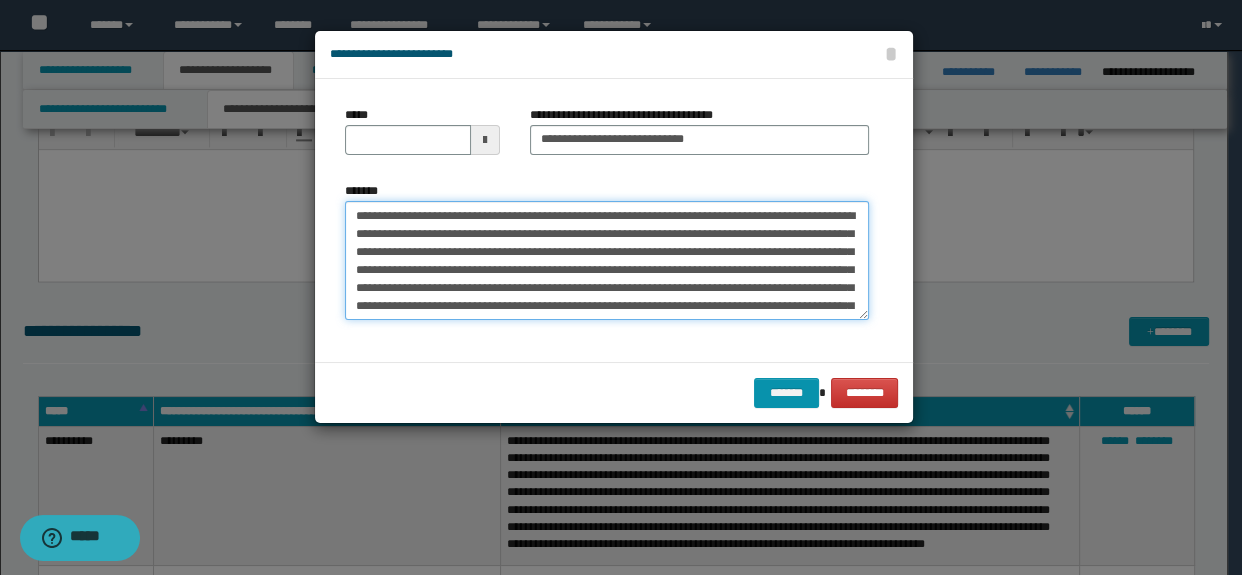 type 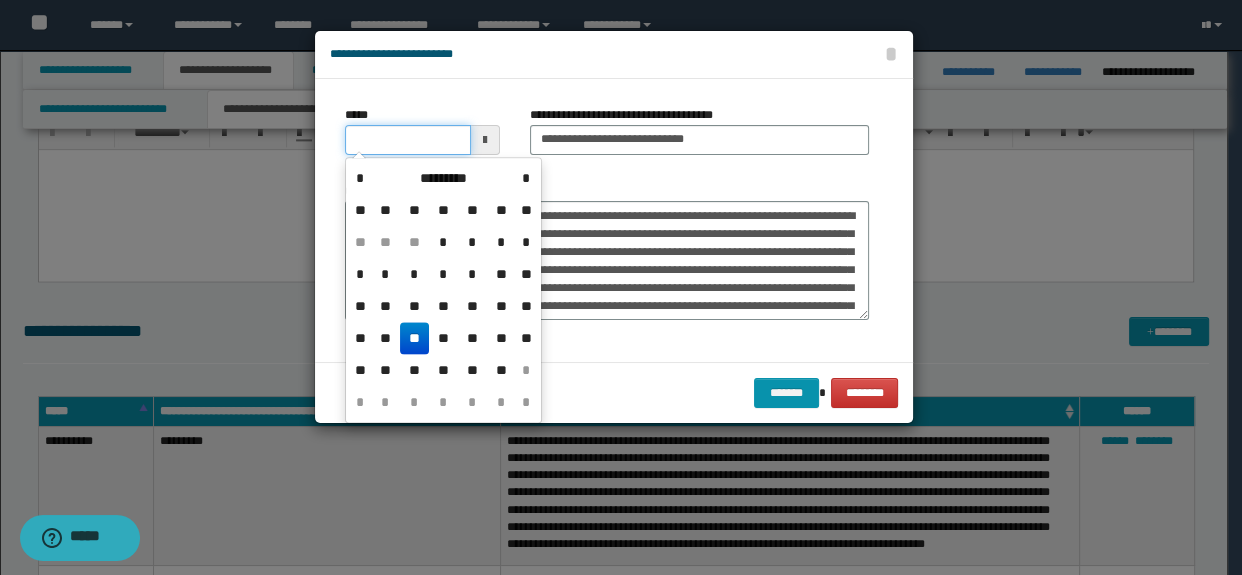 click on "*****" at bounding box center [408, 140] 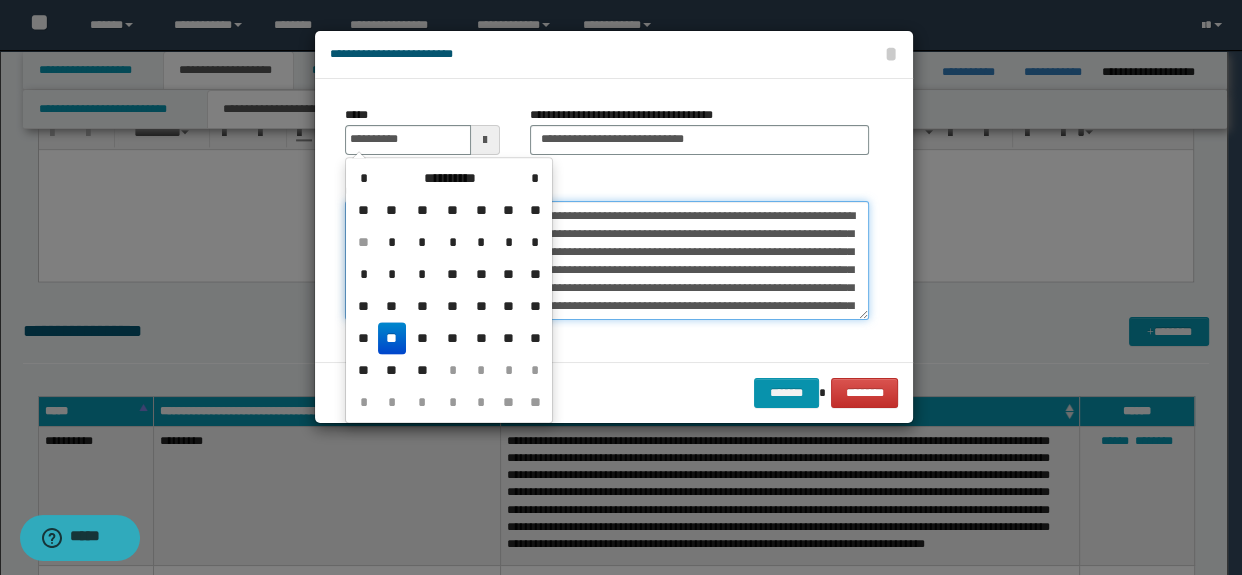 type on "**********" 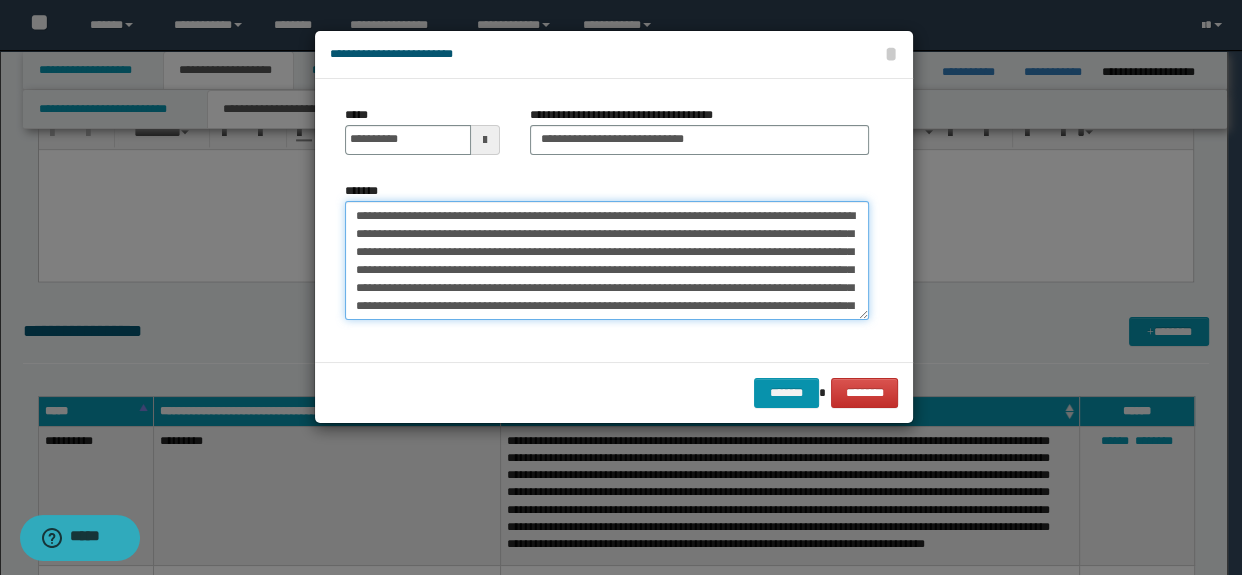 click on "**********" at bounding box center [607, 261] 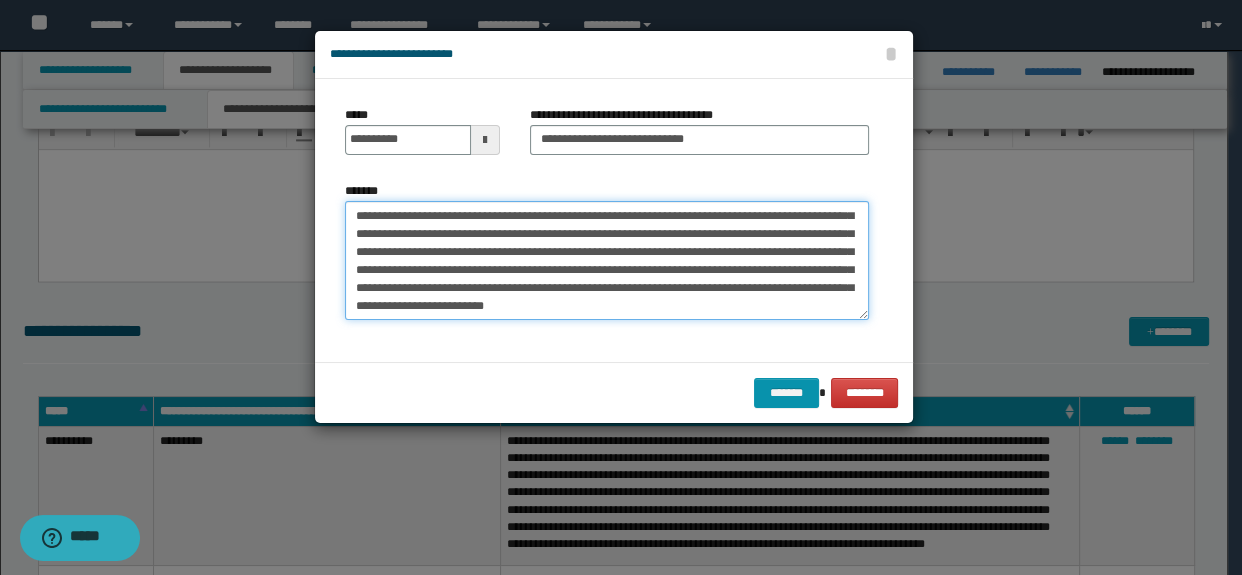 scroll, scrollTop: 108, scrollLeft: 0, axis: vertical 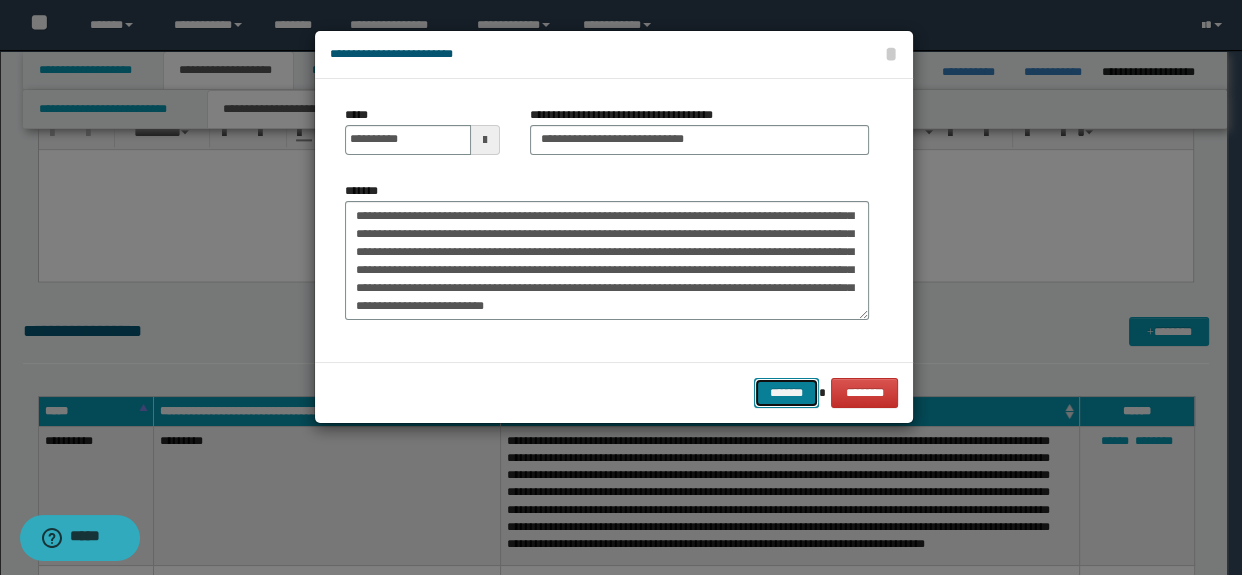 click on "*******" at bounding box center [786, 393] 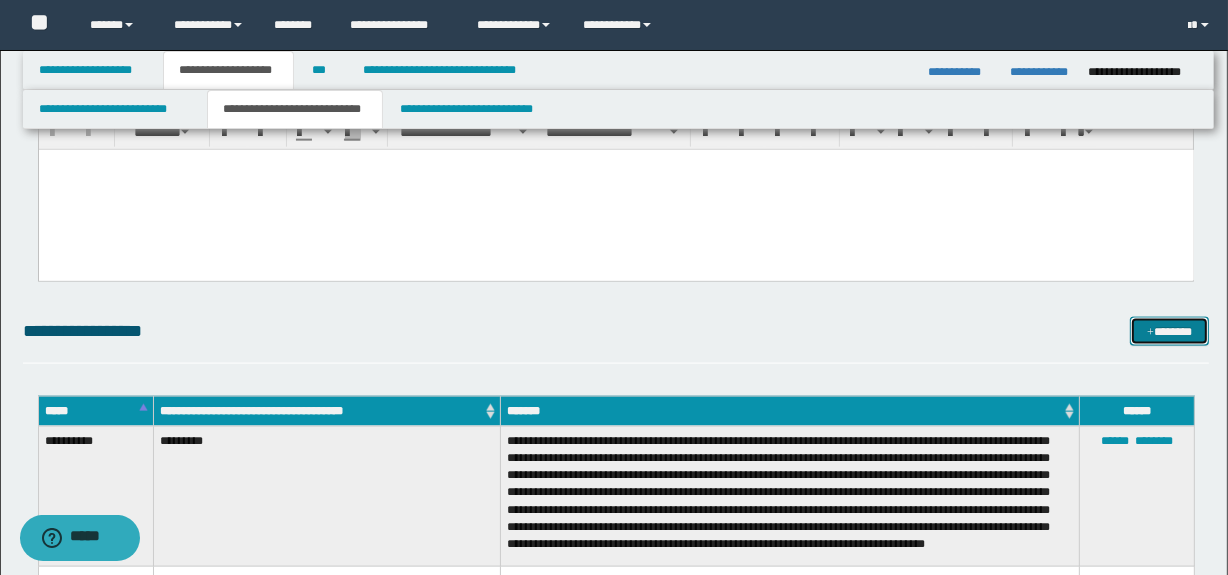 click on "*******" at bounding box center (1170, 332) 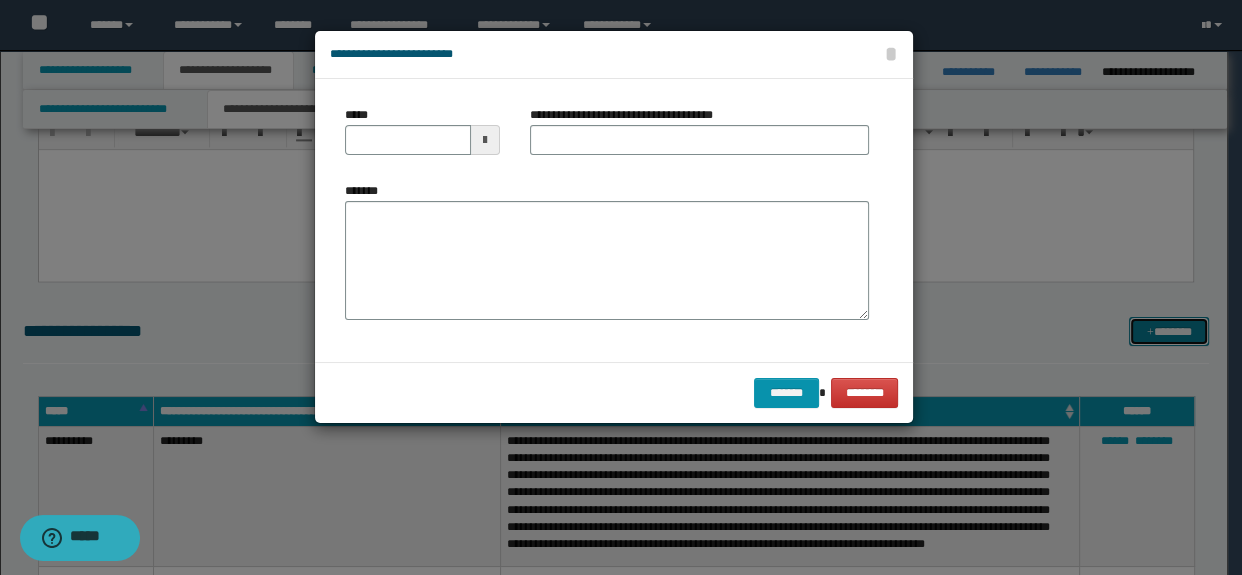 scroll, scrollTop: 0, scrollLeft: 0, axis: both 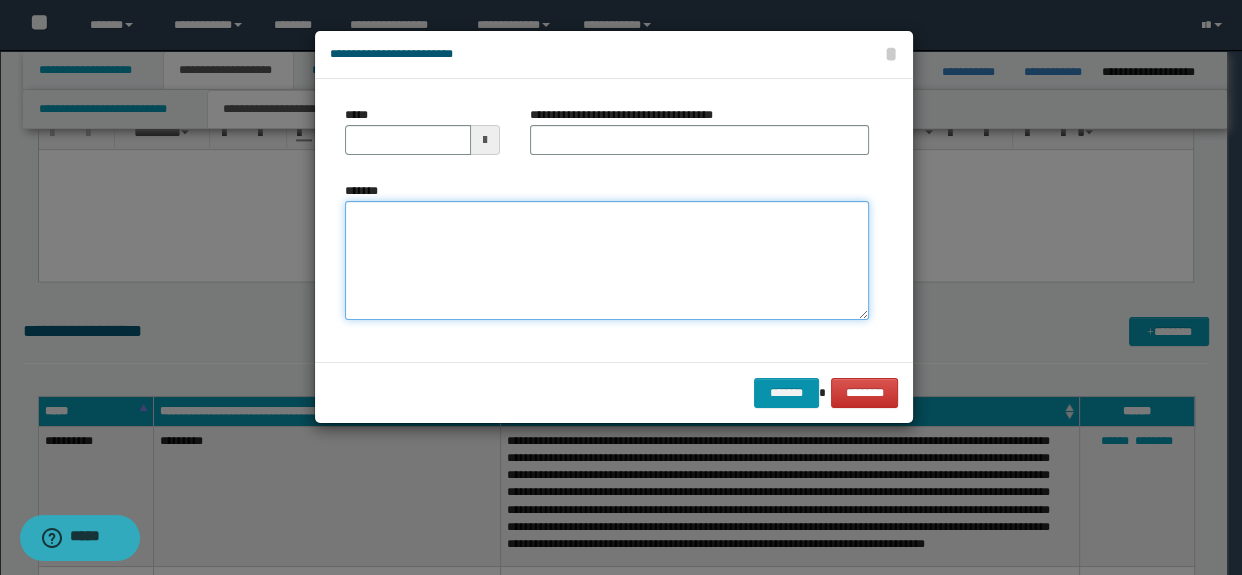 paste on "**********" 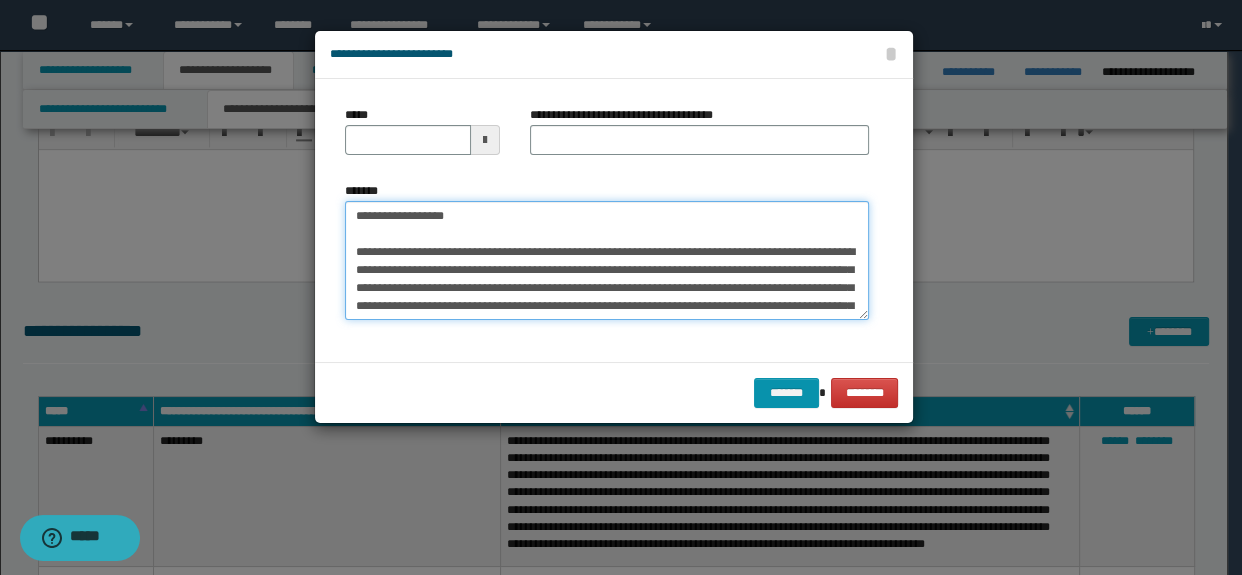 click on "**********" at bounding box center [607, 261] 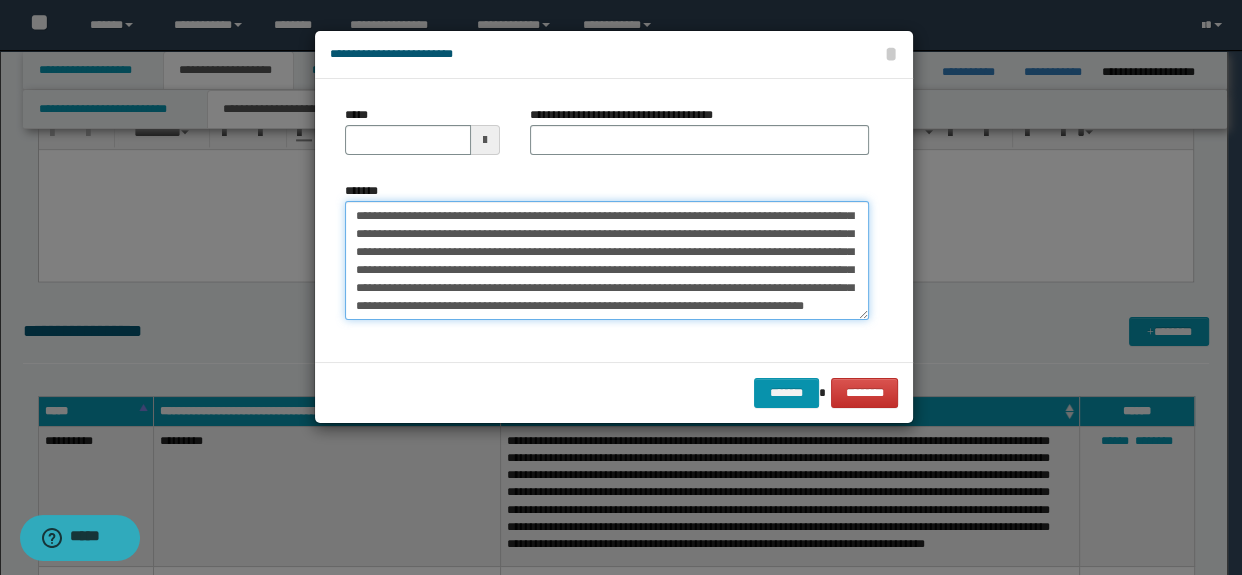 scroll, scrollTop: 0, scrollLeft: 0, axis: both 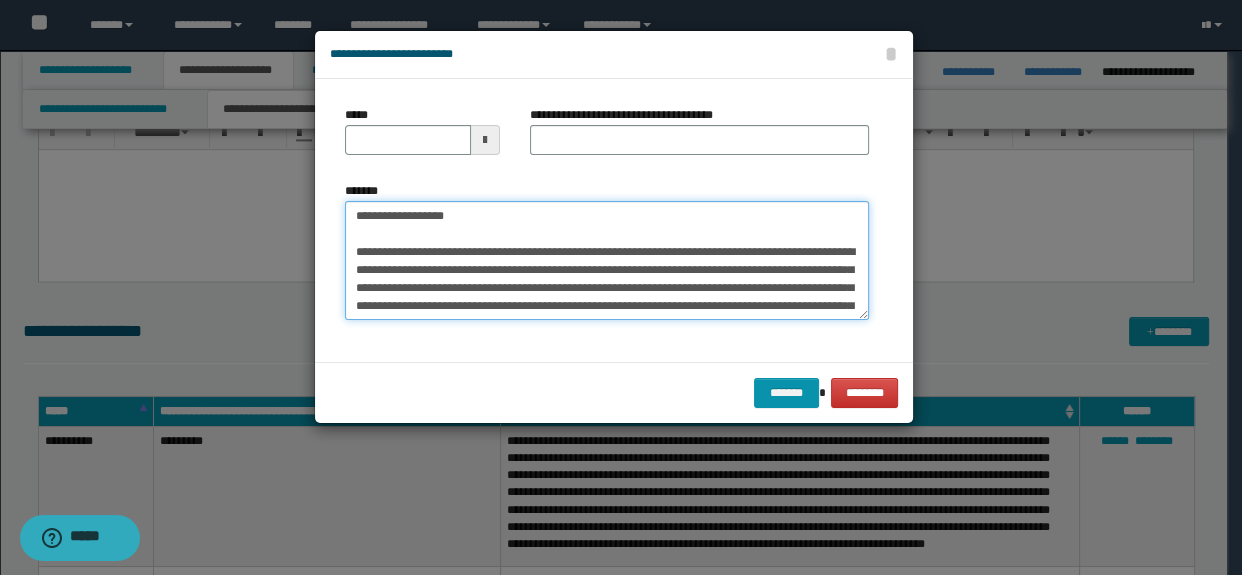 drag, startPoint x: 430, startPoint y: 251, endPoint x: 626, endPoint y: 254, distance: 196.02296 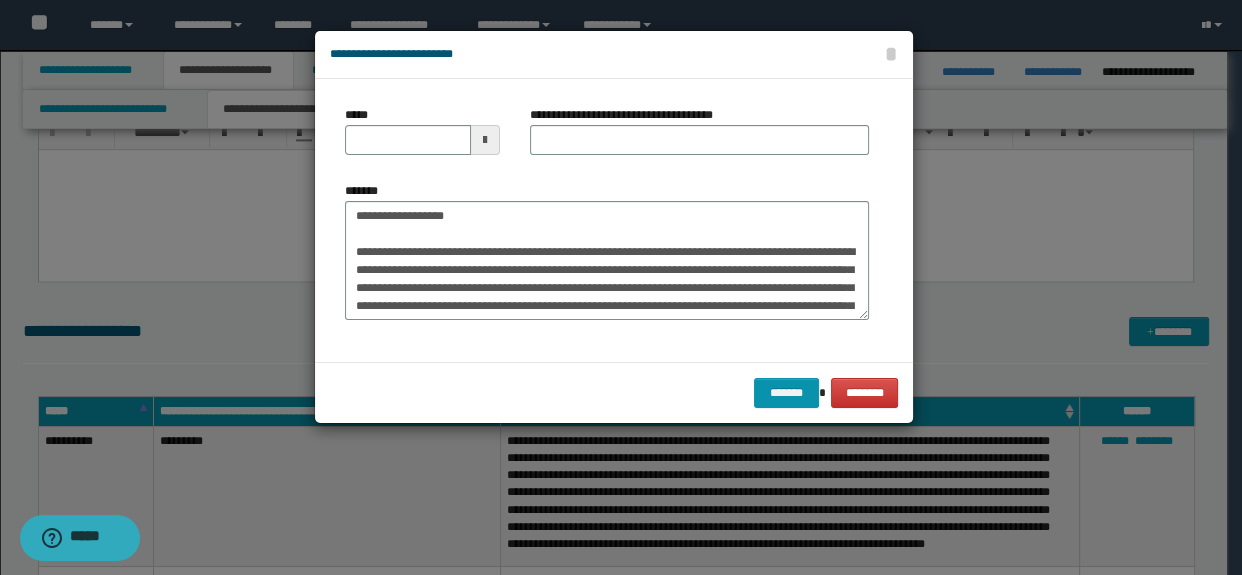 drag, startPoint x: 657, startPoint y: 164, endPoint x: 637, endPoint y: 136, distance: 34.4093 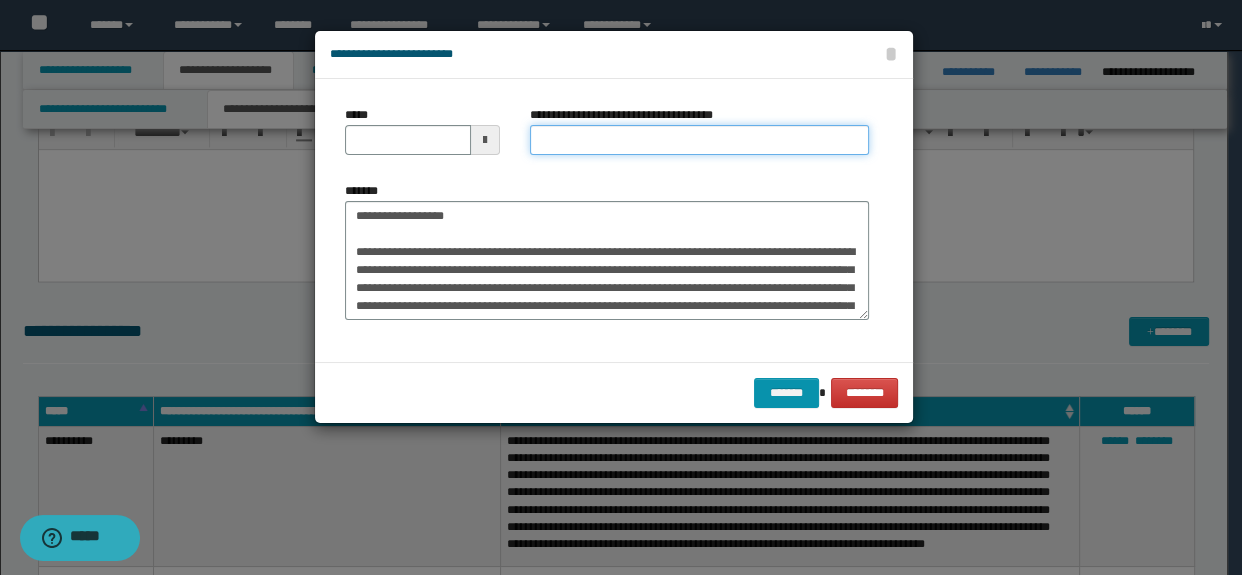 click on "**********" at bounding box center (700, 140) 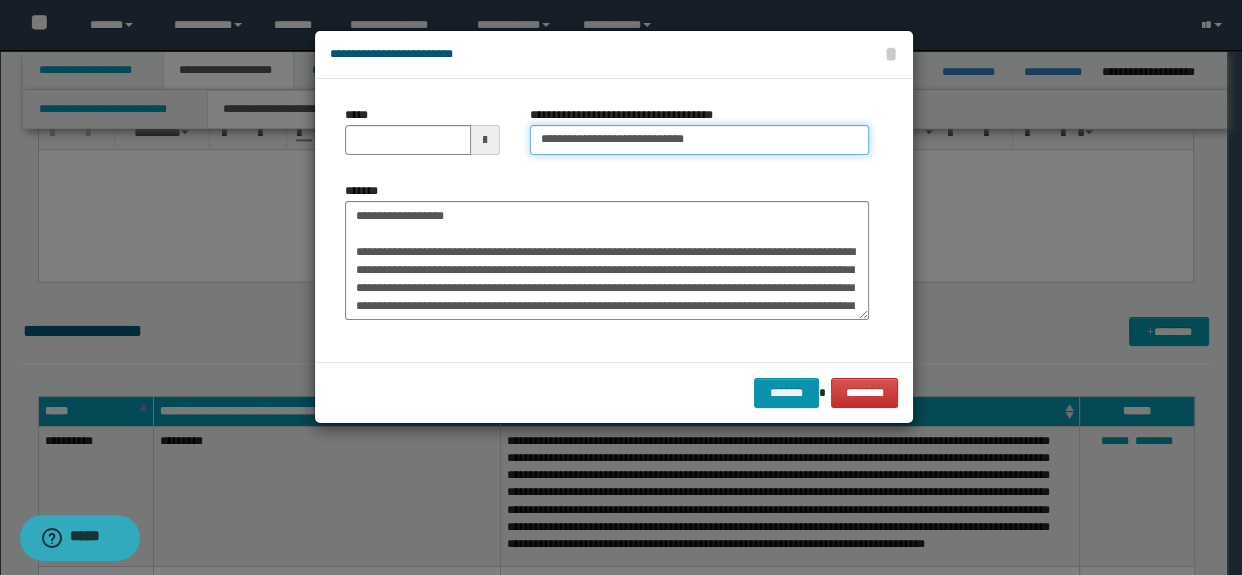 type on "**********" 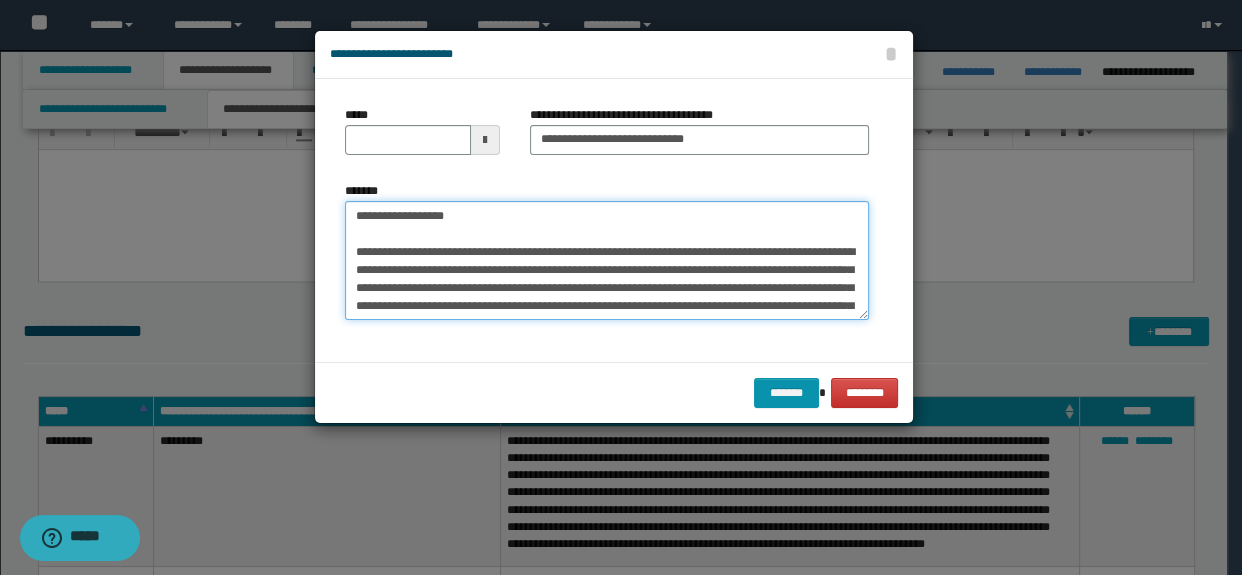 drag, startPoint x: 704, startPoint y: 267, endPoint x: 268, endPoint y: 194, distance: 442.069 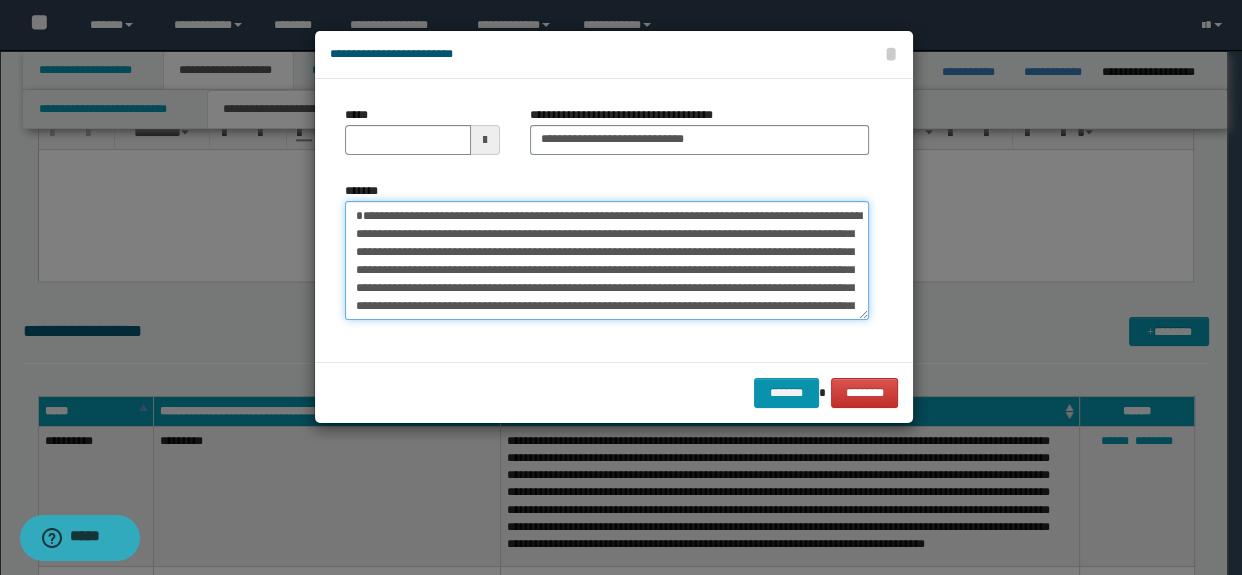 type on "**********" 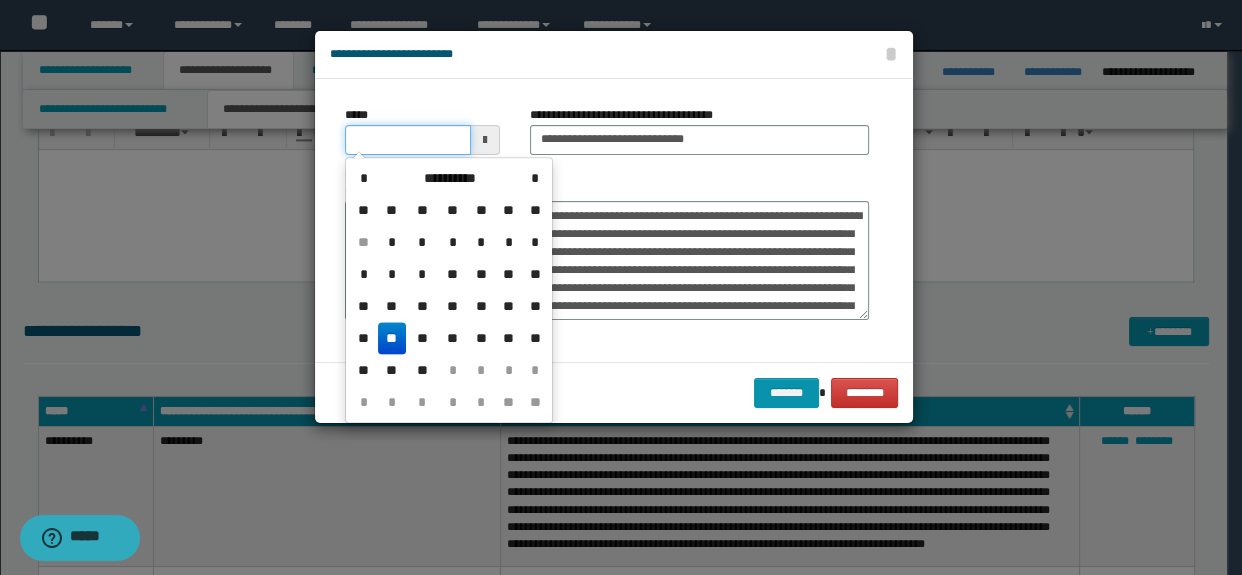click on "*****" at bounding box center [408, 140] 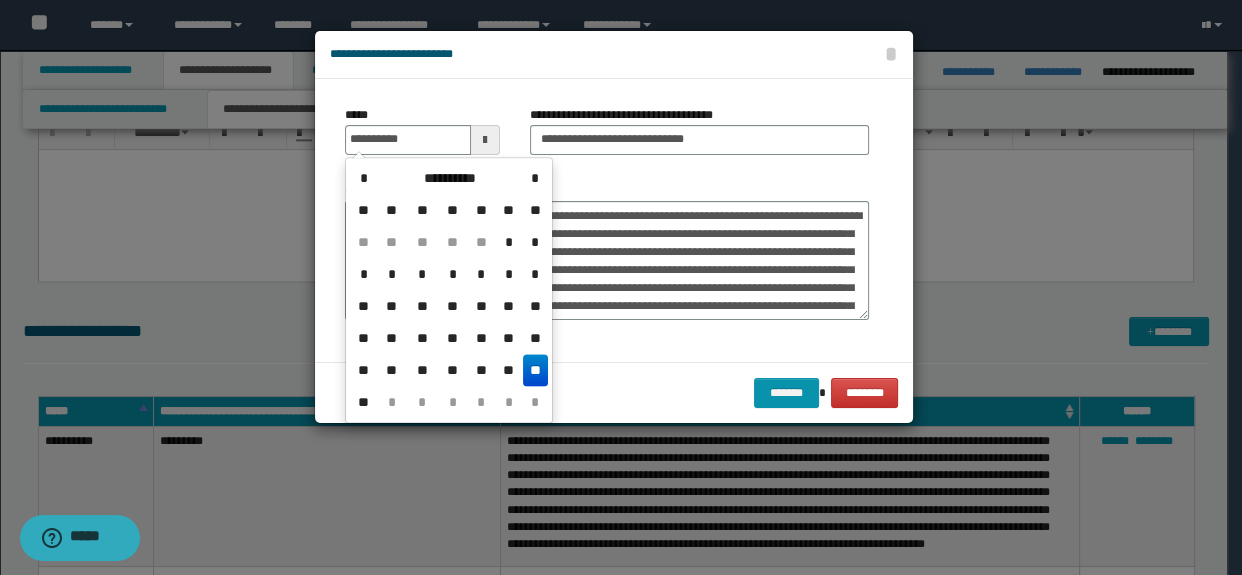type on "**********" 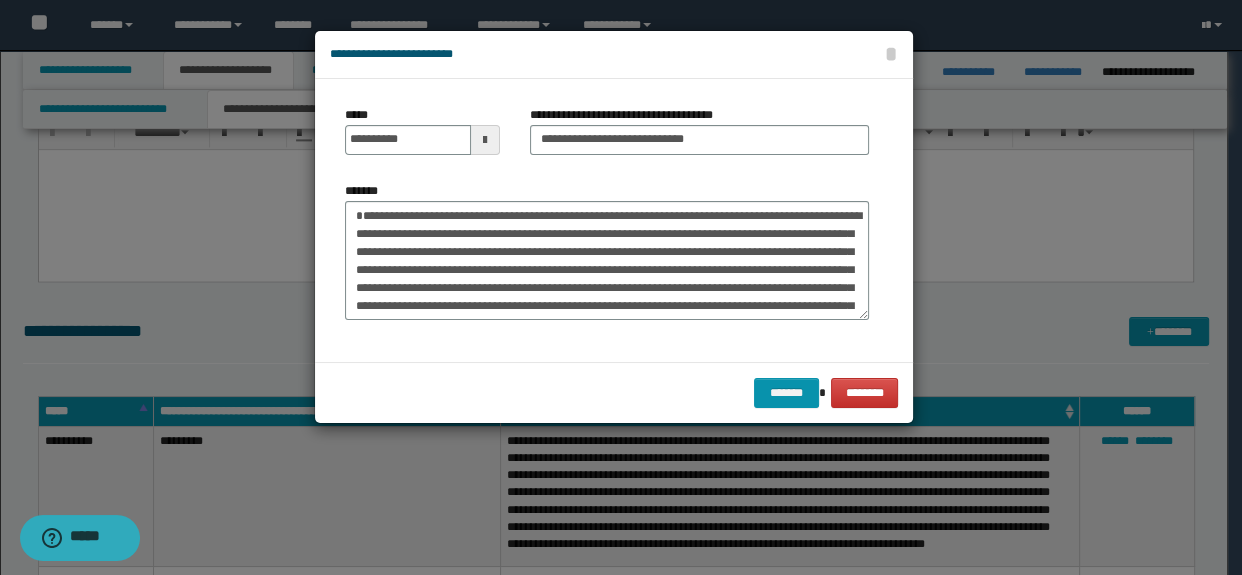 click on "**********" at bounding box center [607, 251] 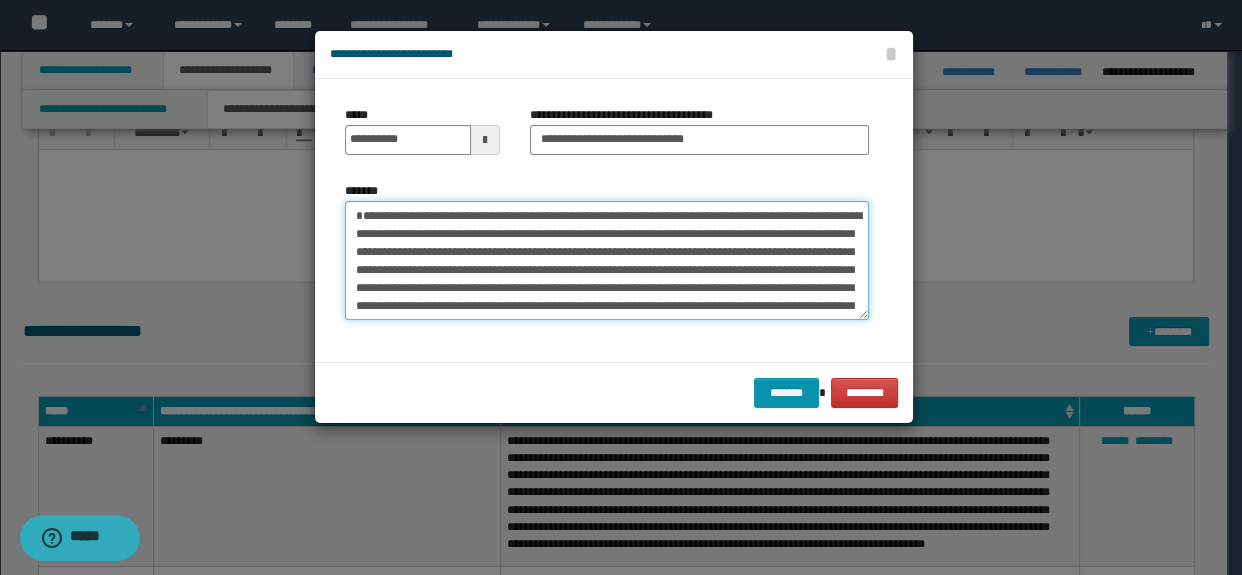 click on "**********" at bounding box center (607, 261) 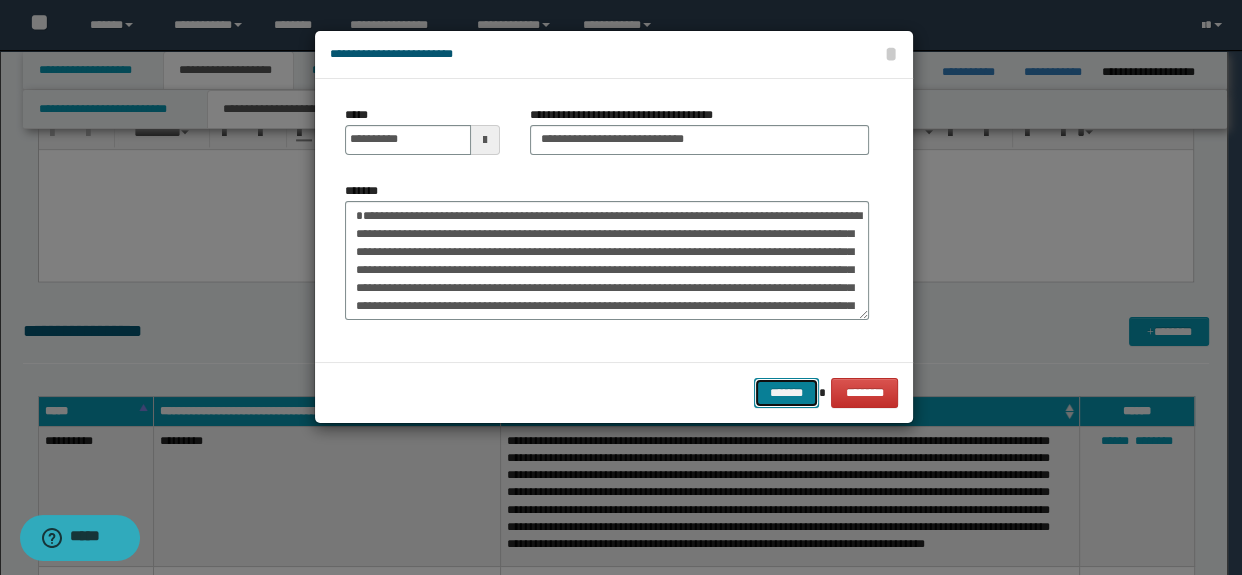 click on "*******" at bounding box center (786, 393) 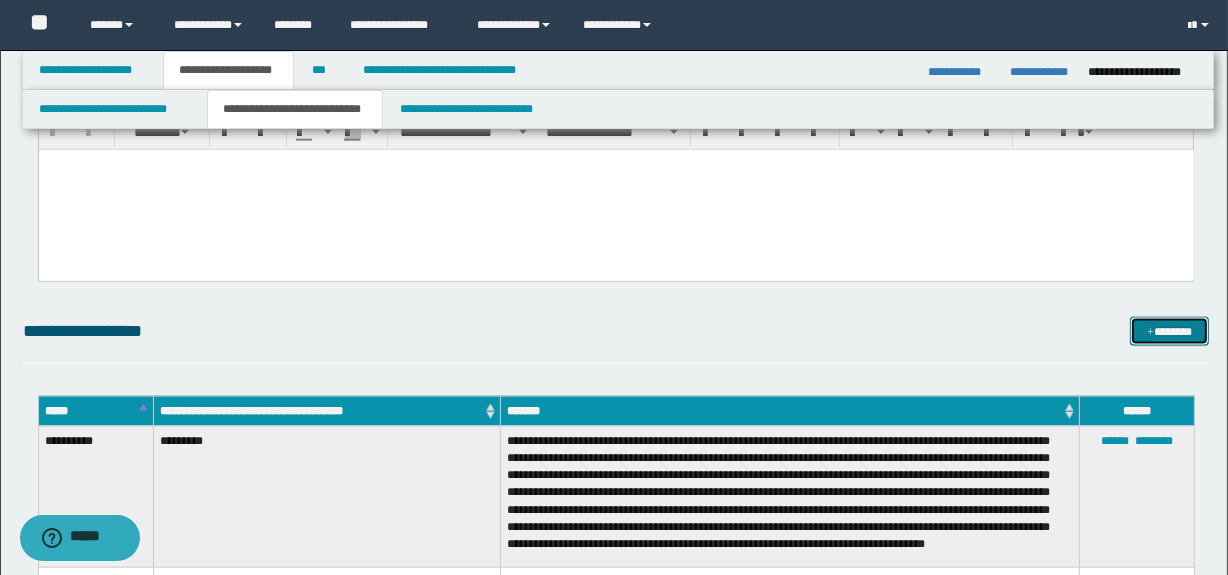 click on "*******" at bounding box center (1170, 332) 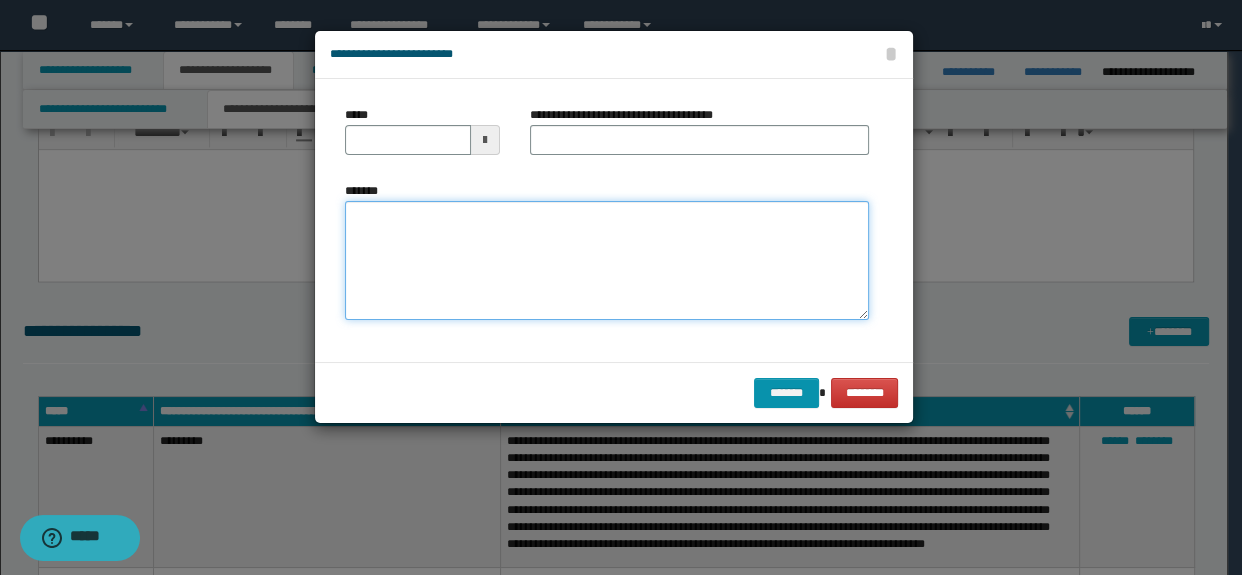 click on "*******" at bounding box center [607, 261] 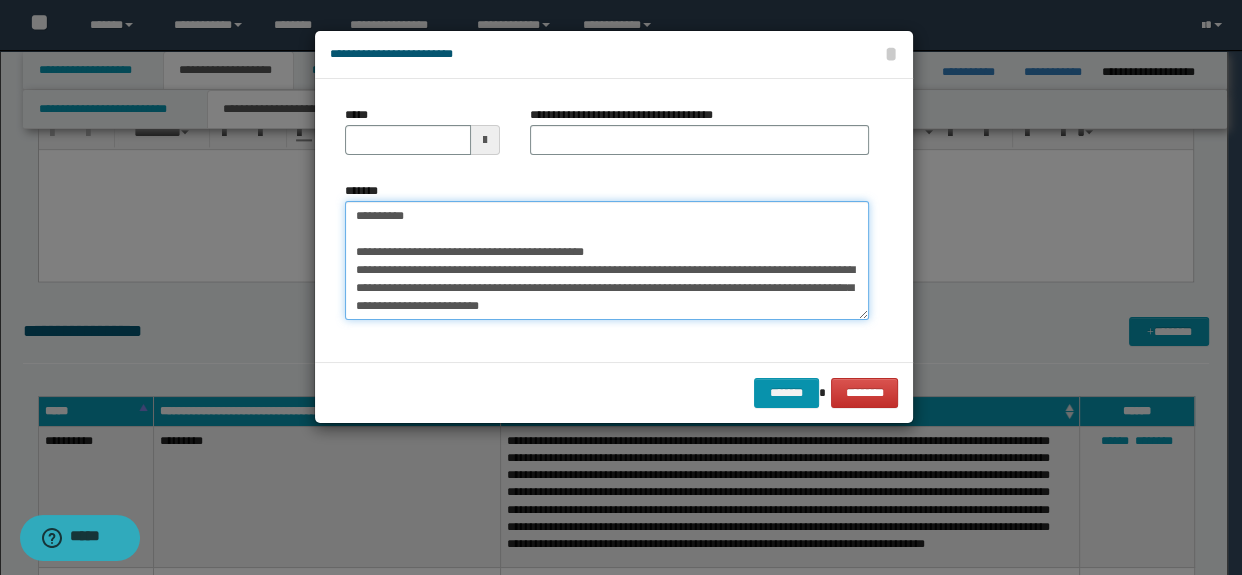 scroll, scrollTop: 11, scrollLeft: 0, axis: vertical 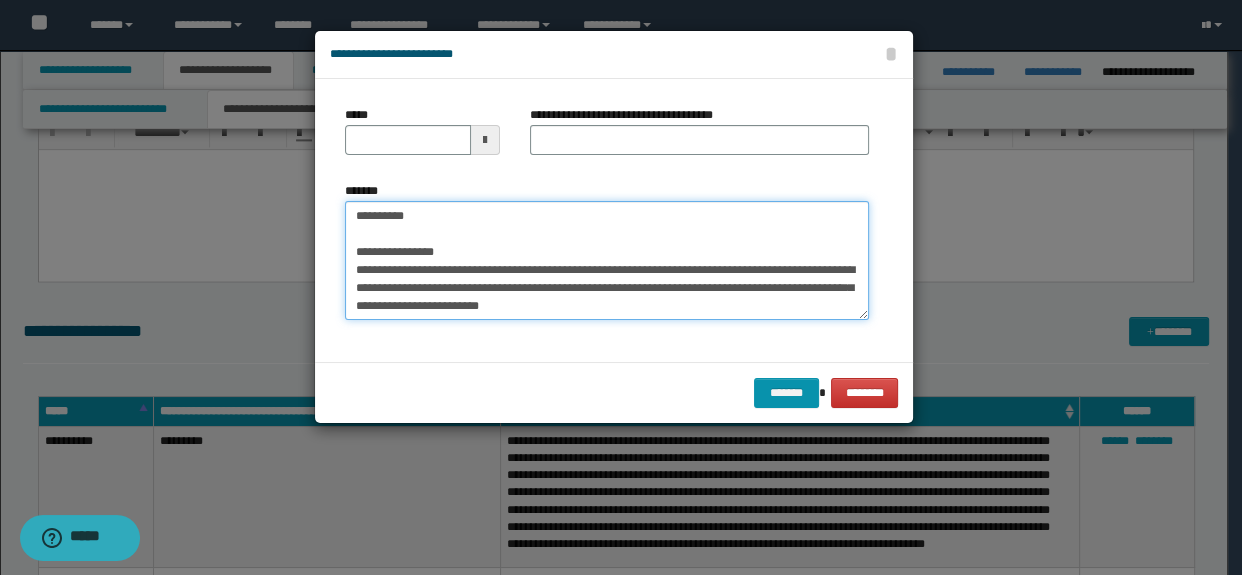 type on "**********" 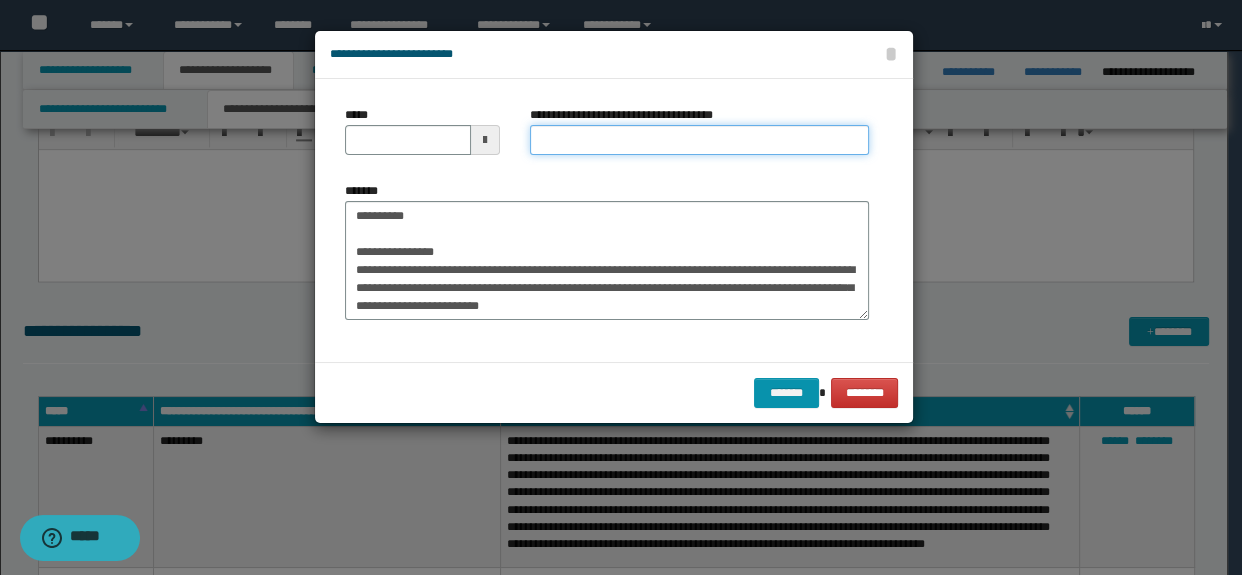 click on "**********" at bounding box center [700, 140] 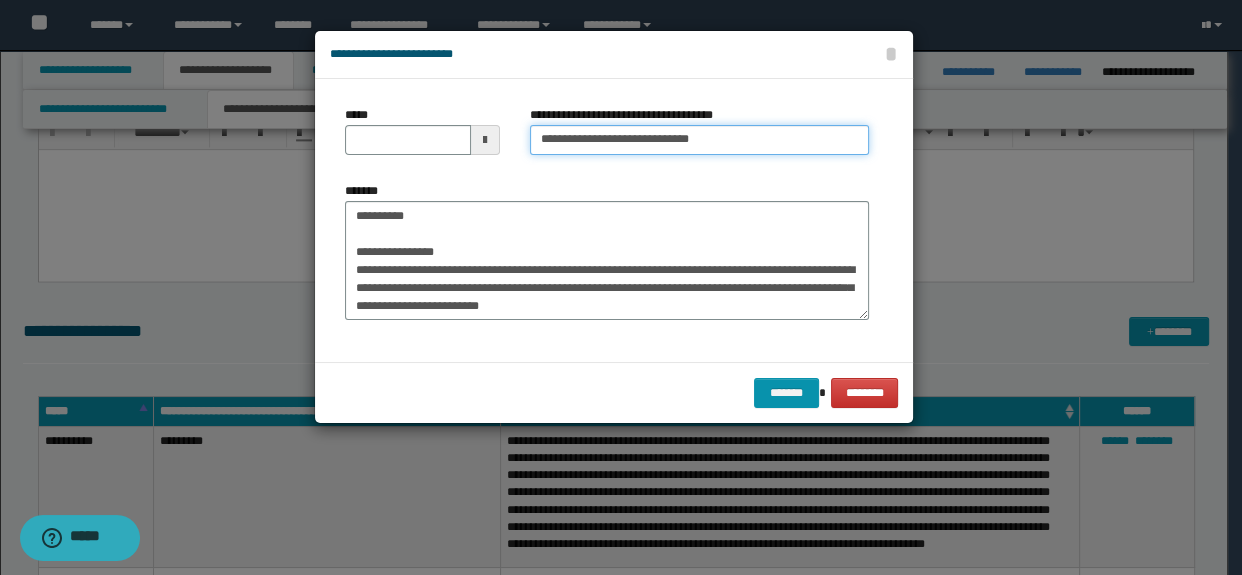 type on "**********" 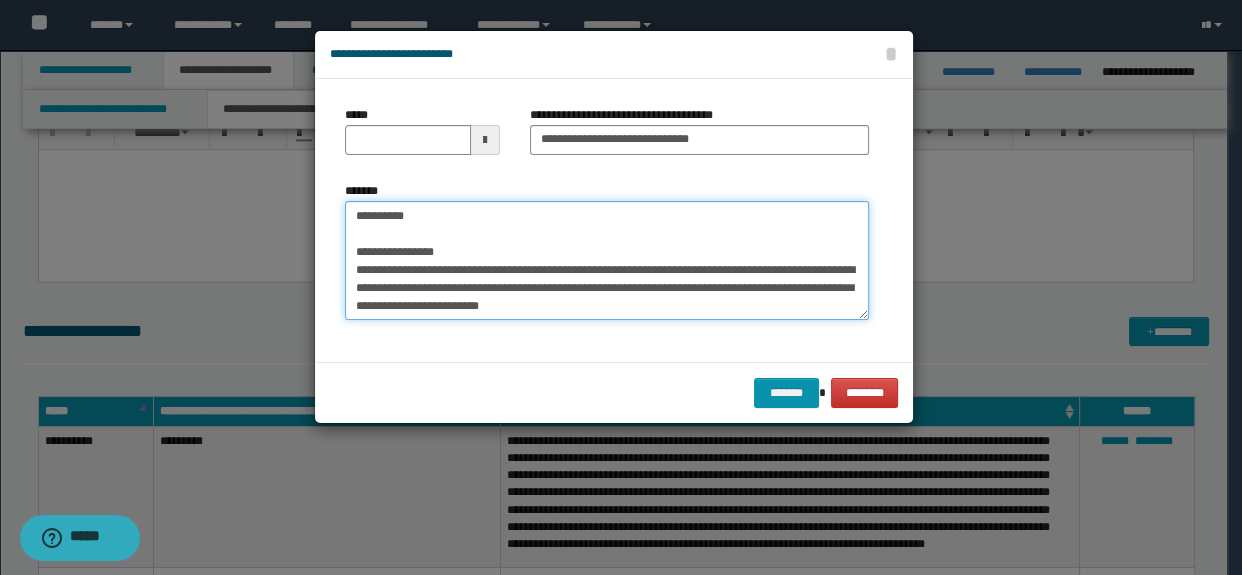scroll, scrollTop: 0, scrollLeft: 0, axis: both 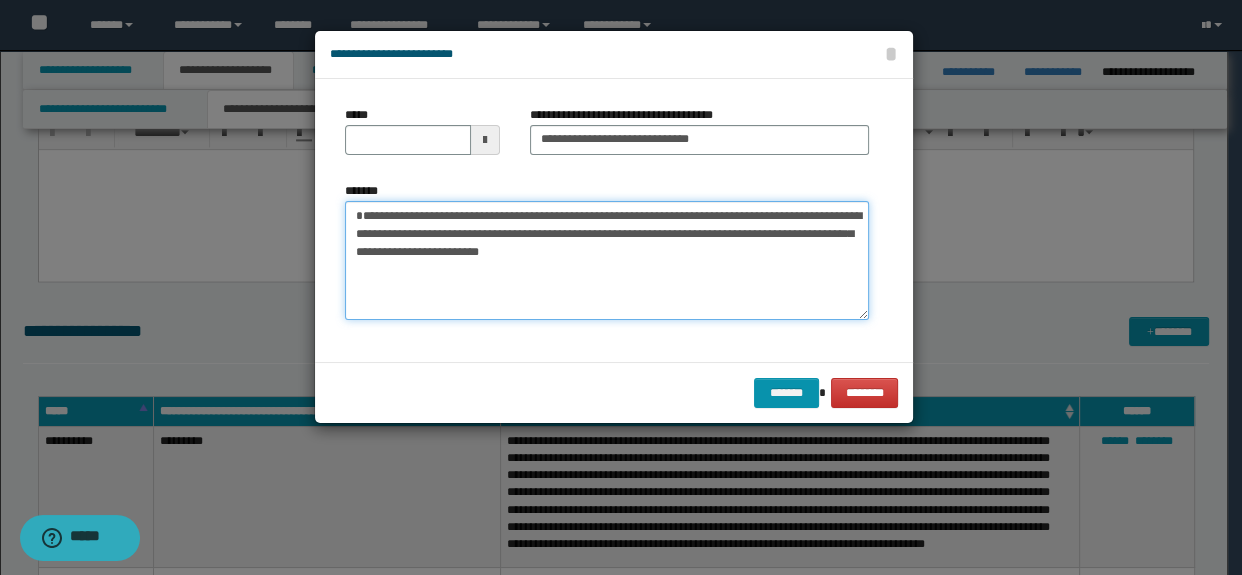 type 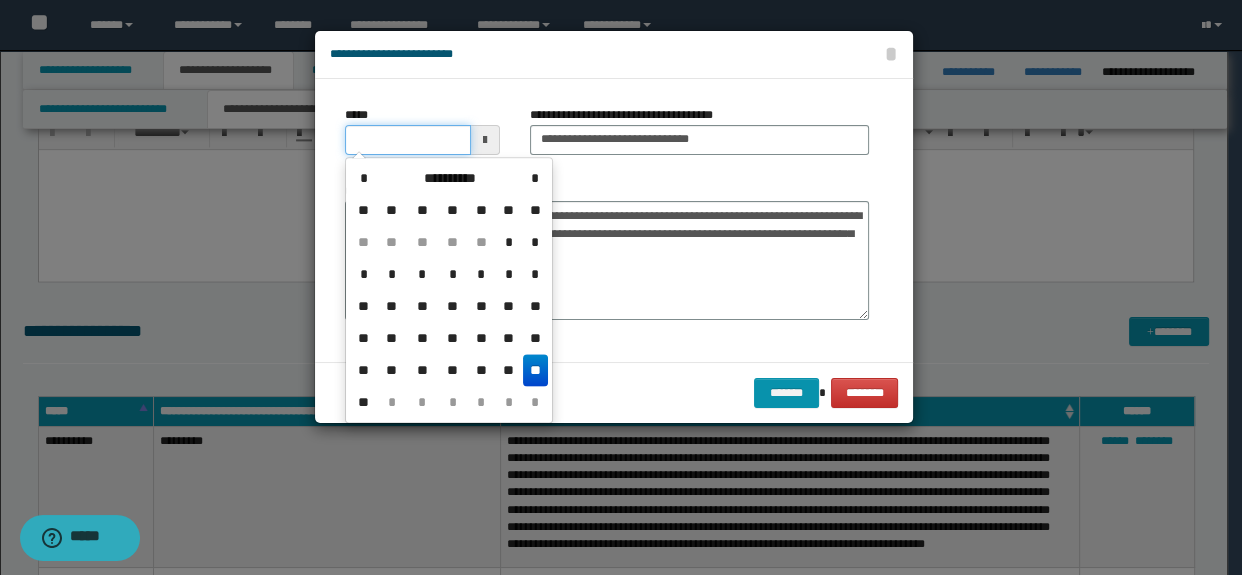 click on "*****" at bounding box center (408, 140) 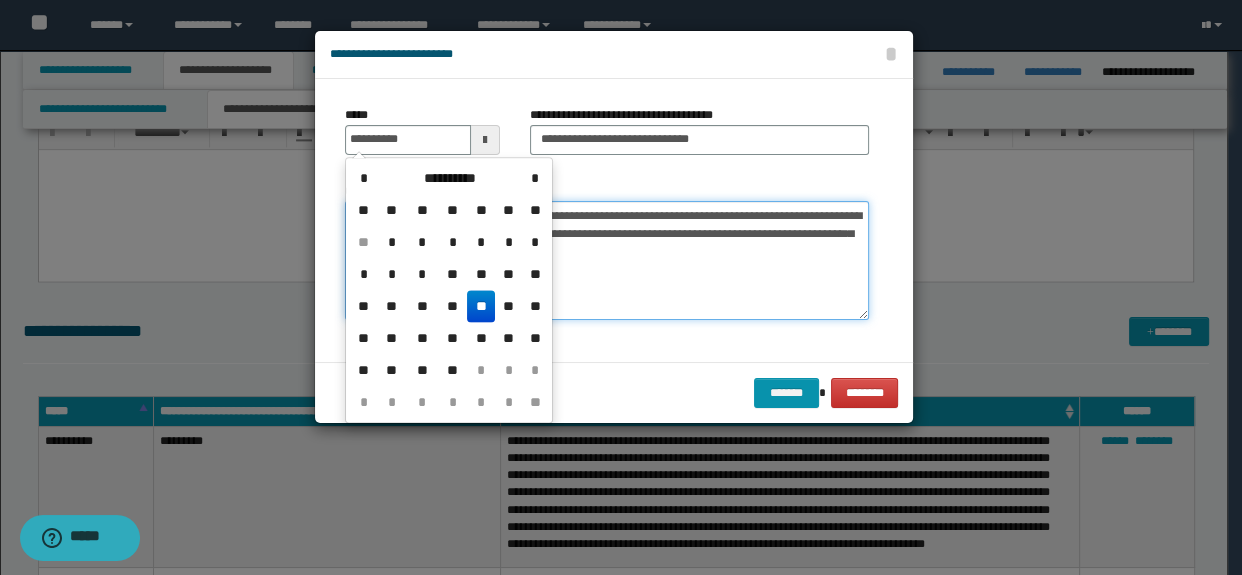 type on "**********" 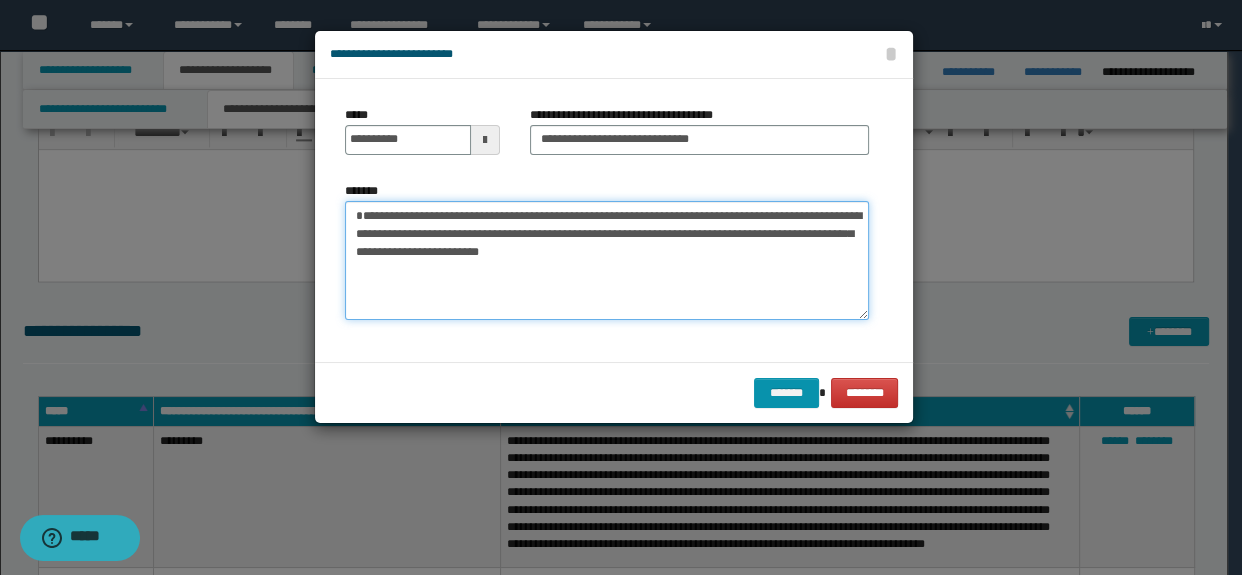 click on "**********" at bounding box center (607, 261) 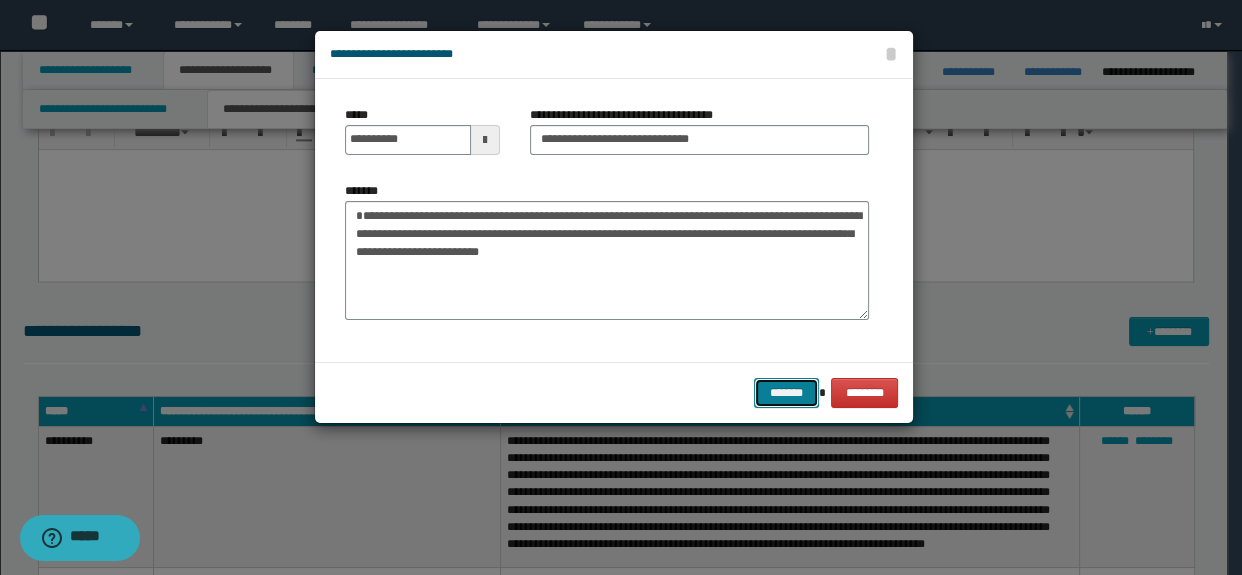 click on "*******" at bounding box center (786, 393) 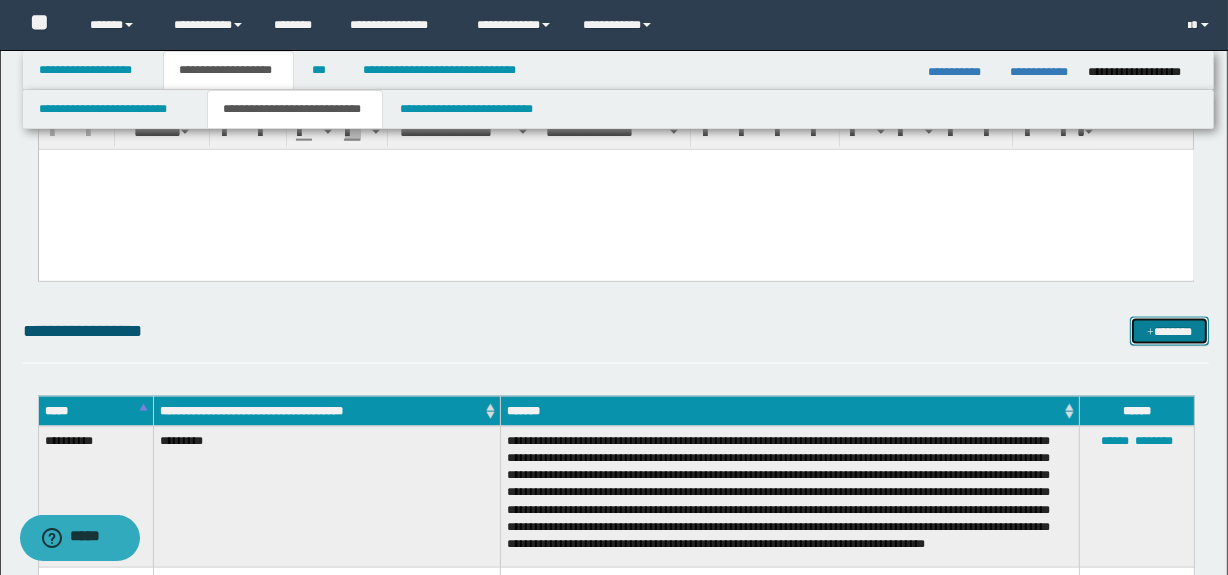 click on "*******" at bounding box center (1170, 332) 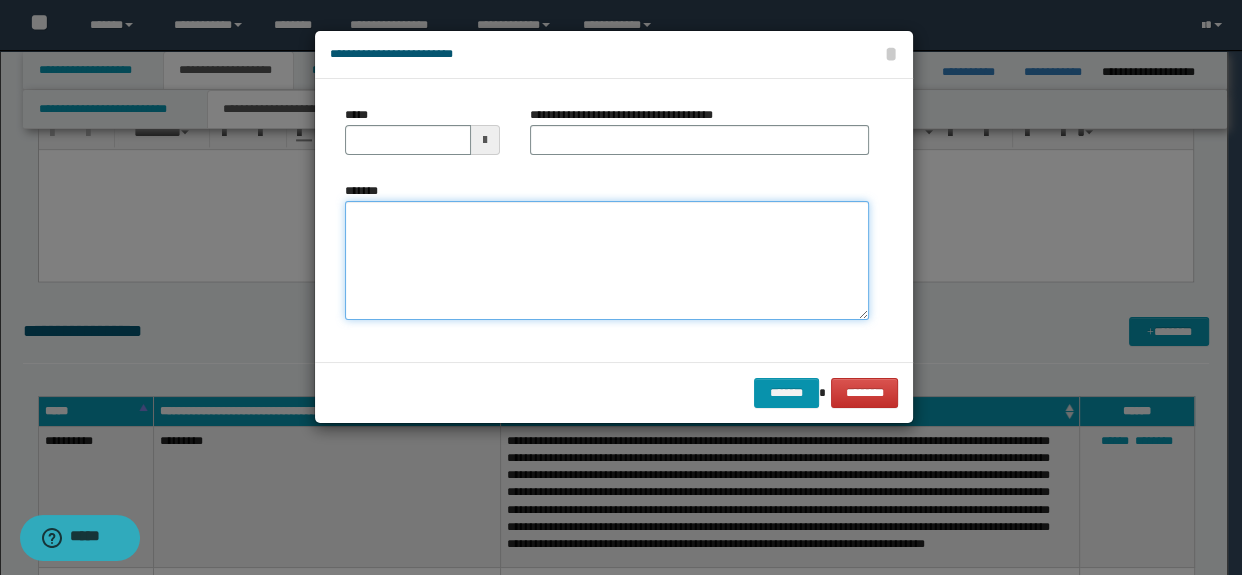 paste on "**********" 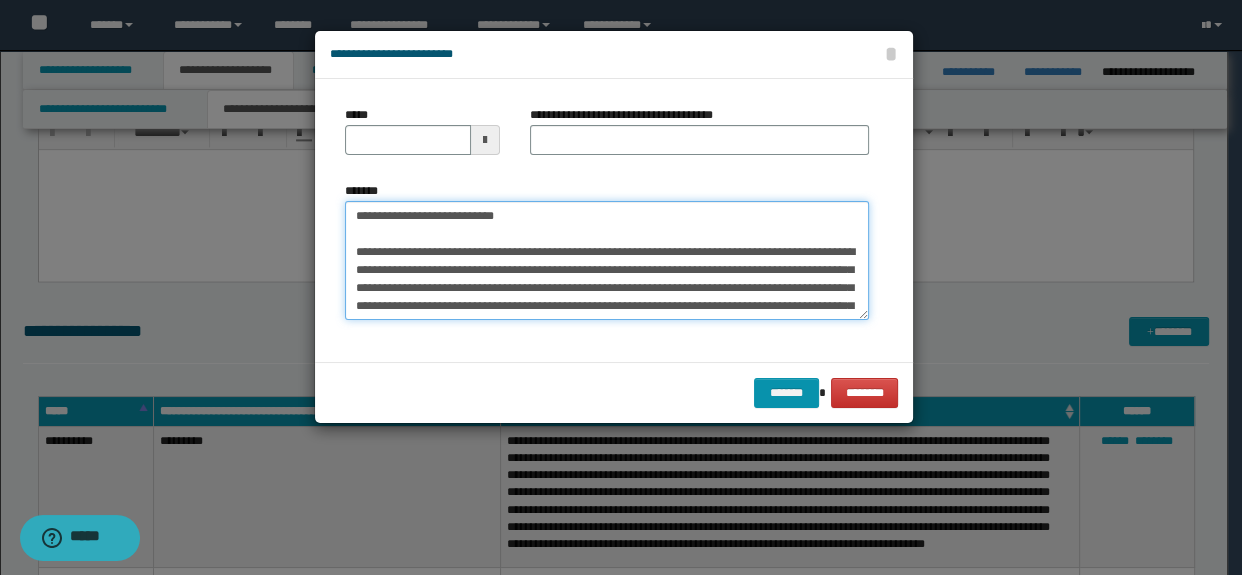 click on "**********" at bounding box center [607, 261] 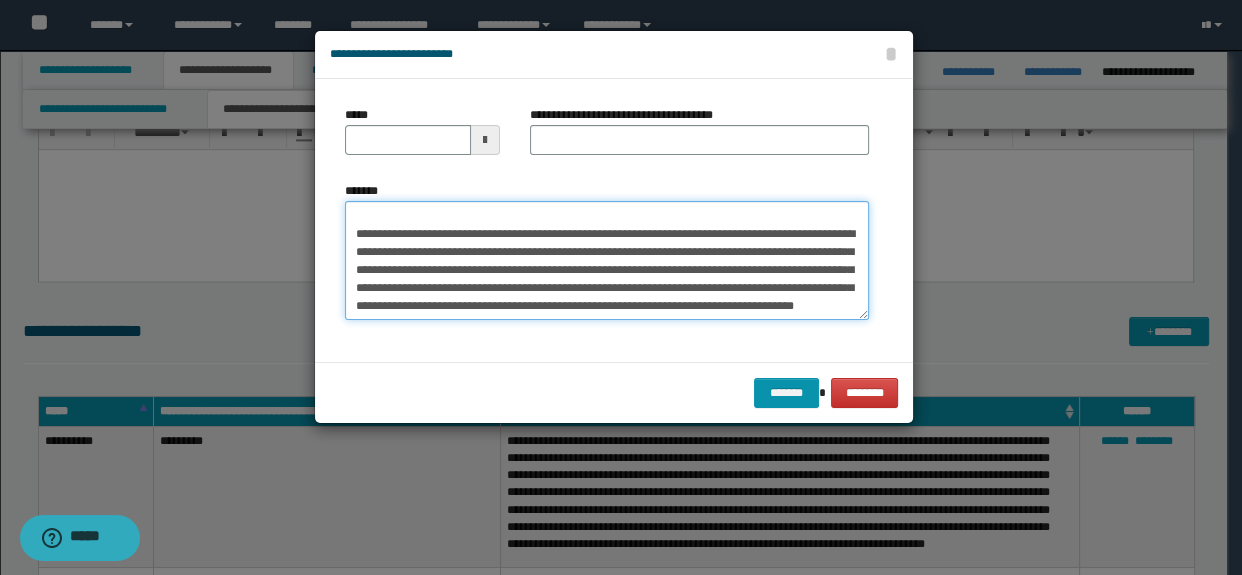 type on "**********" 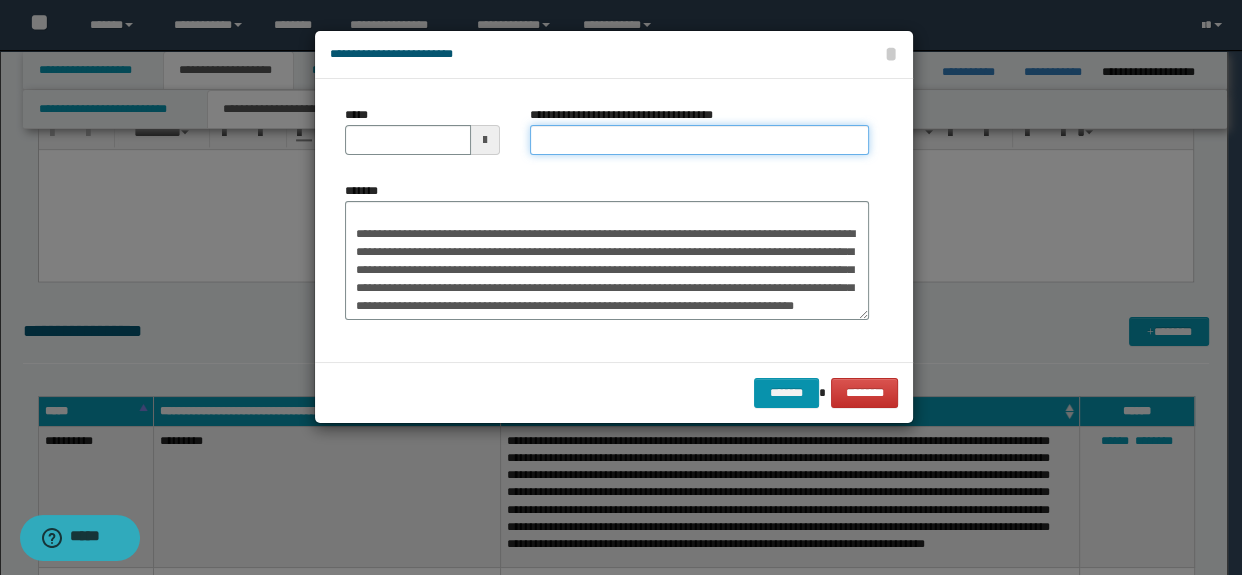 click on "**********" at bounding box center (700, 140) 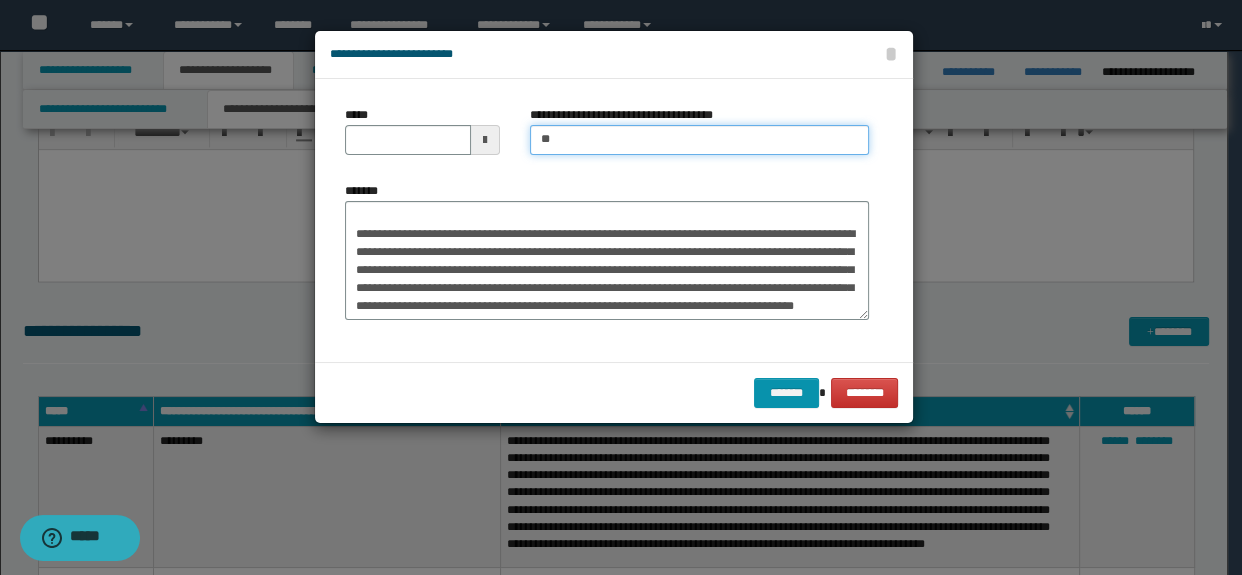 type on "*" 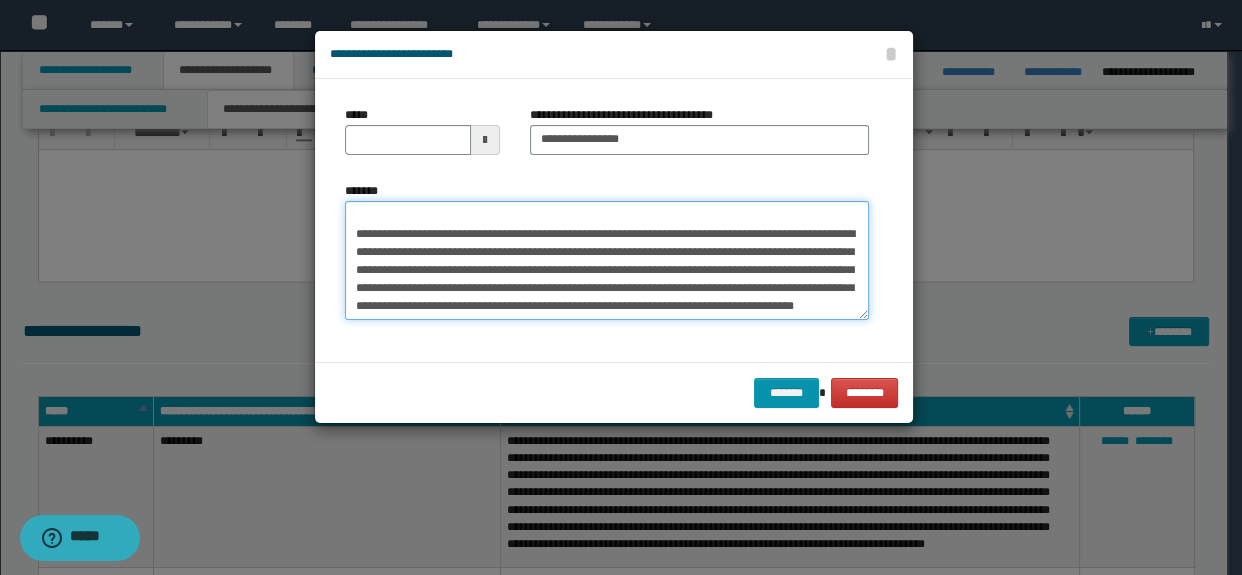 scroll, scrollTop: 0, scrollLeft: 0, axis: both 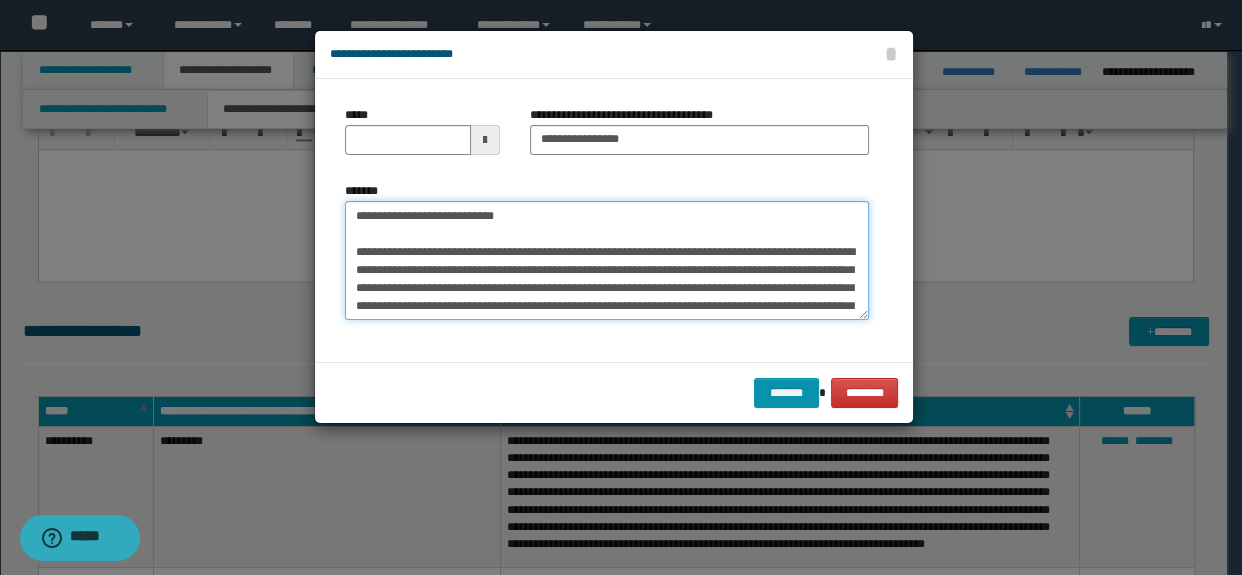 drag, startPoint x: 551, startPoint y: 215, endPoint x: 291, endPoint y: 212, distance: 260.0173 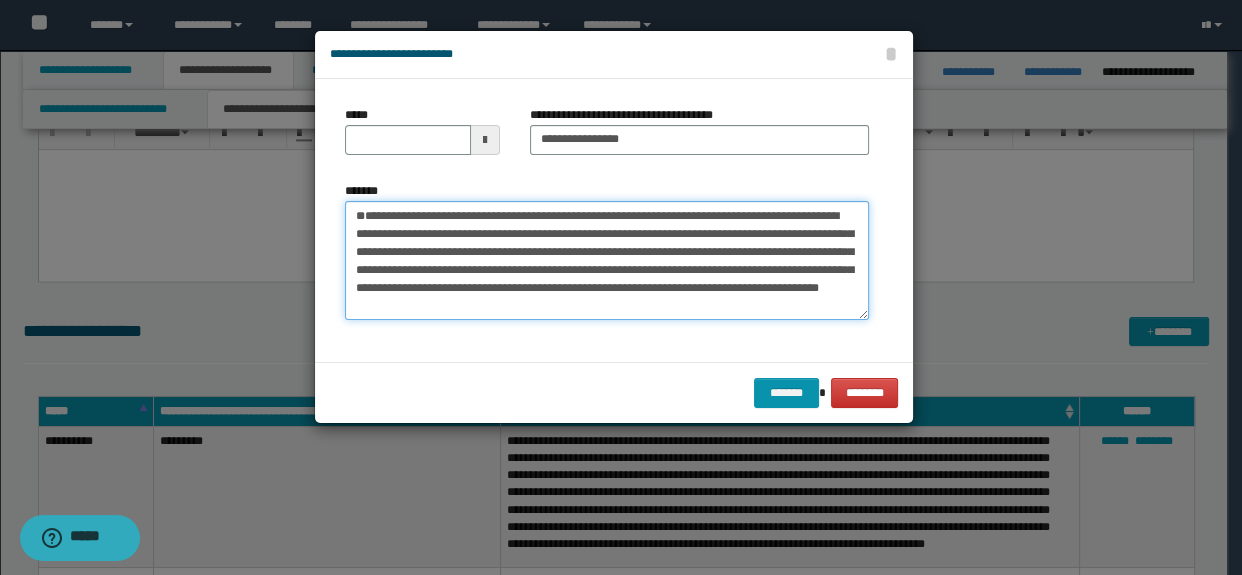 type 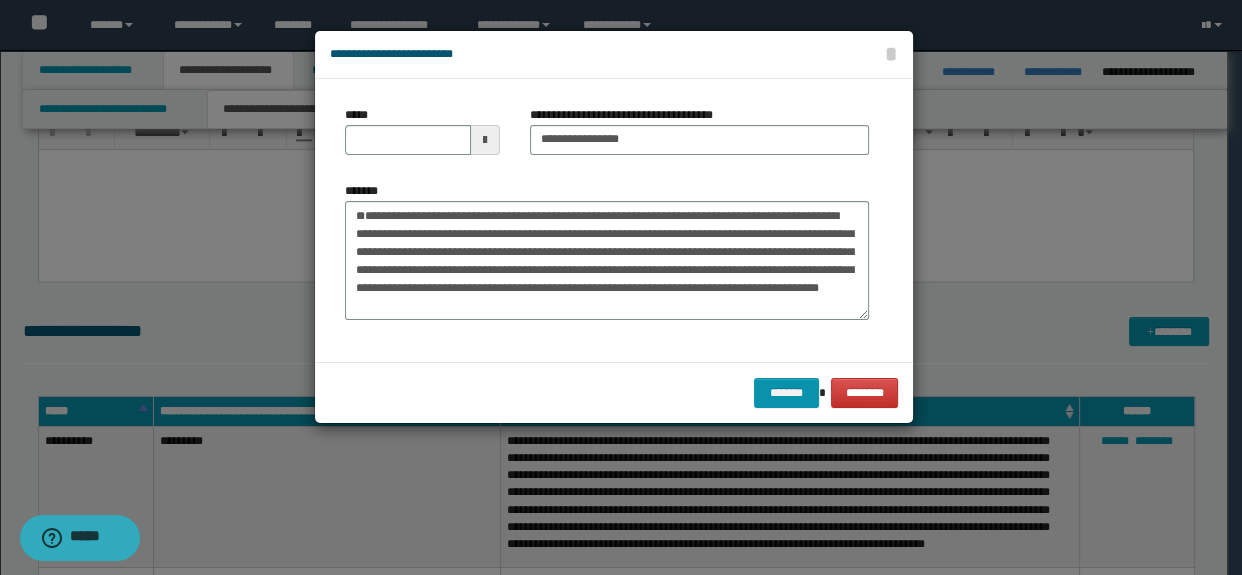 drag, startPoint x: 387, startPoint y: 120, endPoint x: 391, endPoint y: 133, distance: 13.601471 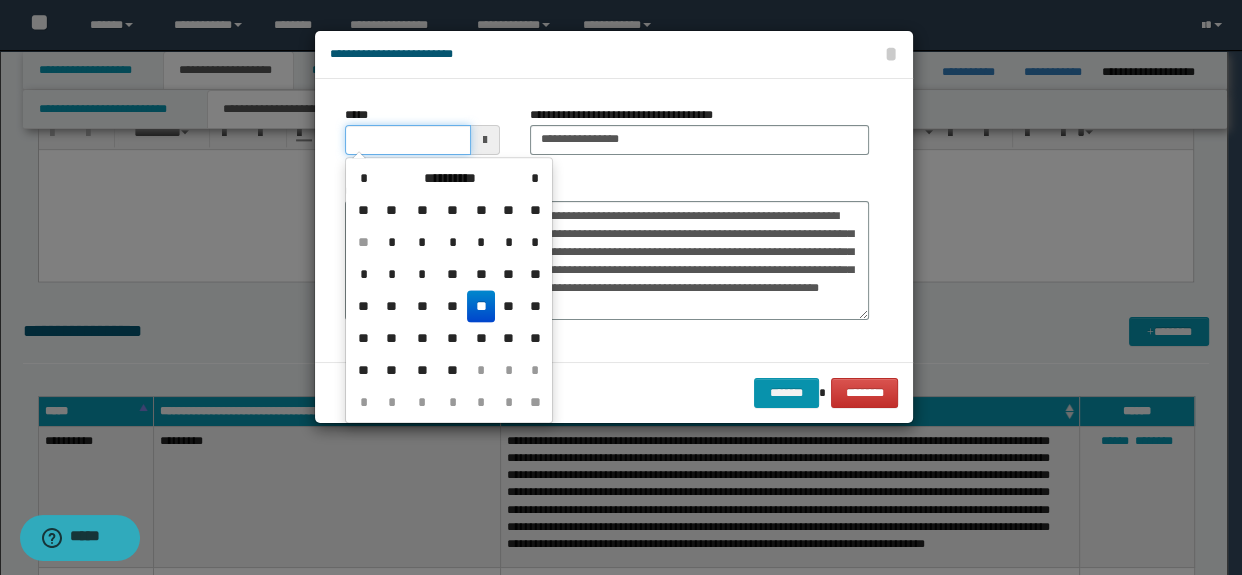 click on "*****" at bounding box center (408, 140) 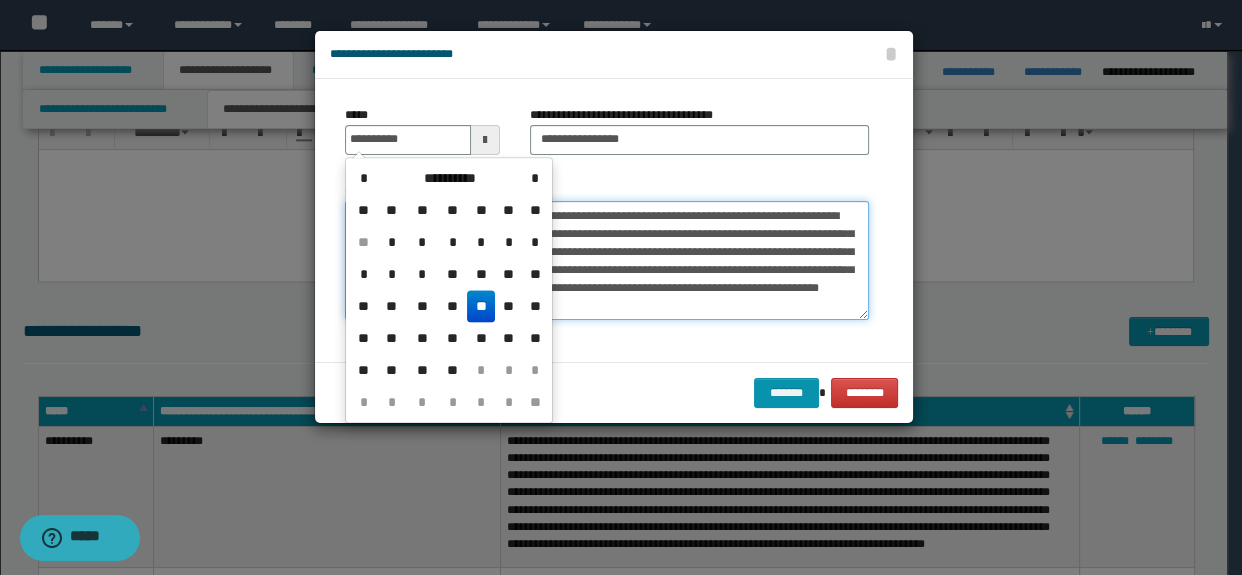 type on "**********" 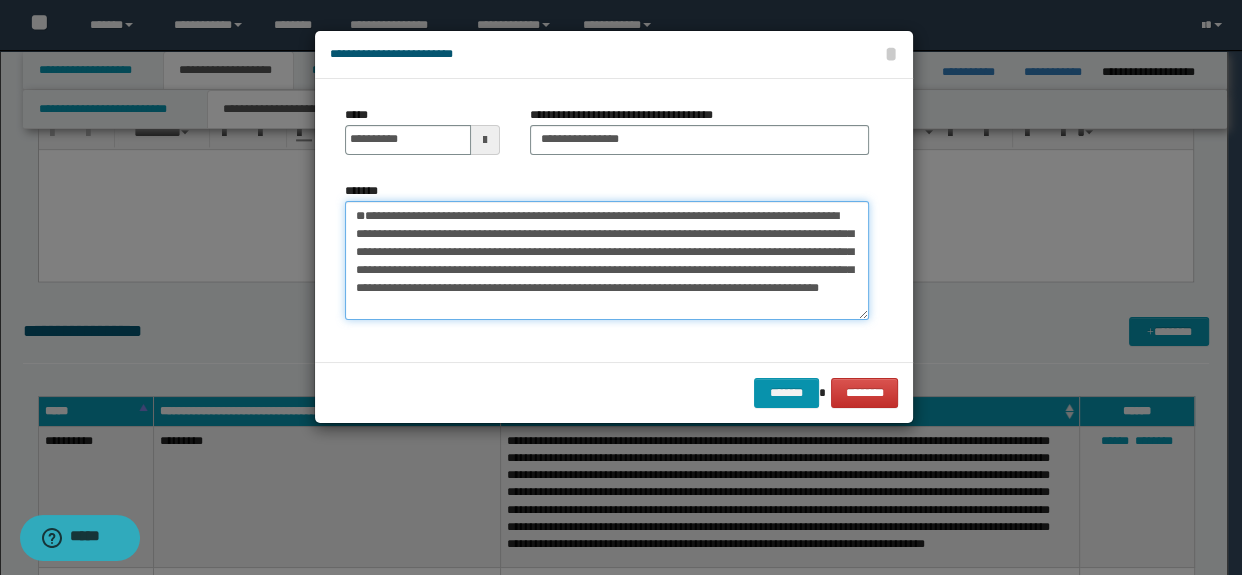 click on "**********" at bounding box center [607, 261] 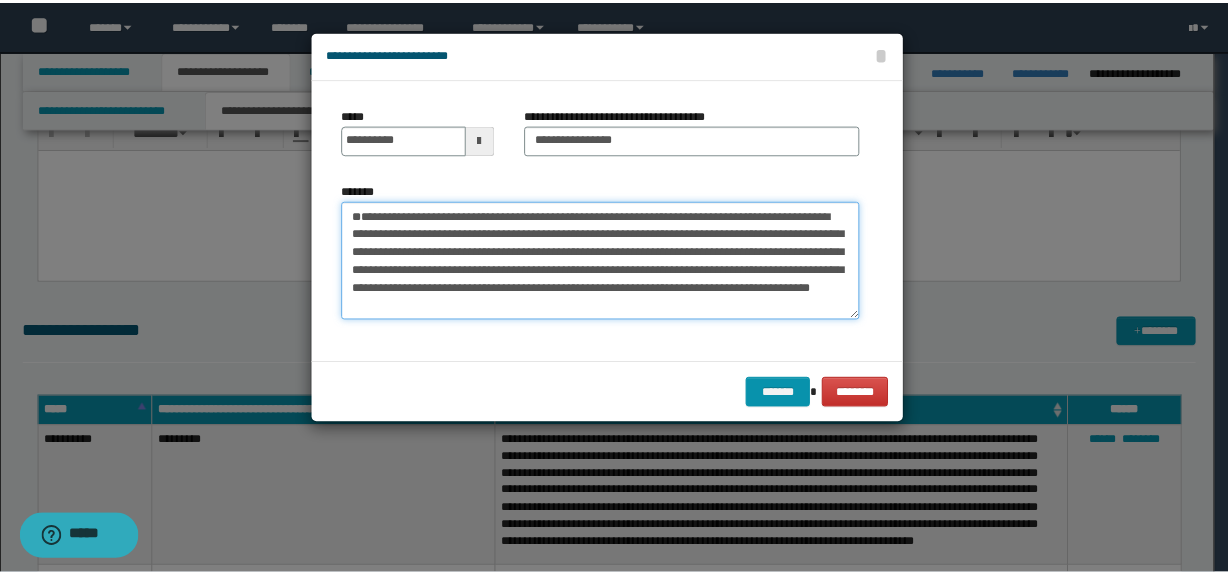 scroll, scrollTop: 53, scrollLeft: 0, axis: vertical 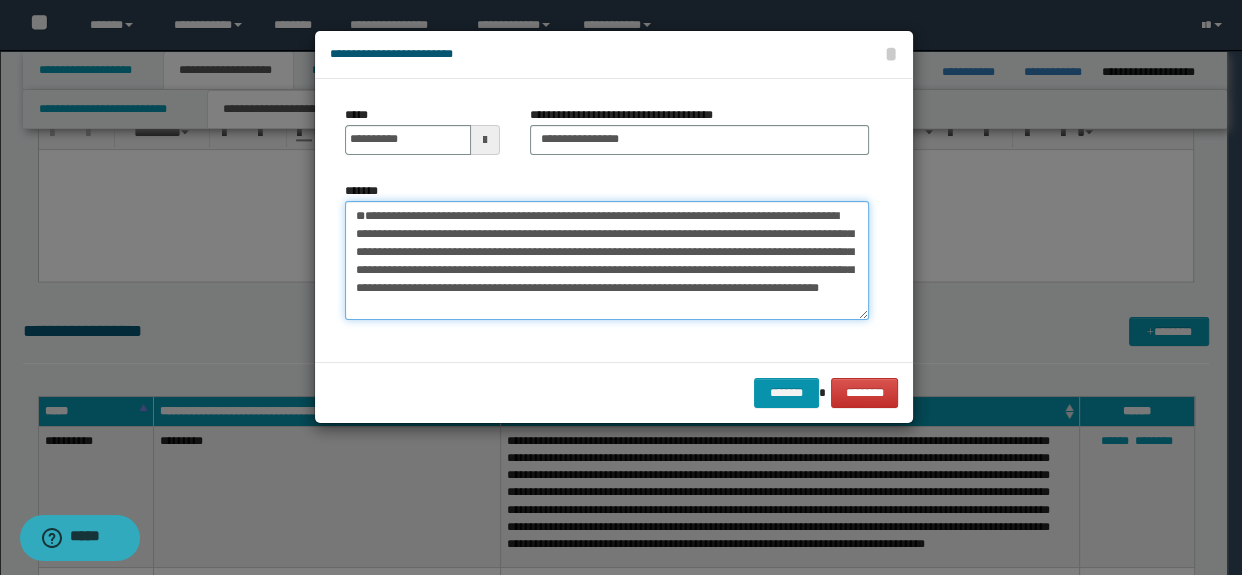 click on "**********" at bounding box center (607, 261) 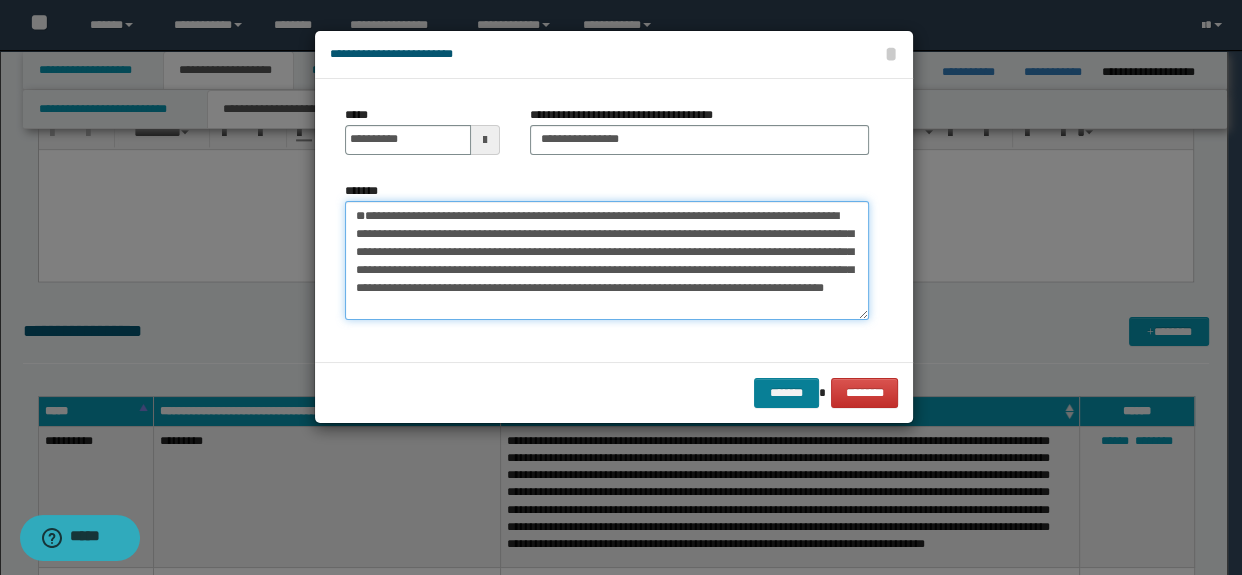 type on "**********" 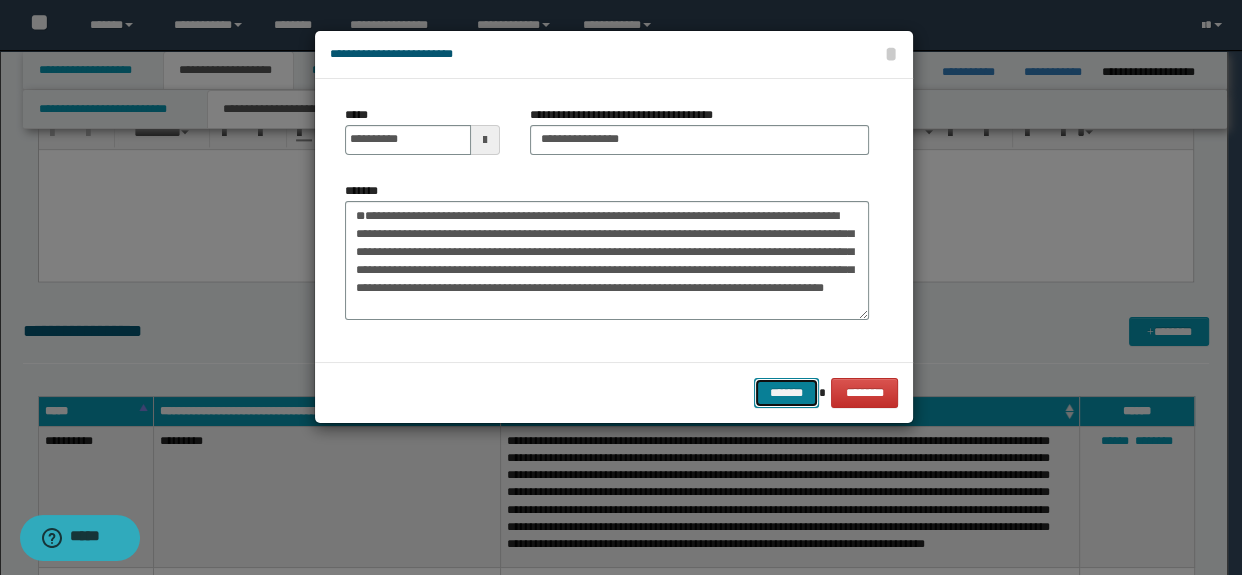 click on "*******" at bounding box center (786, 393) 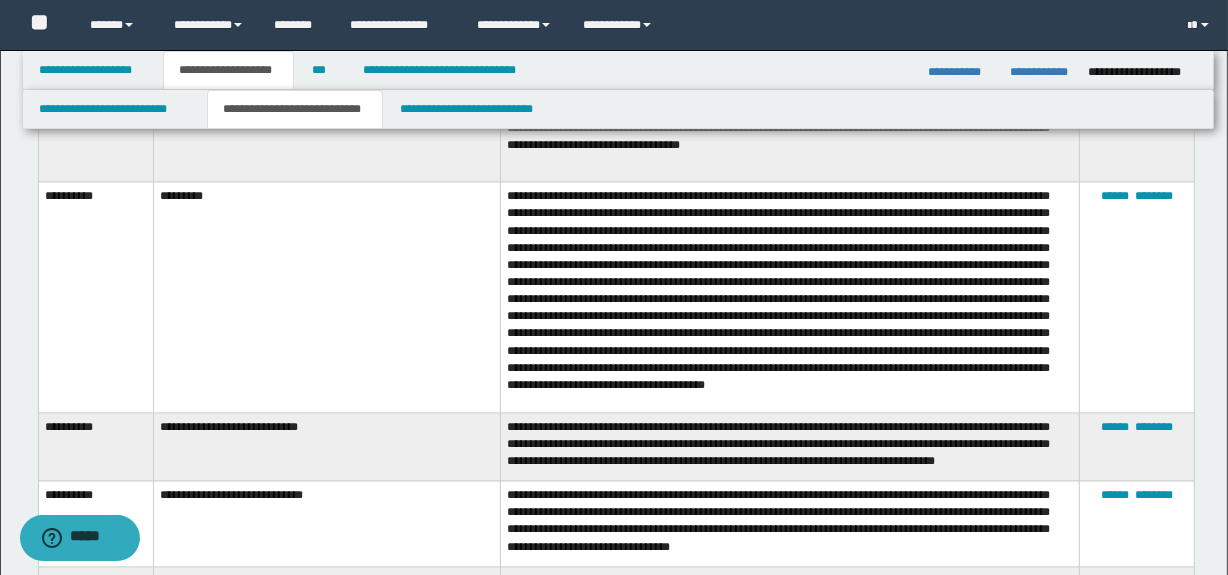 scroll, scrollTop: 3595, scrollLeft: 0, axis: vertical 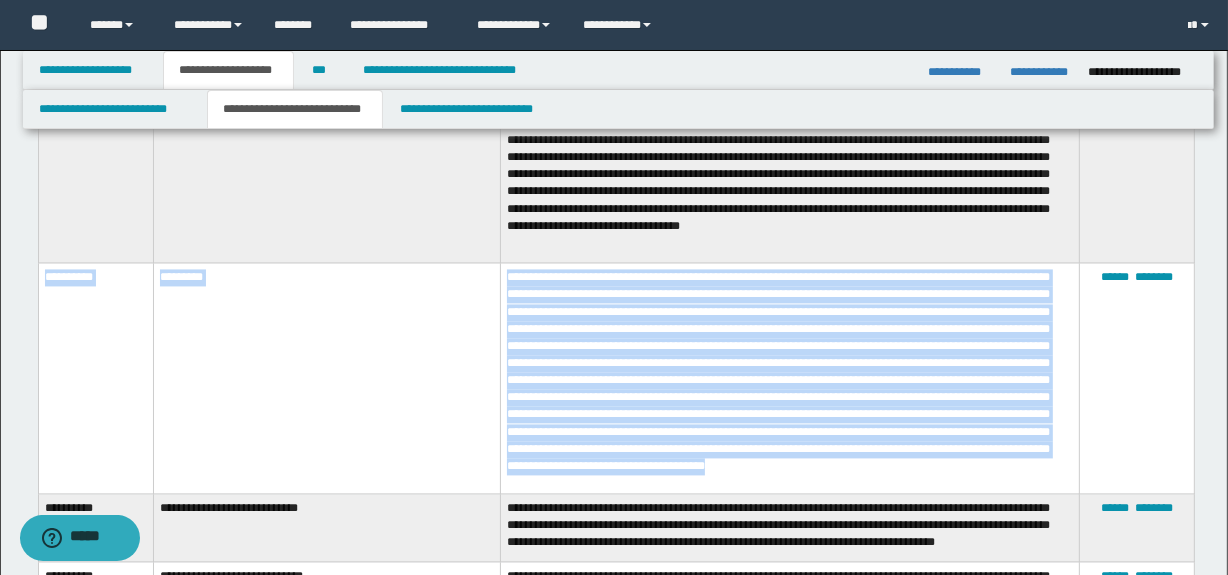 drag, startPoint x: 582, startPoint y: 499, endPoint x: 45, endPoint y: 294, distance: 574.7991 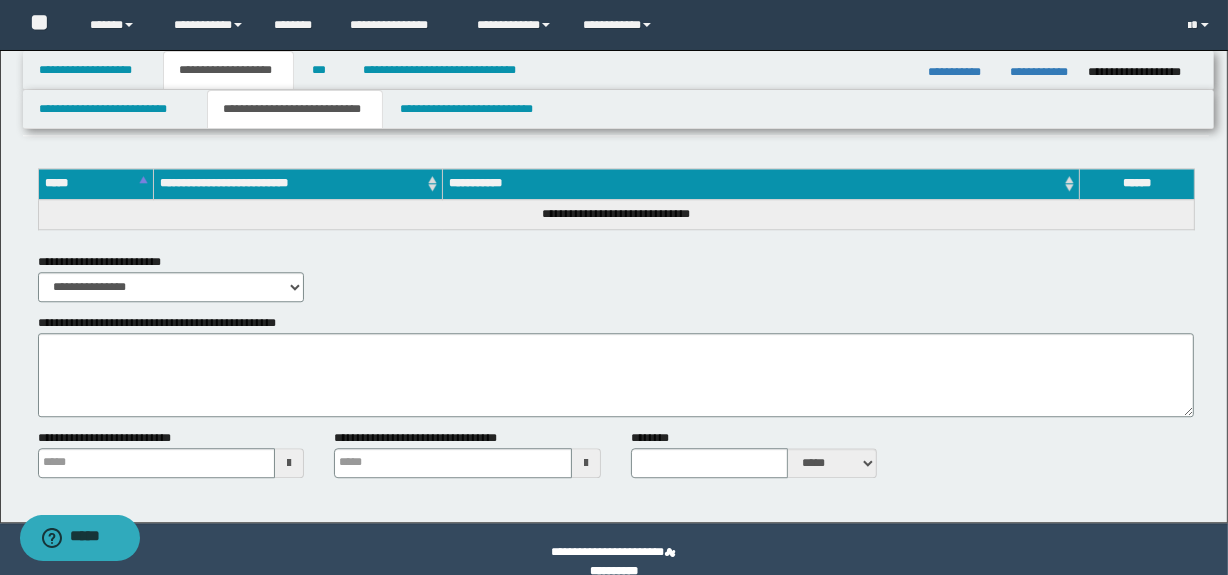 scroll, scrollTop: 4775, scrollLeft: 0, axis: vertical 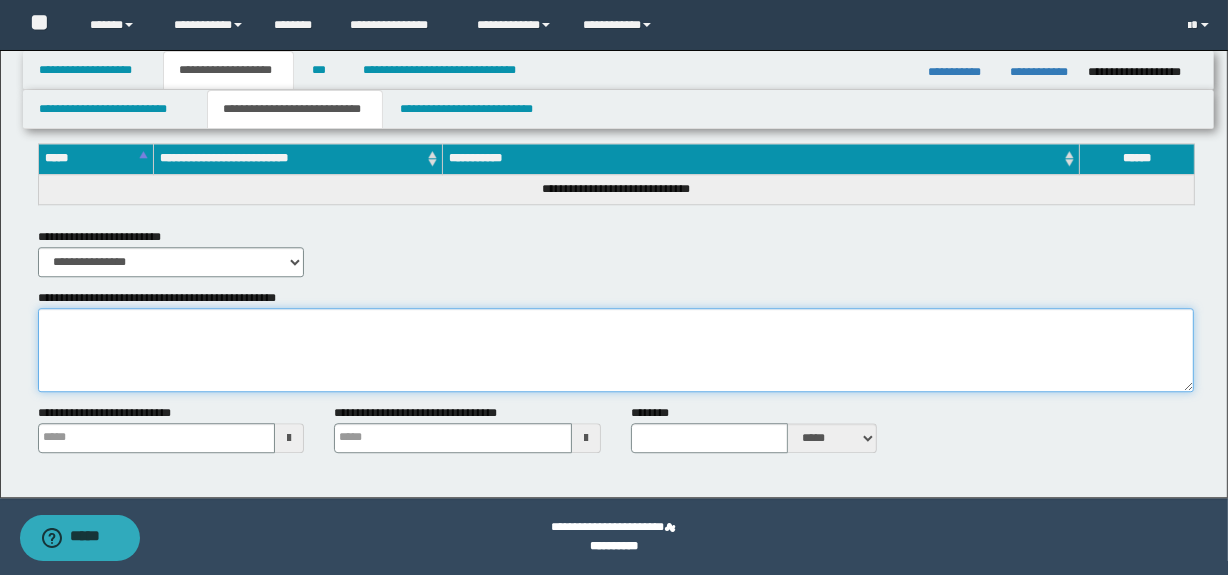 click on "**********" at bounding box center (616, 350) 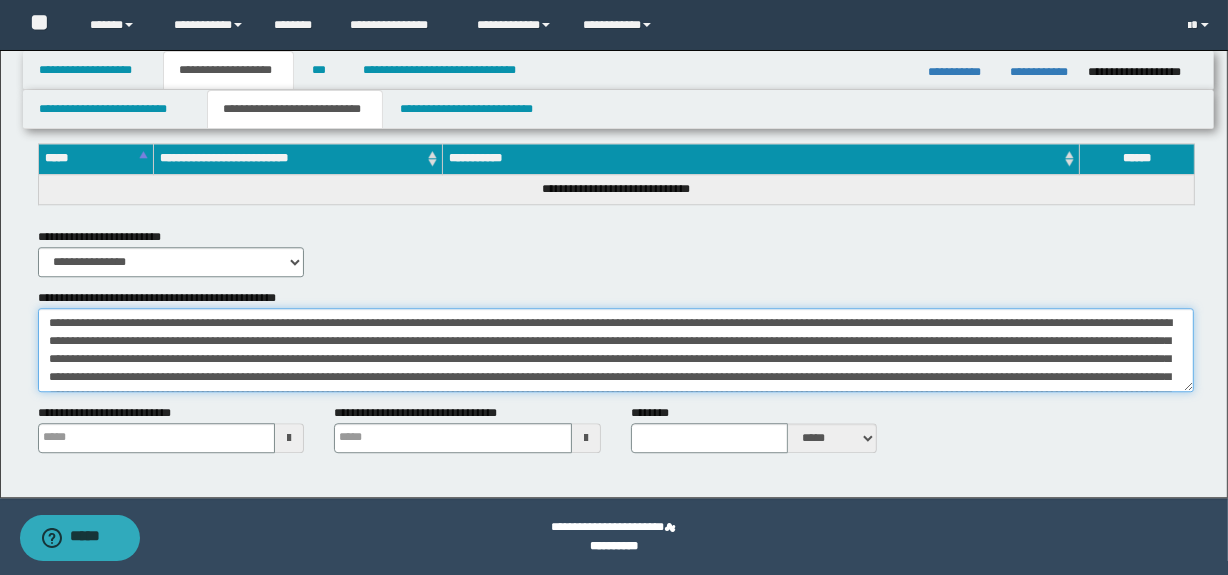 scroll, scrollTop: 48, scrollLeft: 0, axis: vertical 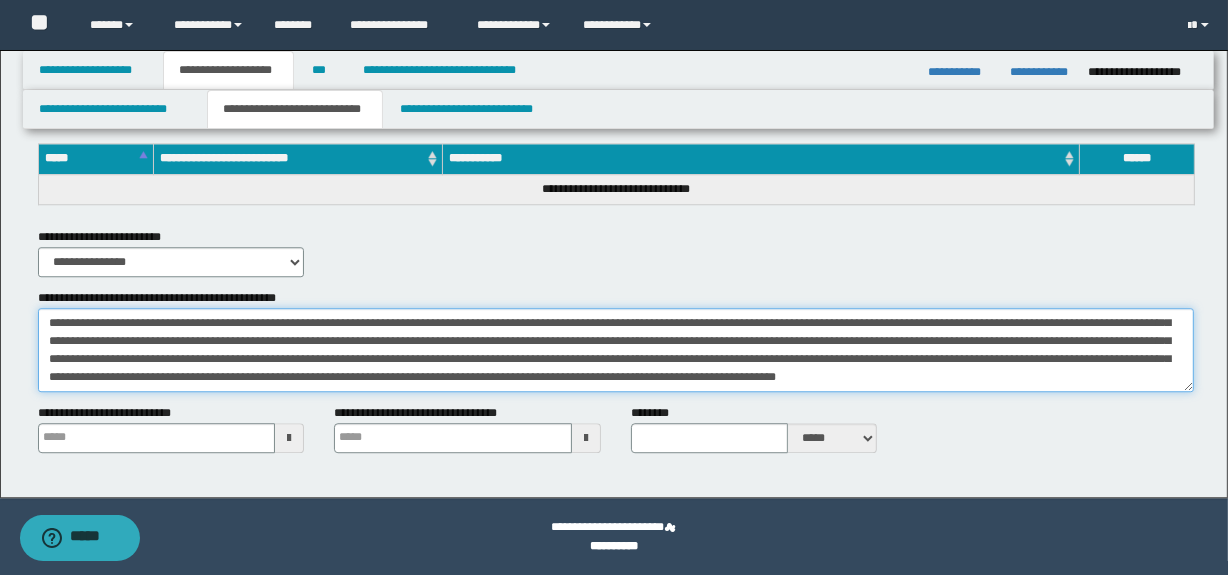 drag, startPoint x: 466, startPoint y: 329, endPoint x: 510, endPoint y: 340, distance: 45.35416 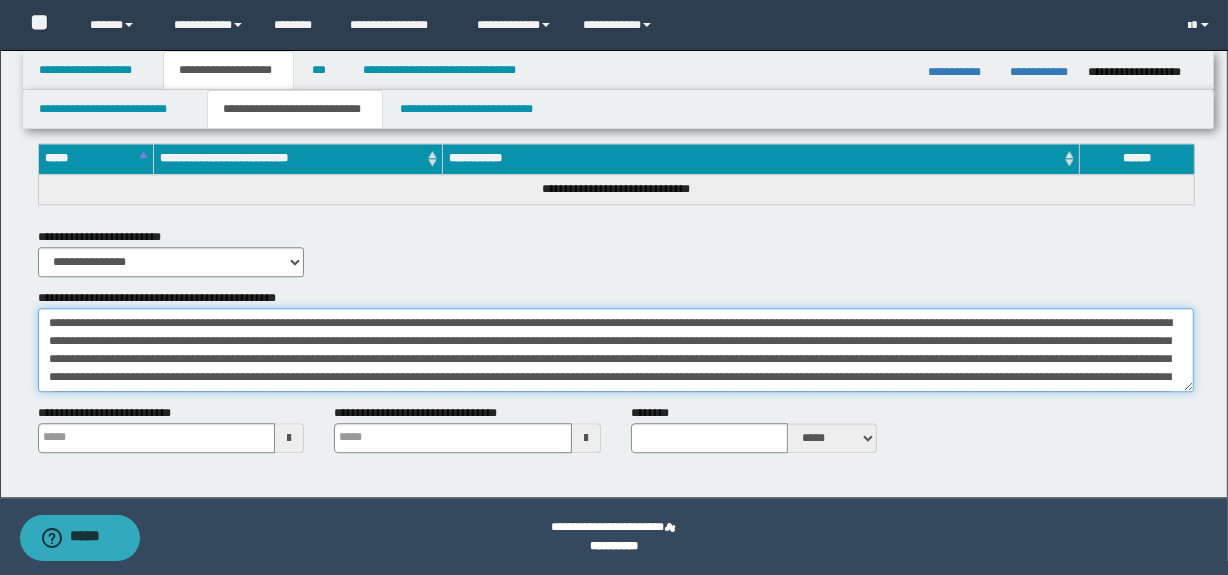 click on "**********" at bounding box center (616, 350) 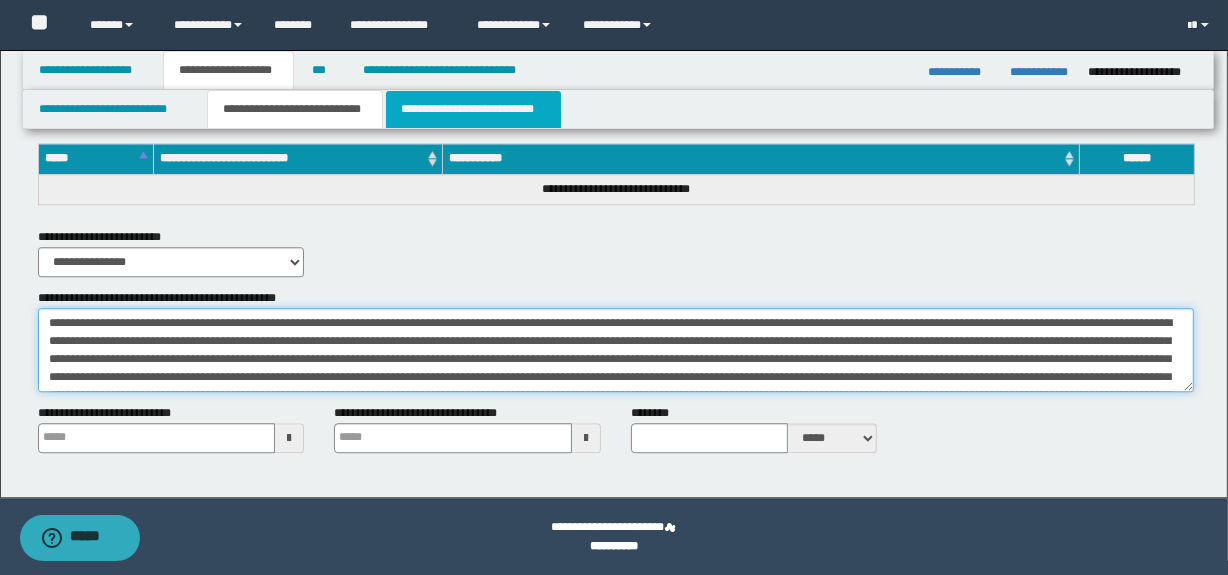 type on "**********" 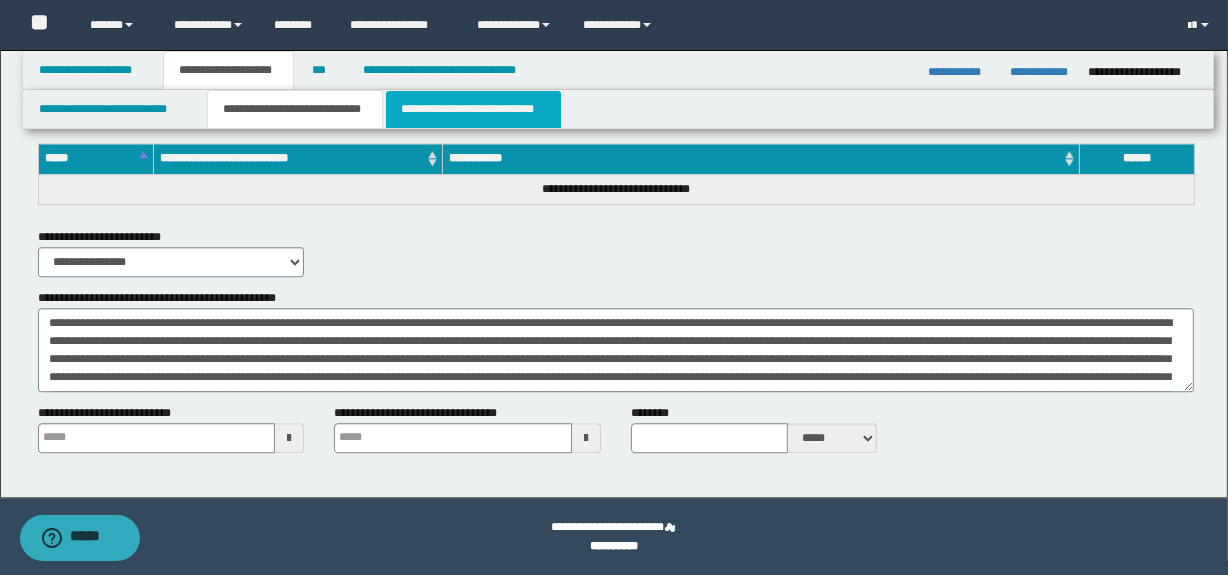 click on "**********" at bounding box center [473, 109] 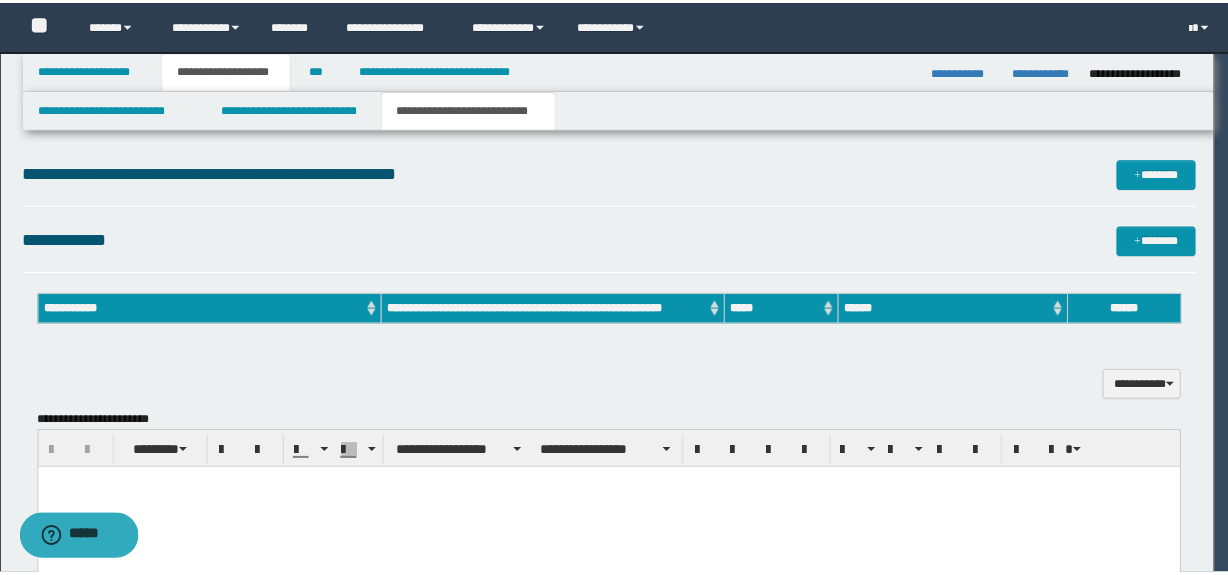 scroll, scrollTop: 0, scrollLeft: 0, axis: both 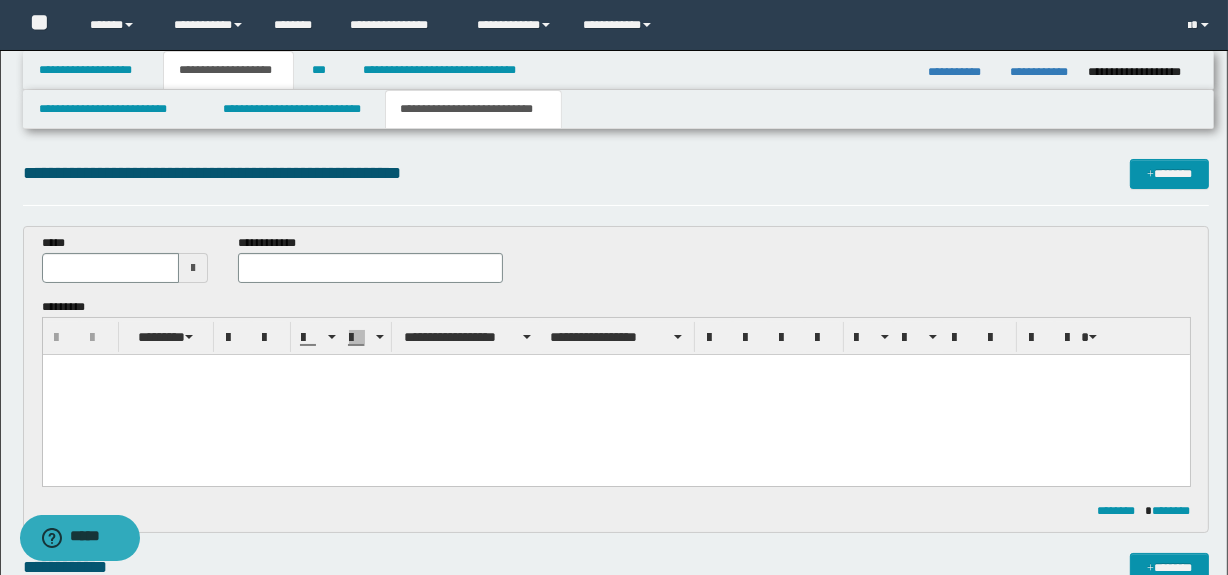 click at bounding box center (615, 395) 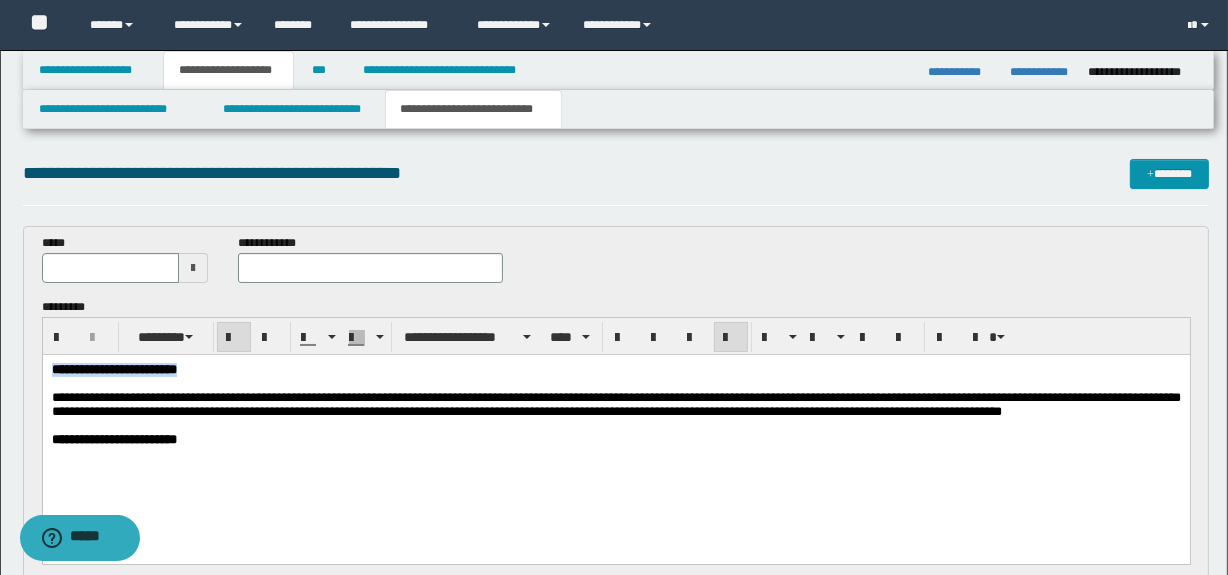 drag, startPoint x: 292, startPoint y: 370, endPoint x: 4, endPoint y: 359, distance: 288.21 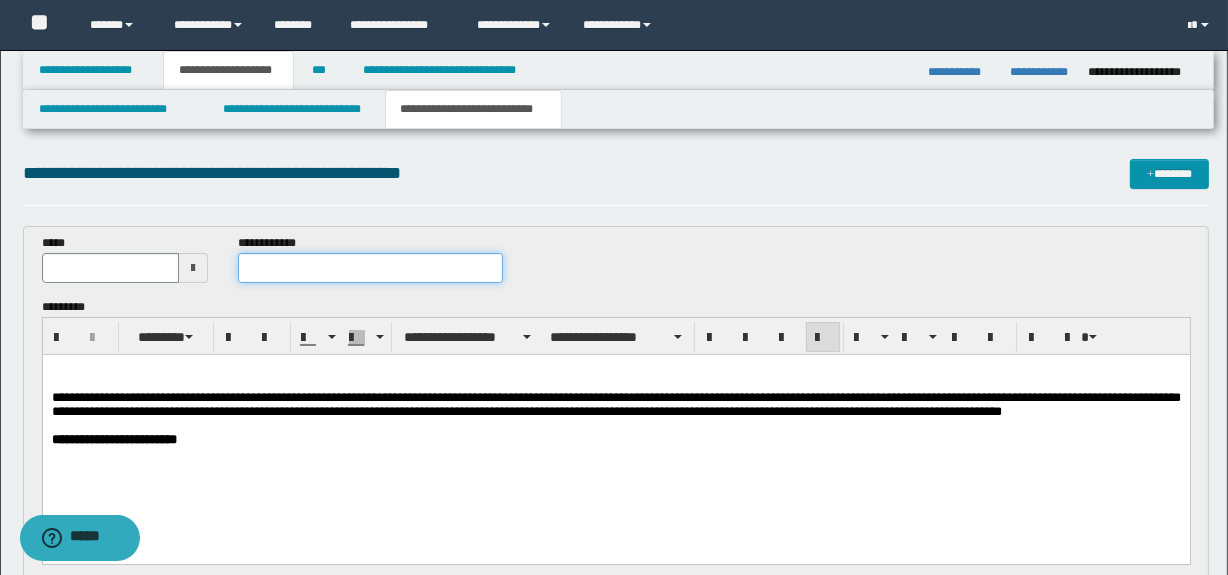 paste on "**********" 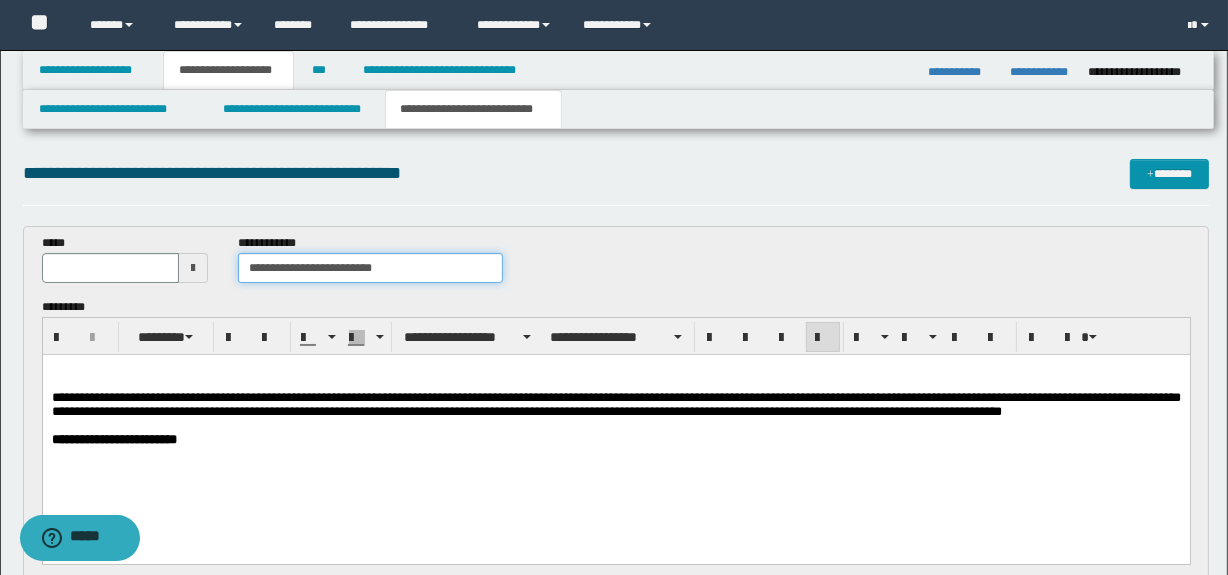 click on "**********" at bounding box center [370, 268] 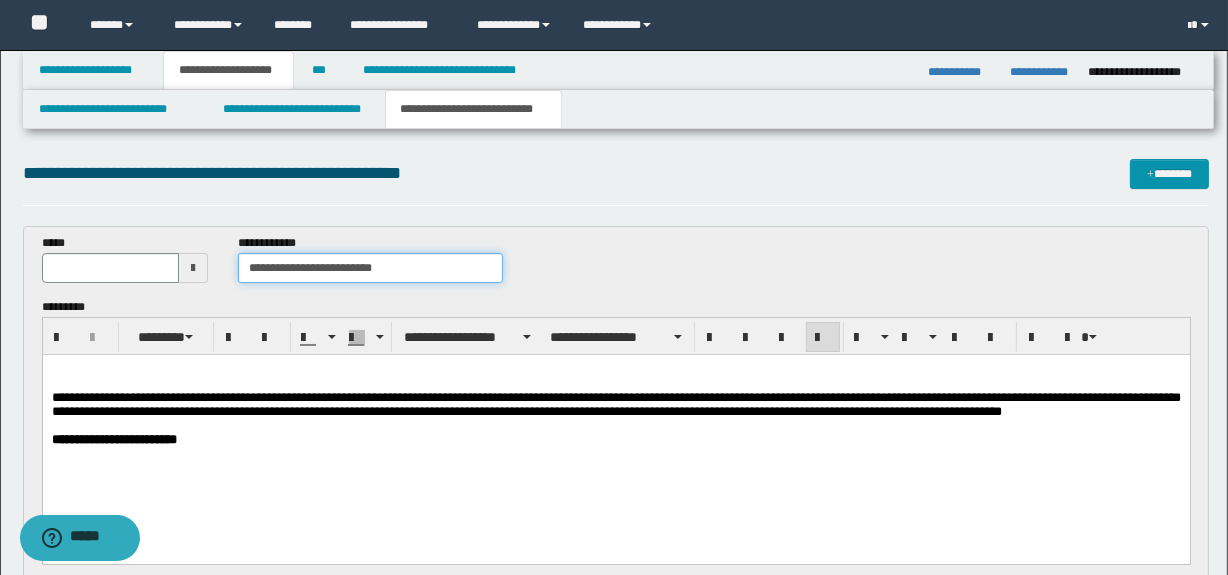 type on "**********" 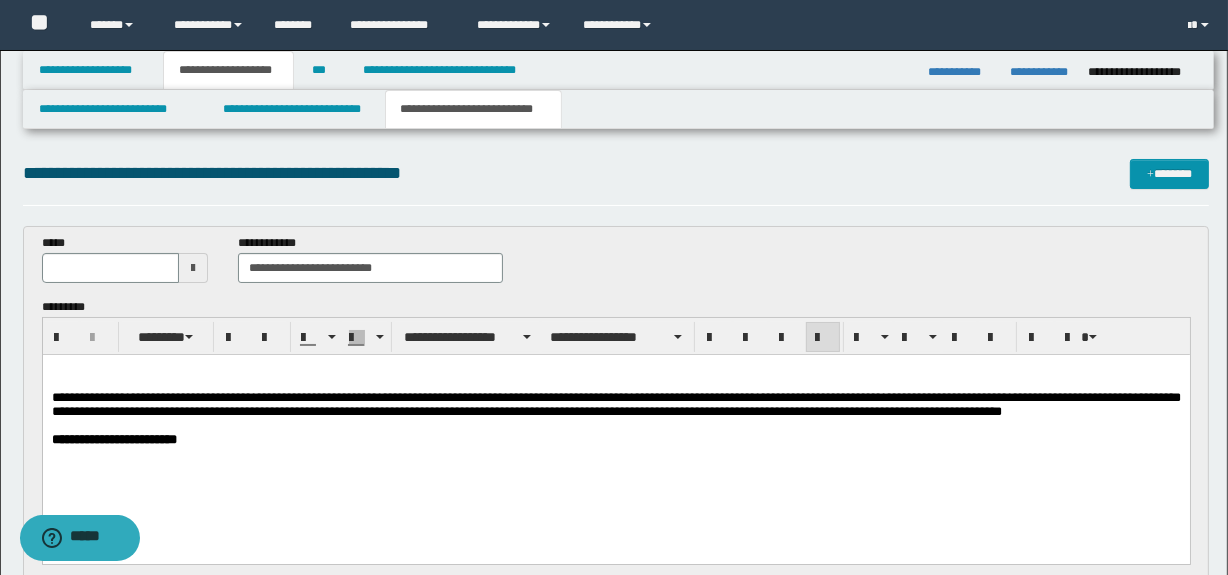 click at bounding box center [193, 268] 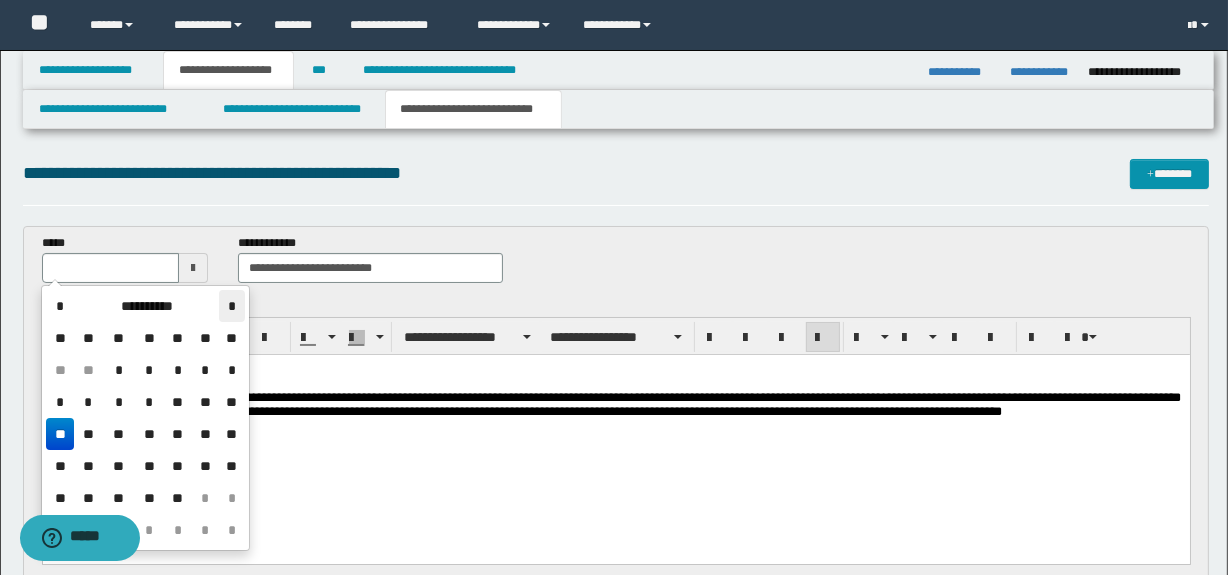 click on "*" at bounding box center [231, 306] 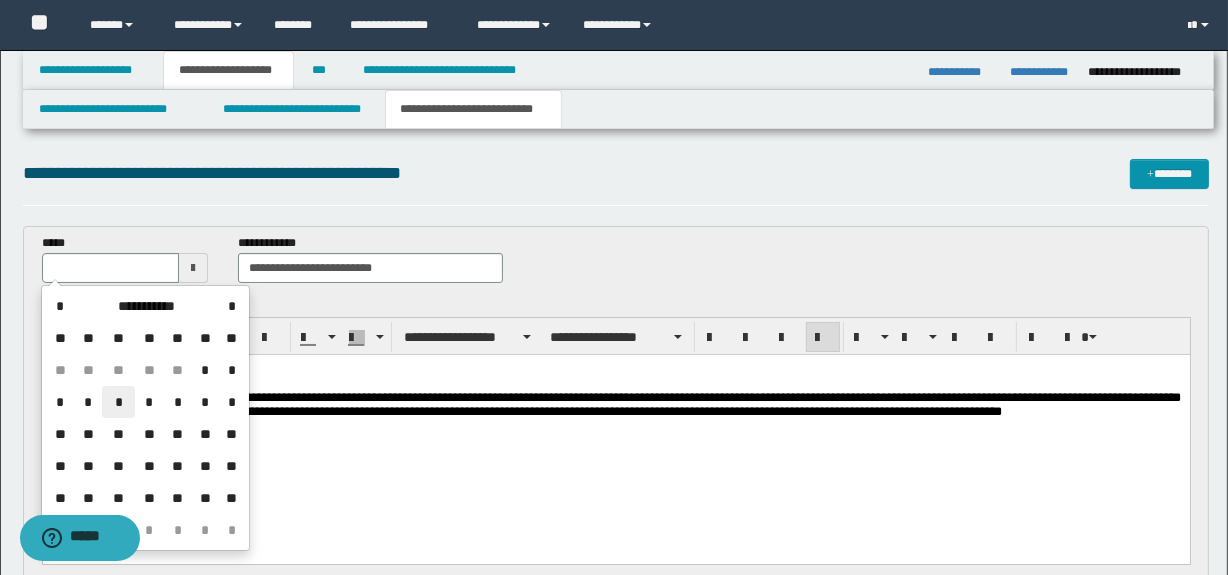 click on "*" at bounding box center (118, 402) 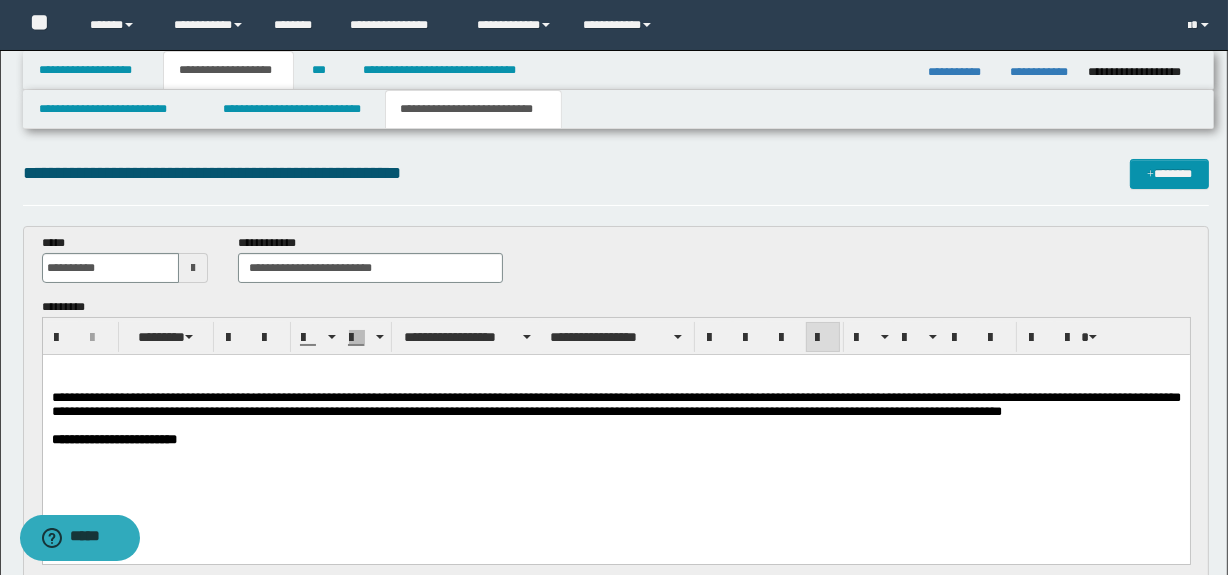 click on "**********" at bounding box center [615, 430] 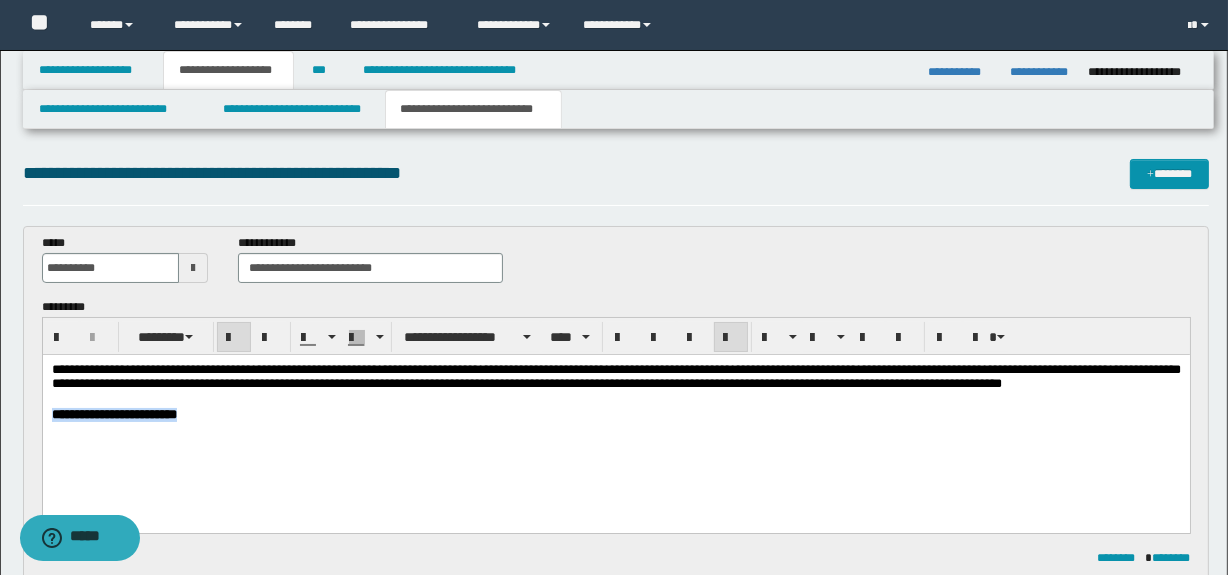 drag, startPoint x: 277, startPoint y: 411, endPoint x: 47, endPoint y: 427, distance: 230.55585 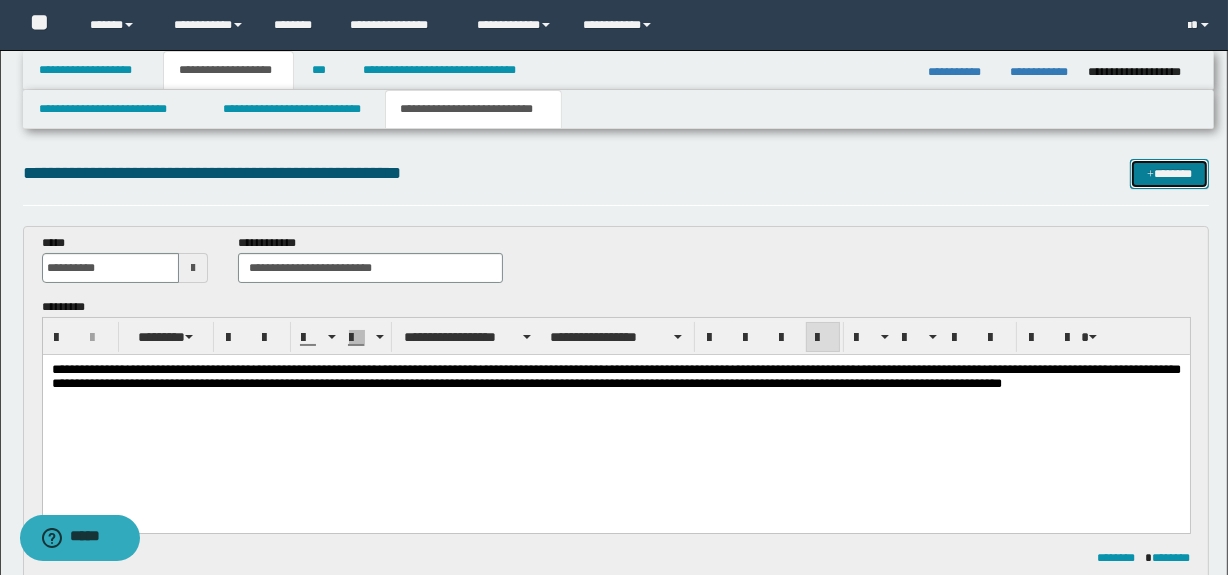 click on "*******" at bounding box center [1170, 174] 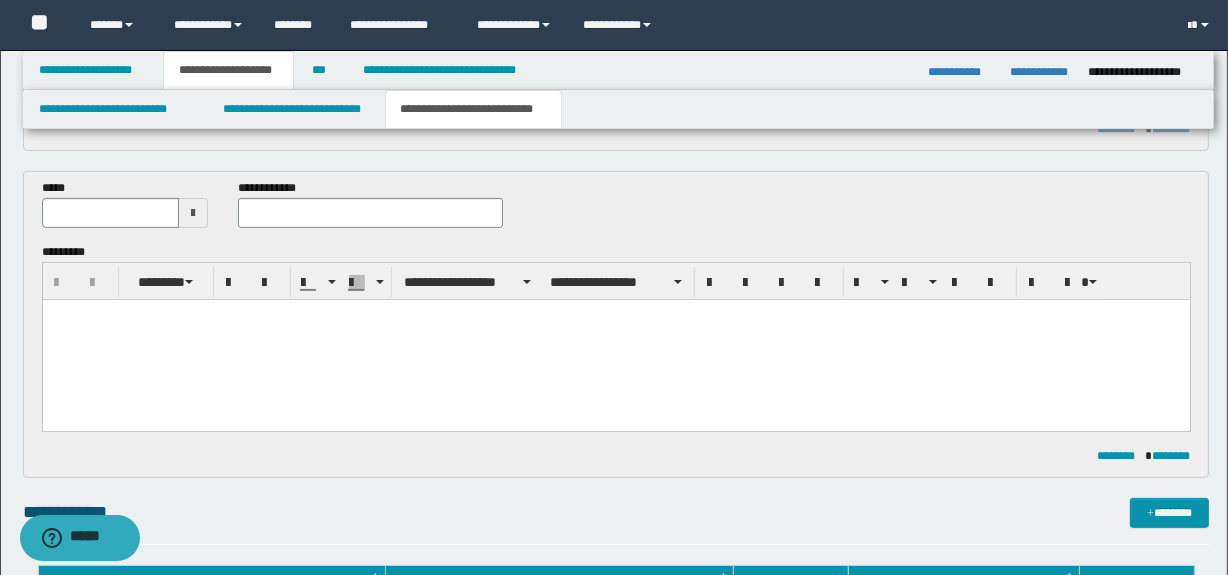 scroll, scrollTop: 410, scrollLeft: 0, axis: vertical 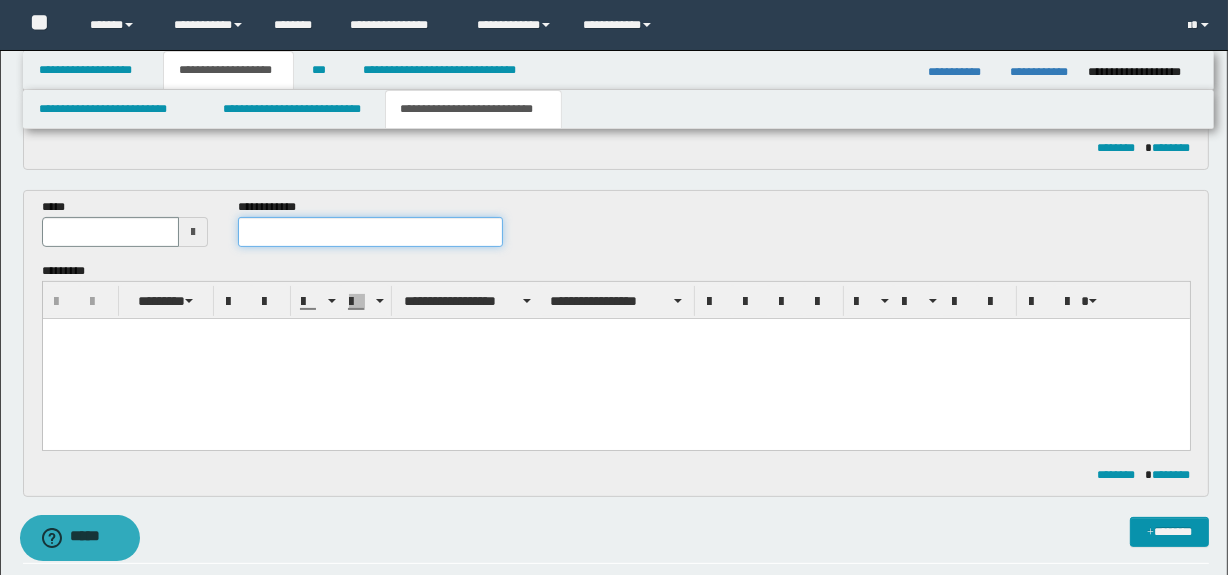 click at bounding box center [370, 232] 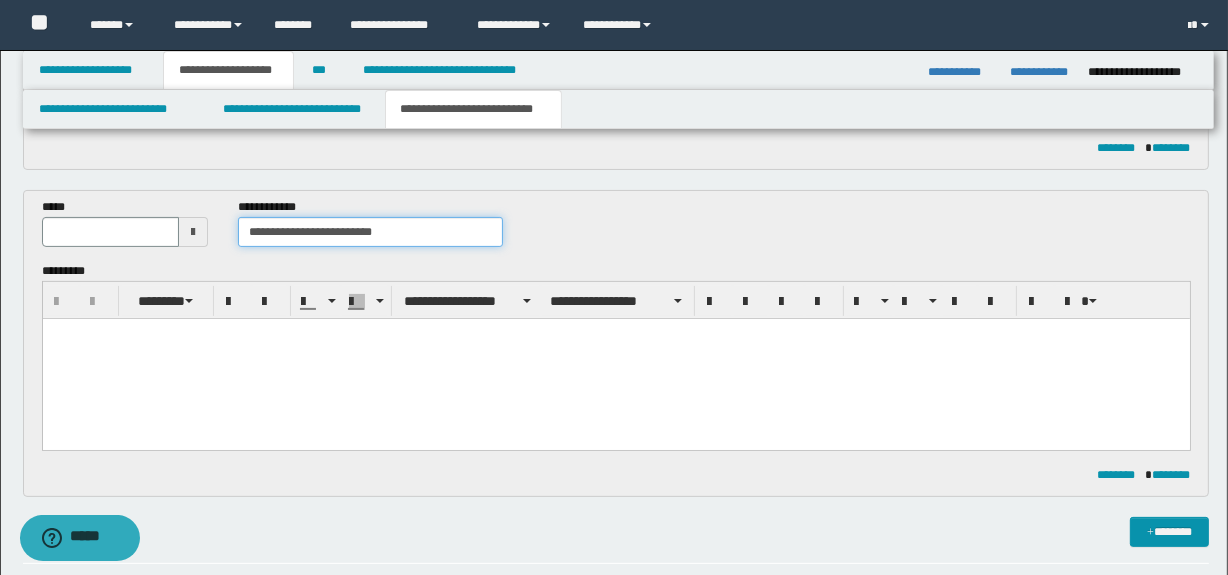 type on "**********" 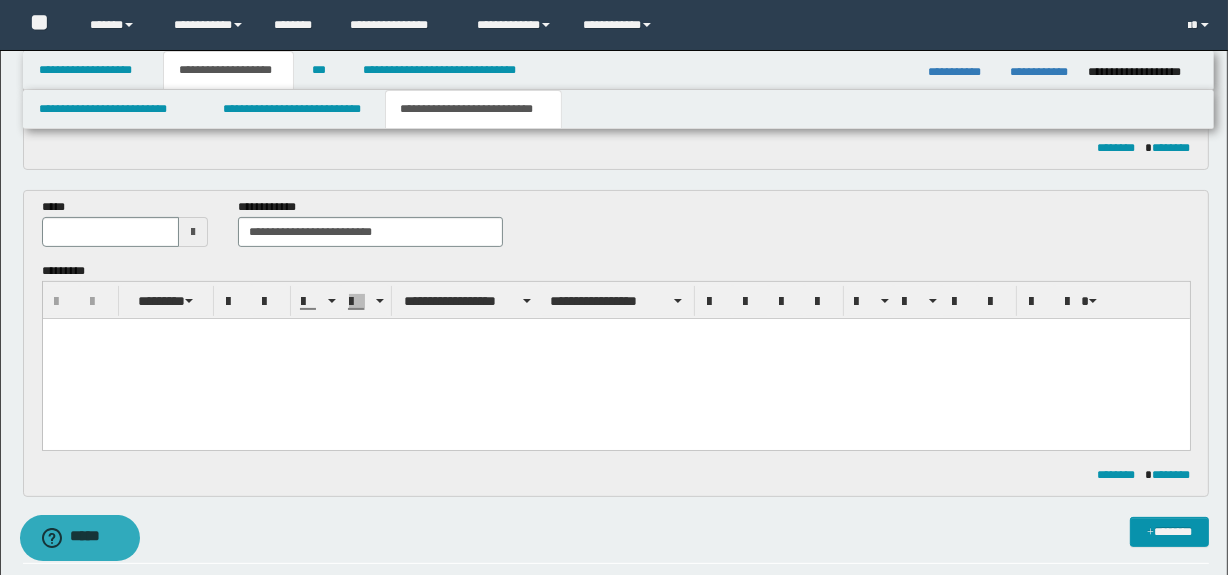 click at bounding box center [193, 232] 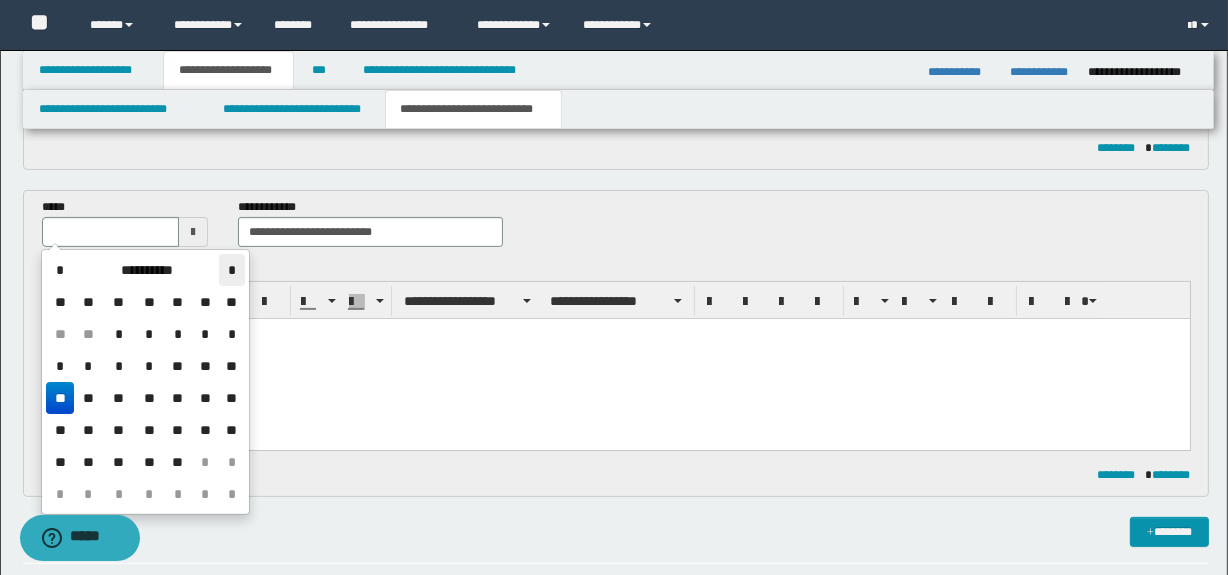 click on "*" at bounding box center [231, 270] 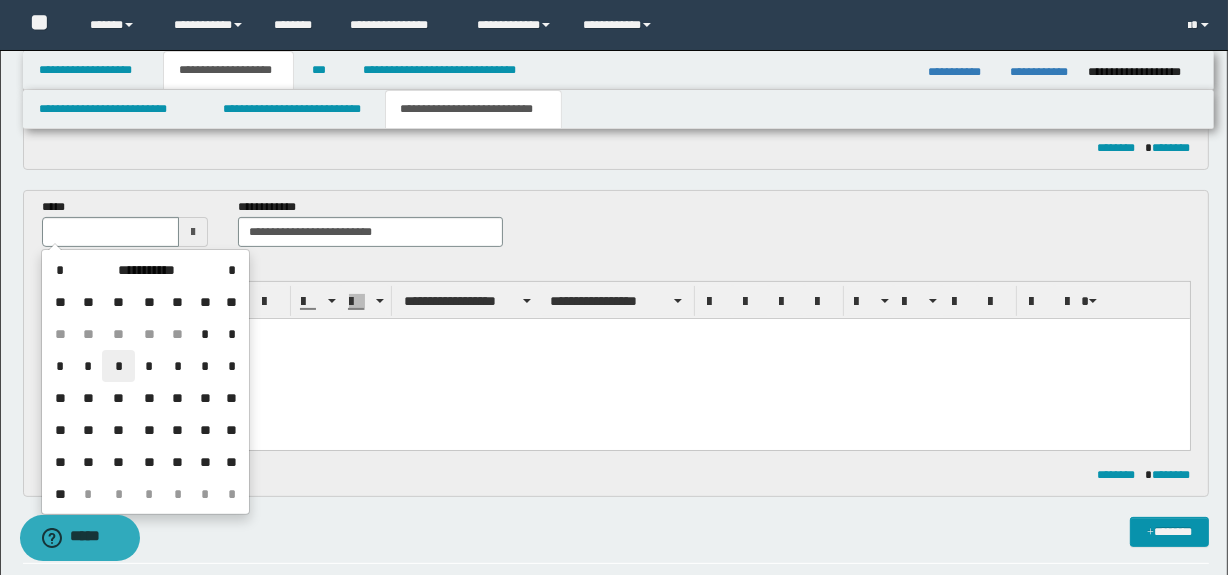 click on "*" at bounding box center (118, 366) 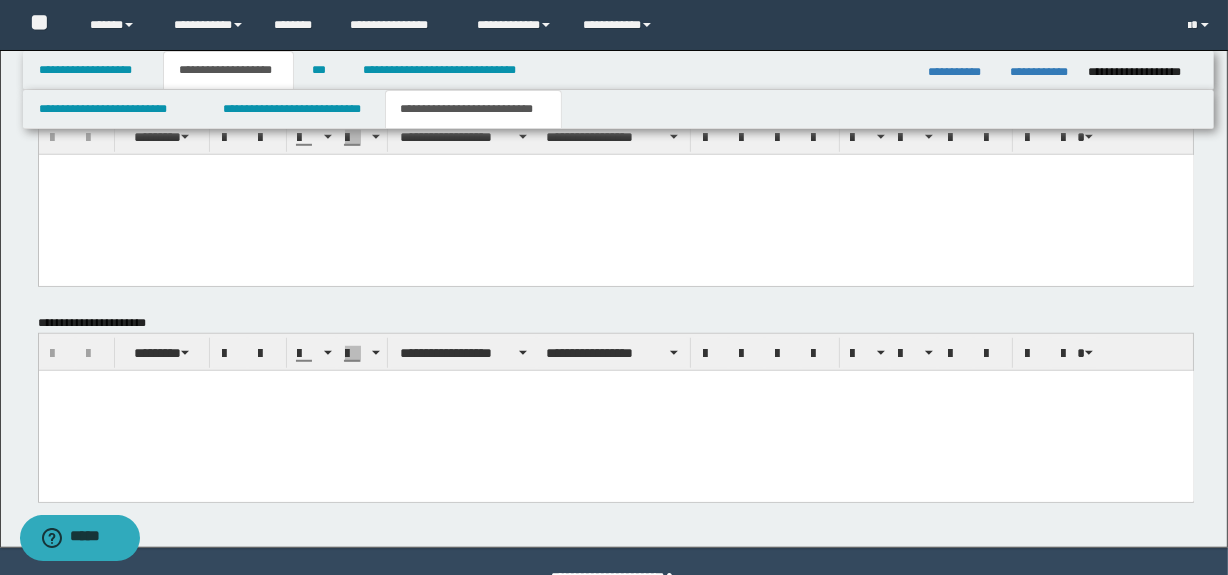 scroll, scrollTop: 1307, scrollLeft: 0, axis: vertical 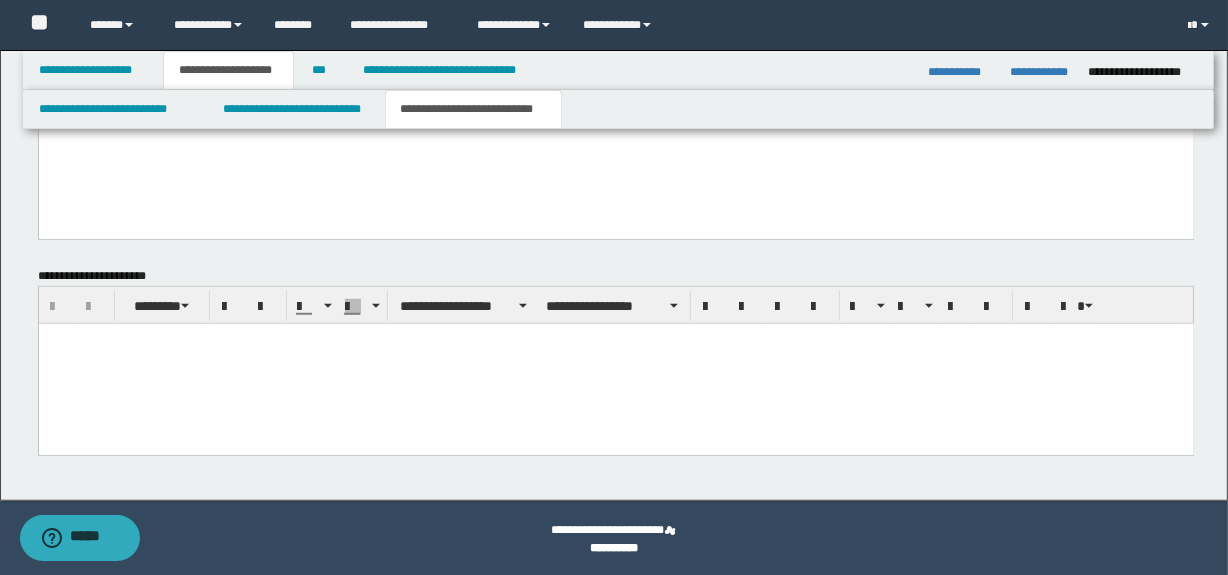 click at bounding box center (615, 338) 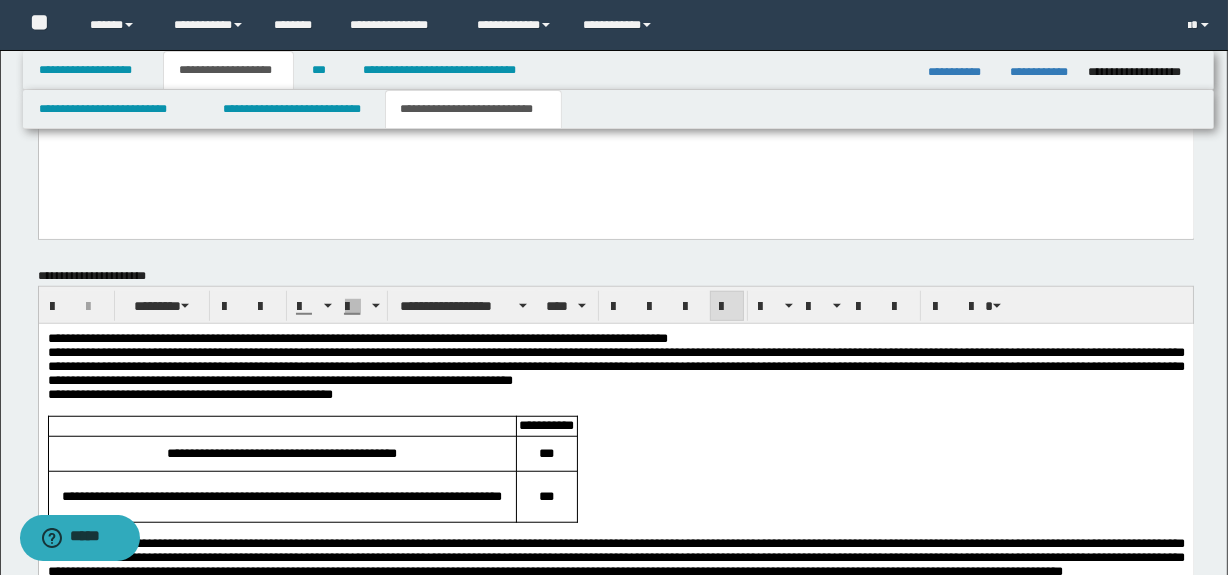 click on "**********" at bounding box center (615, 365) 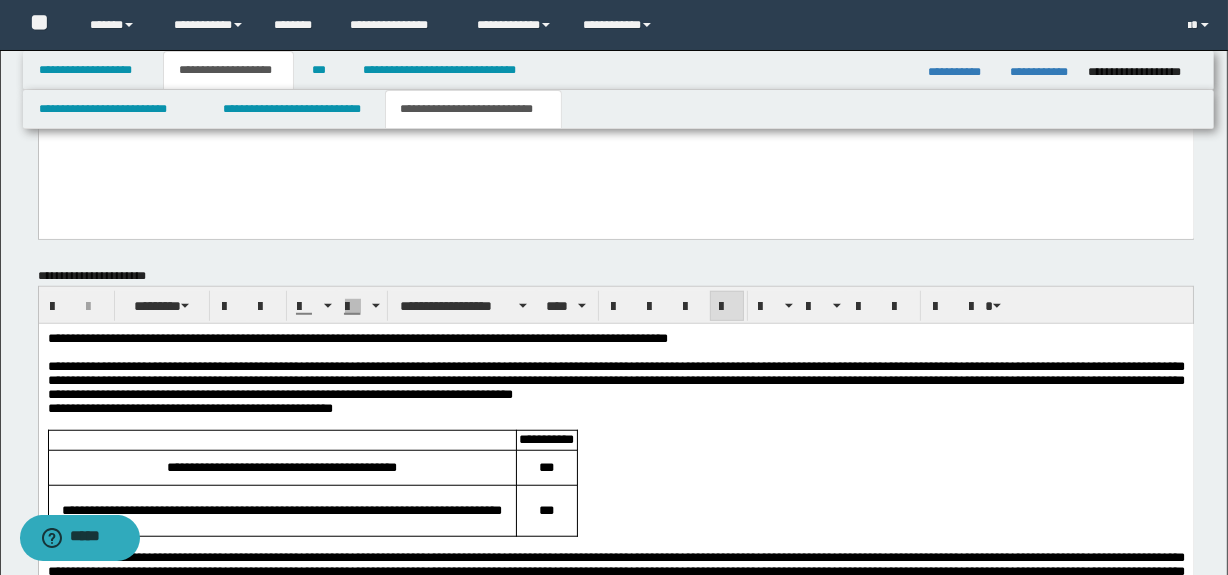 click on "**********" at bounding box center (615, 380) 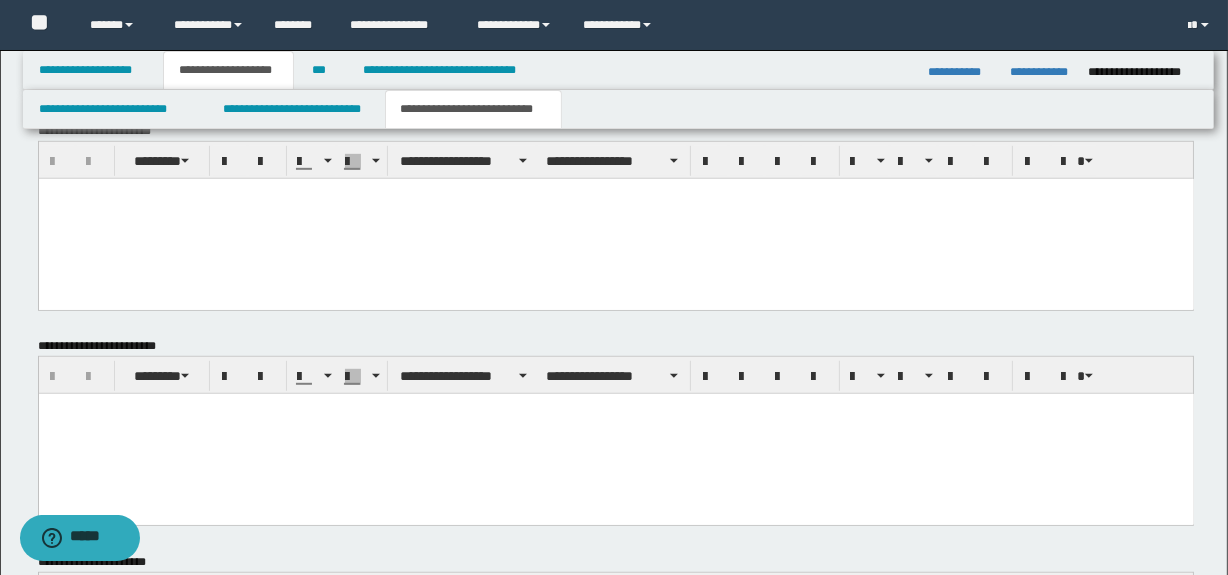 scroll, scrollTop: 989, scrollLeft: 0, axis: vertical 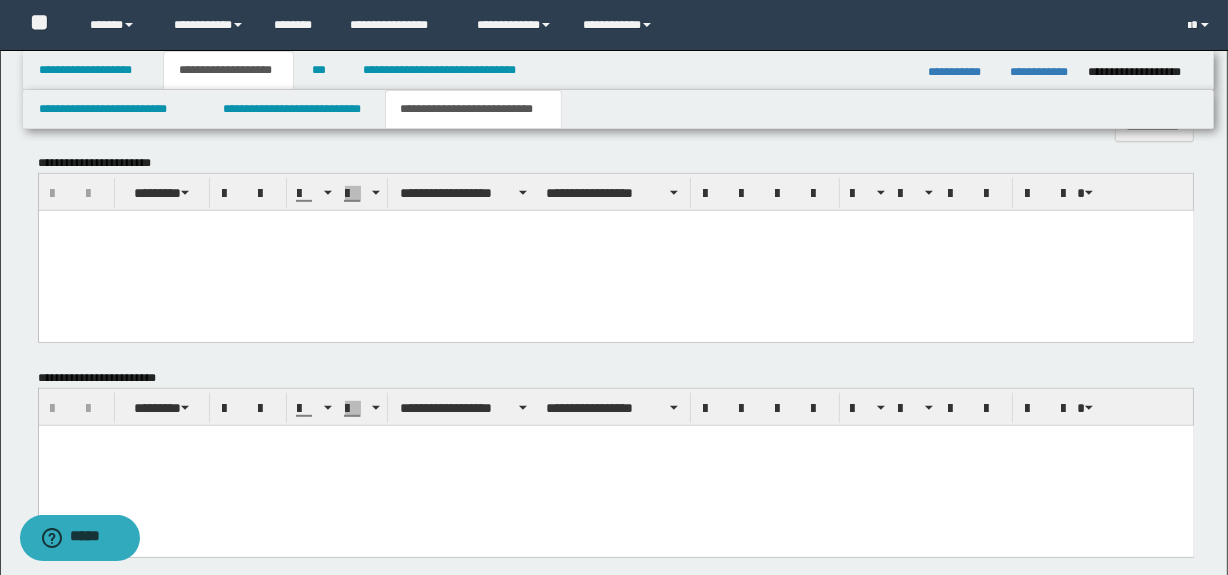 click at bounding box center (615, 250) 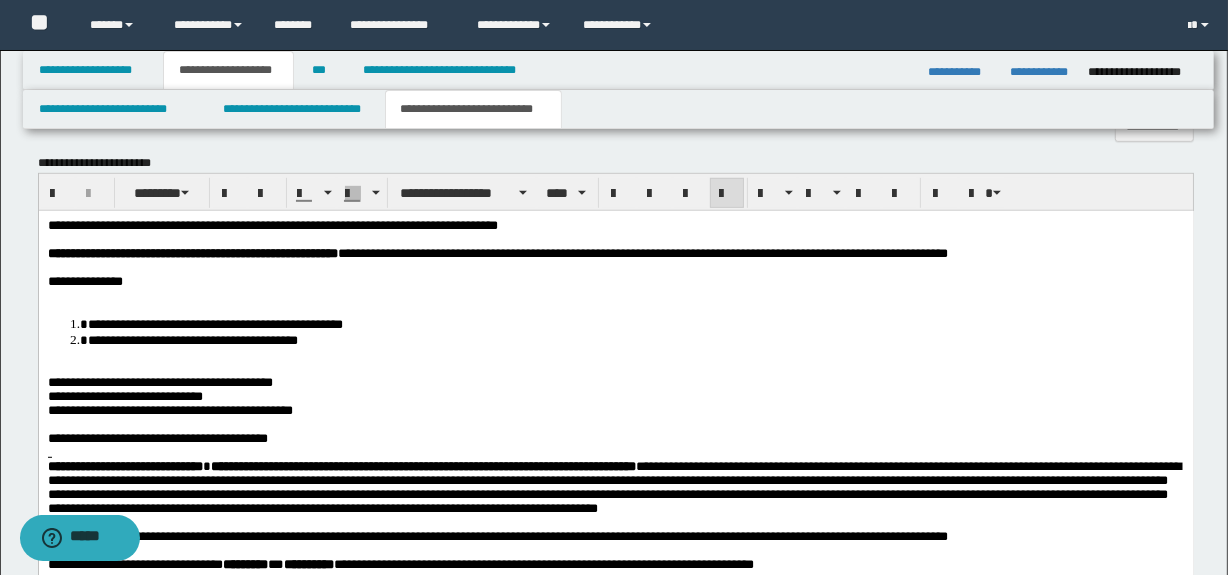 click at bounding box center (615, 295) 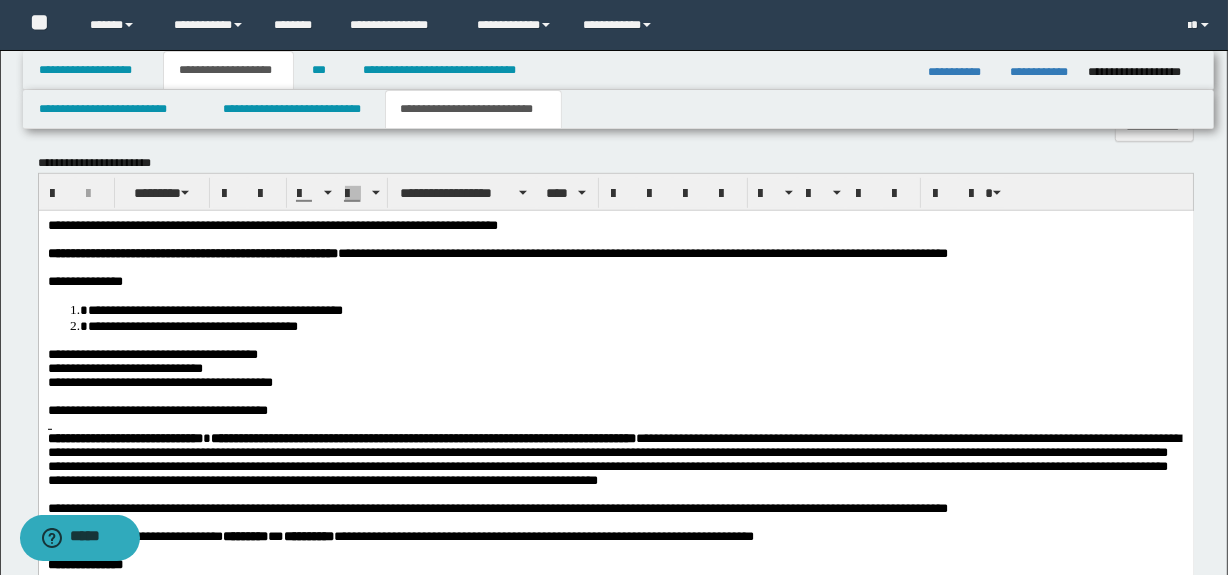 click at bounding box center [615, 424] 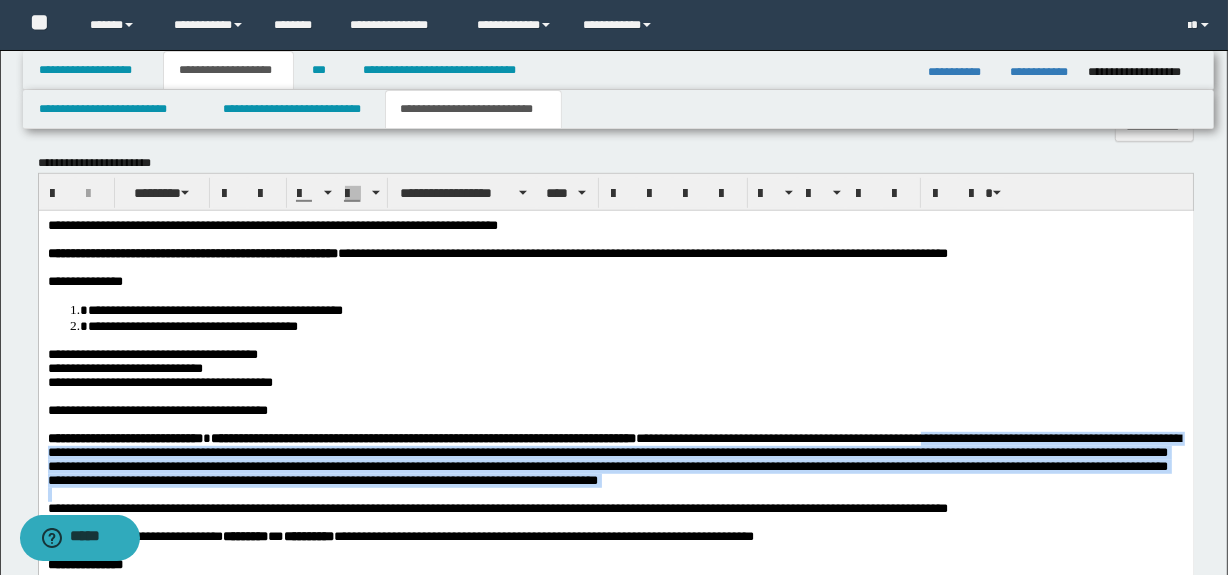 drag, startPoint x: 1136, startPoint y: 512, endPoint x: 1081, endPoint y: 453, distance: 80.65978 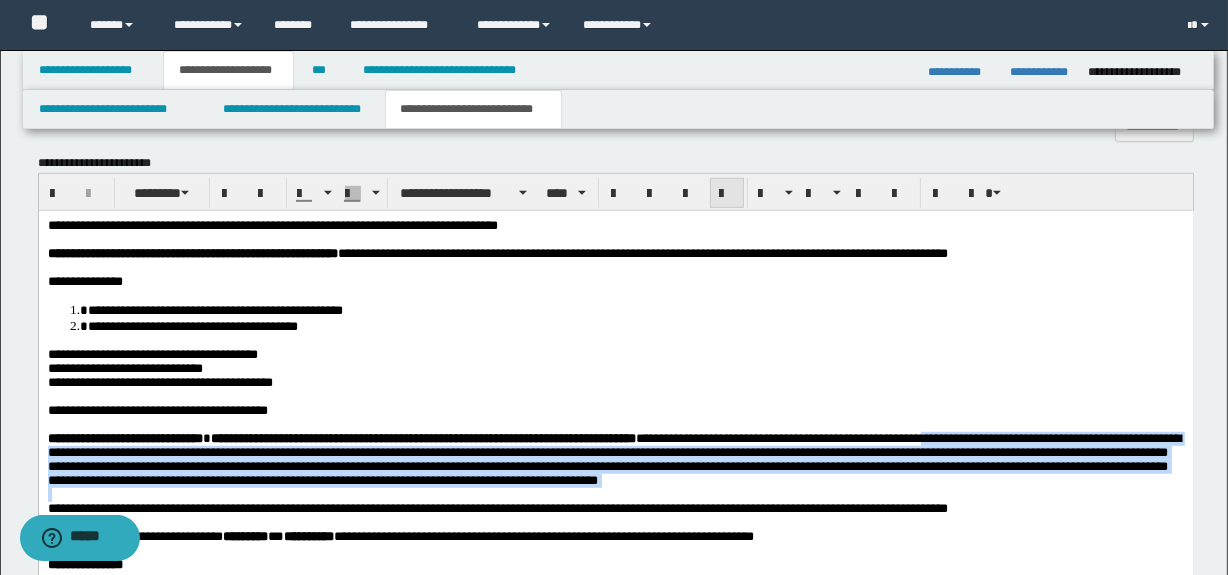 click at bounding box center (727, 193) 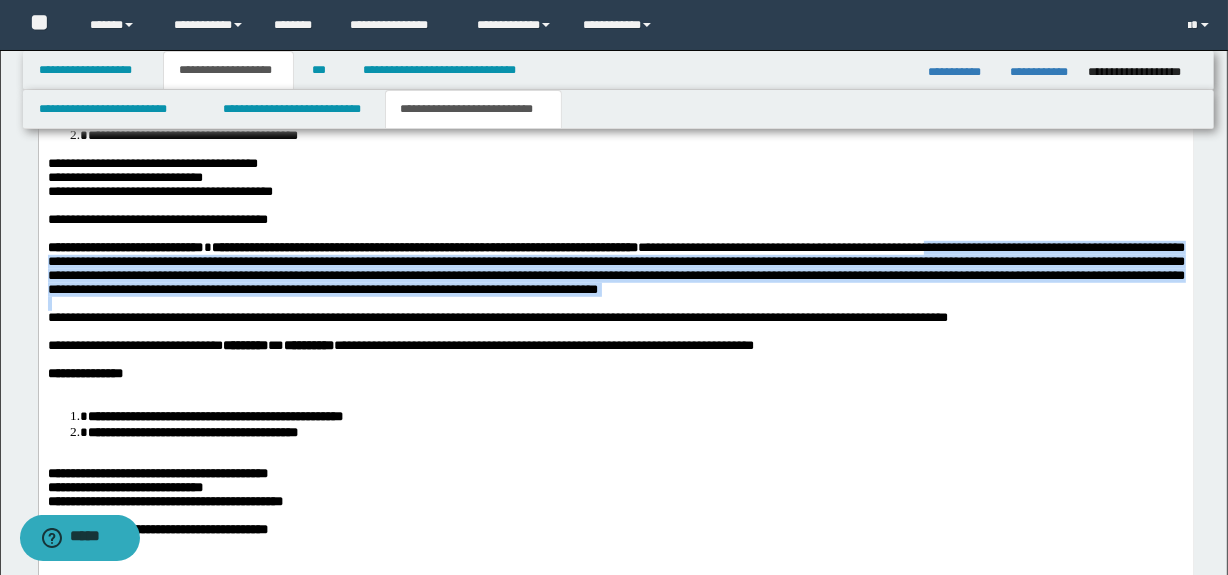 scroll, scrollTop: 1237, scrollLeft: 0, axis: vertical 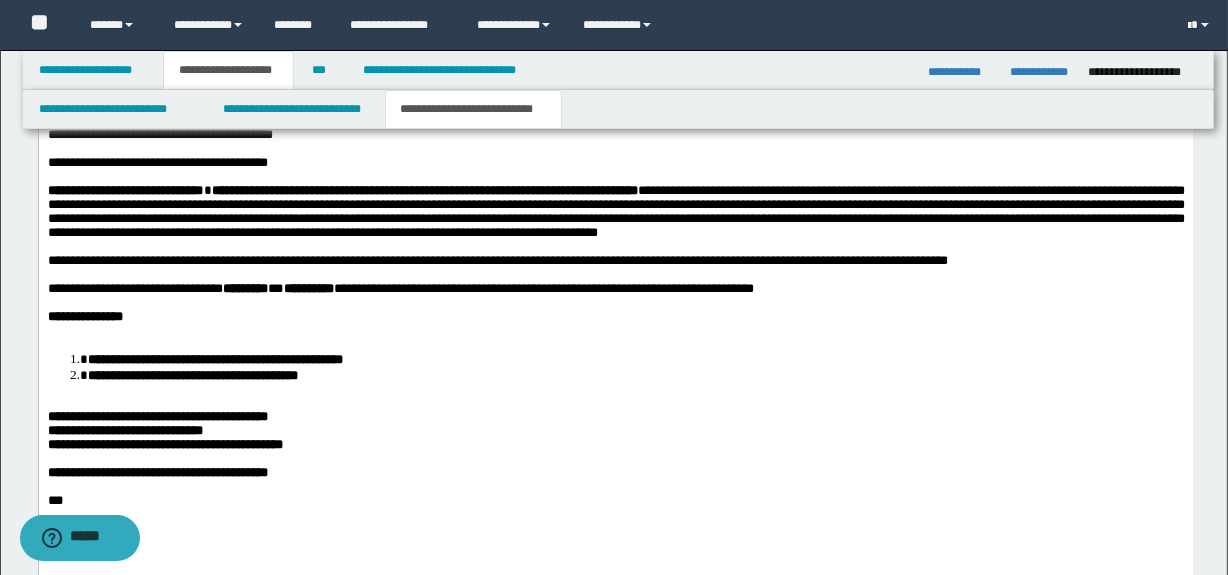 click at bounding box center [615, 331] 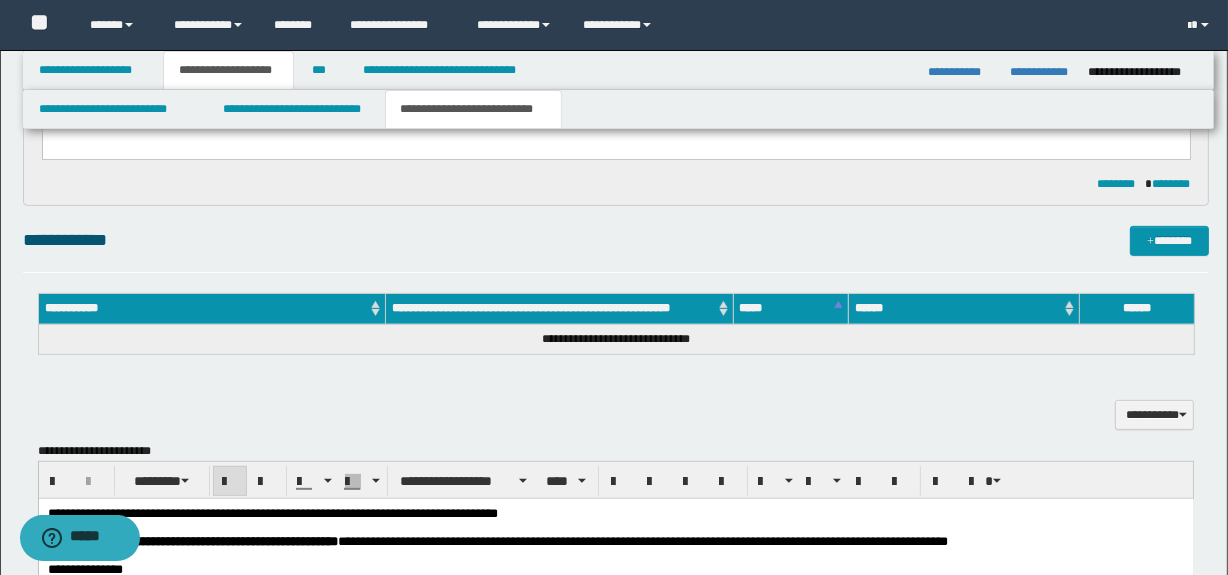 scroll, scrollTop: 681, scrollLeft: 0, axis: vertical 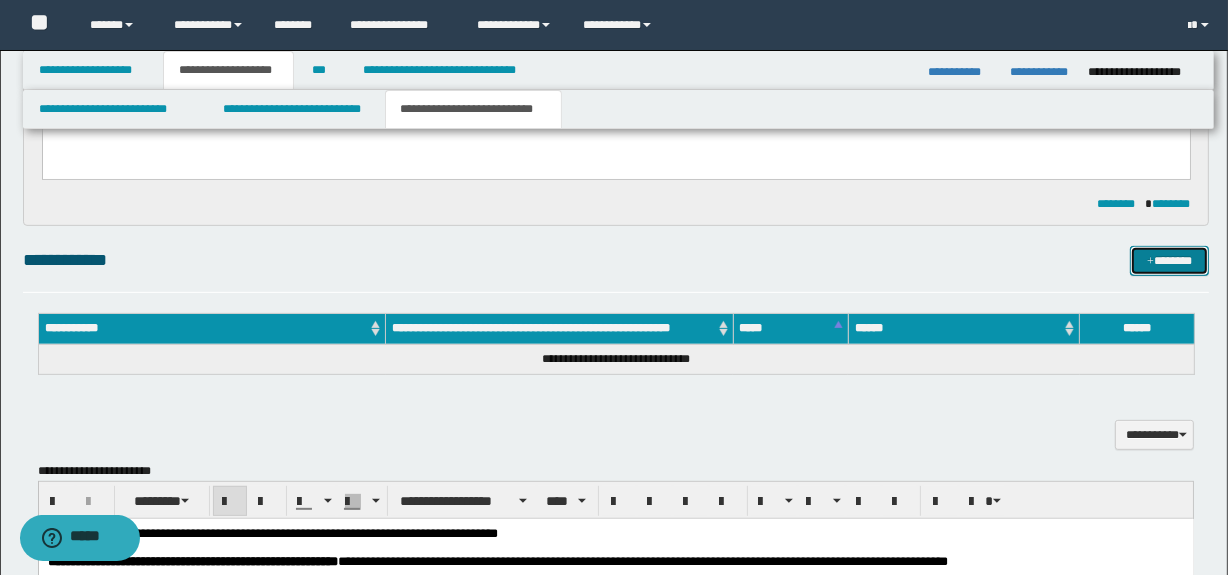 click on "*******" at bounding box center [1170, 261] 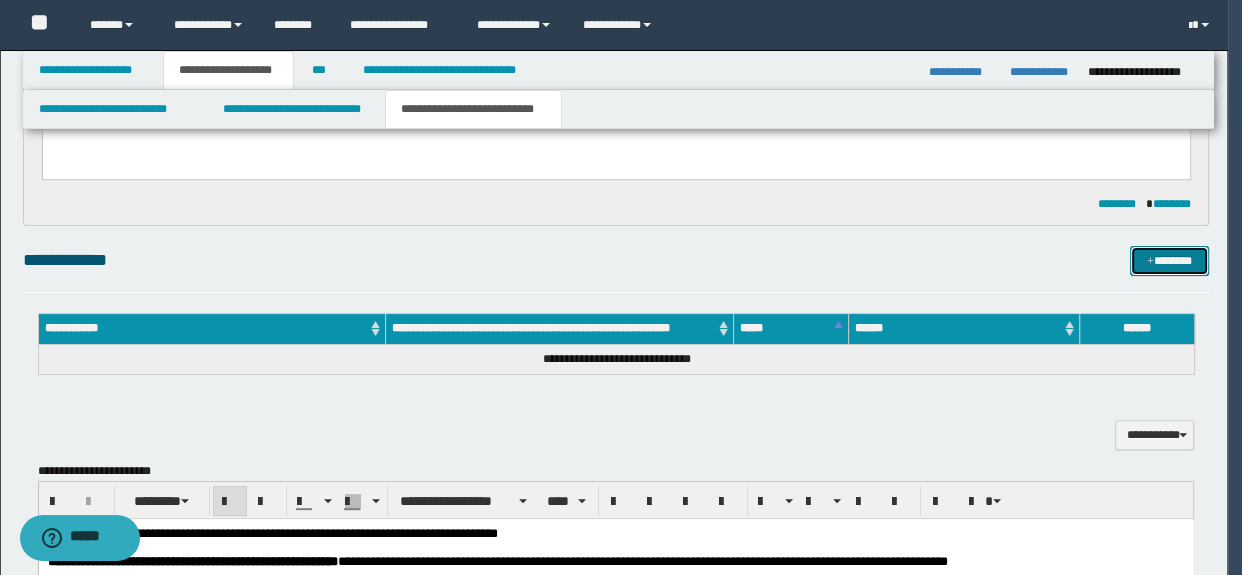 type 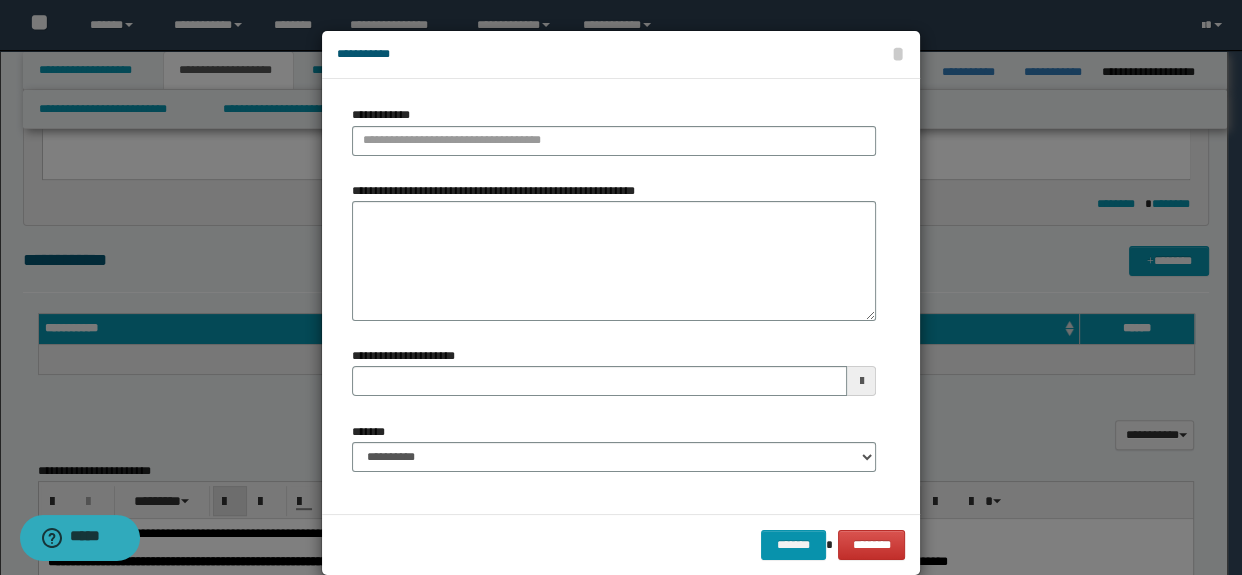 click on "**********" at bounding box center [614, 138] 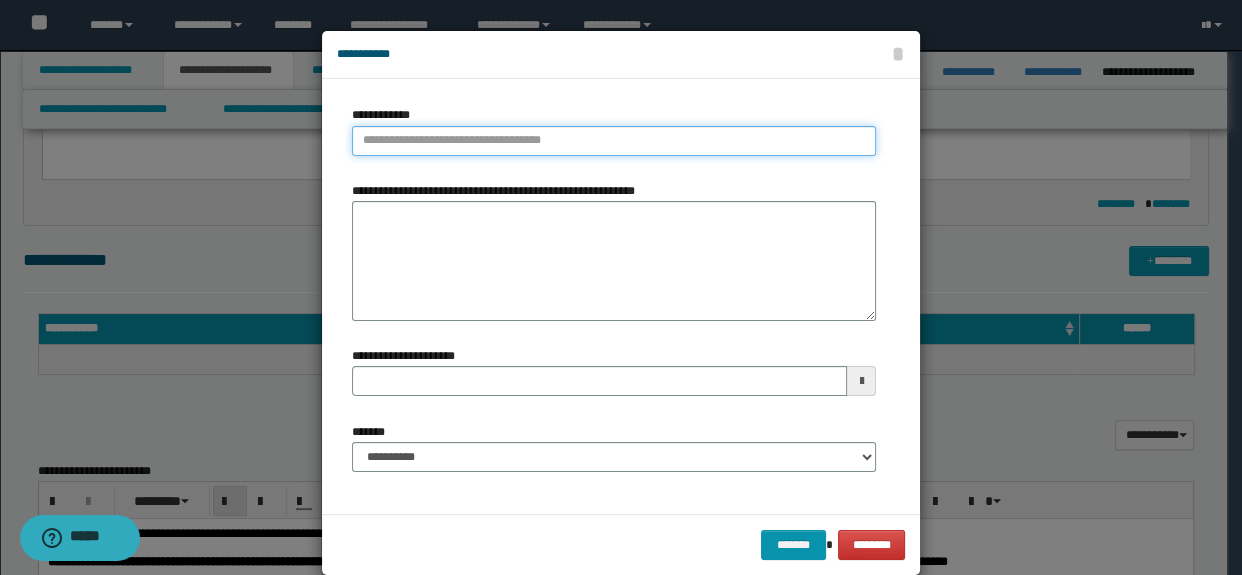paste on "**********" 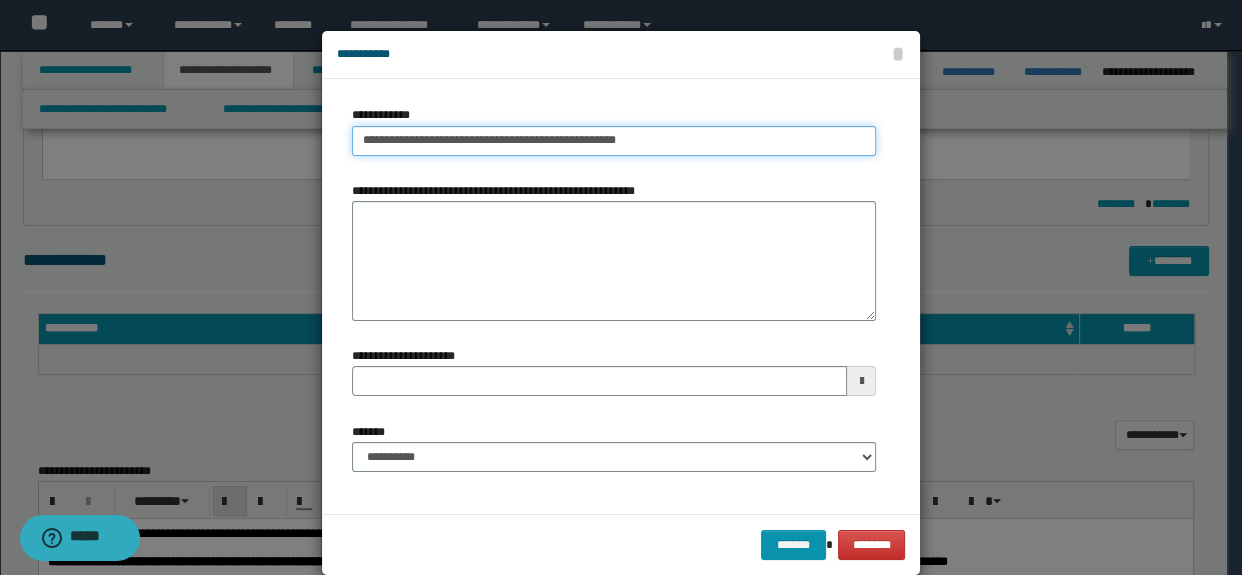 type on "**********" 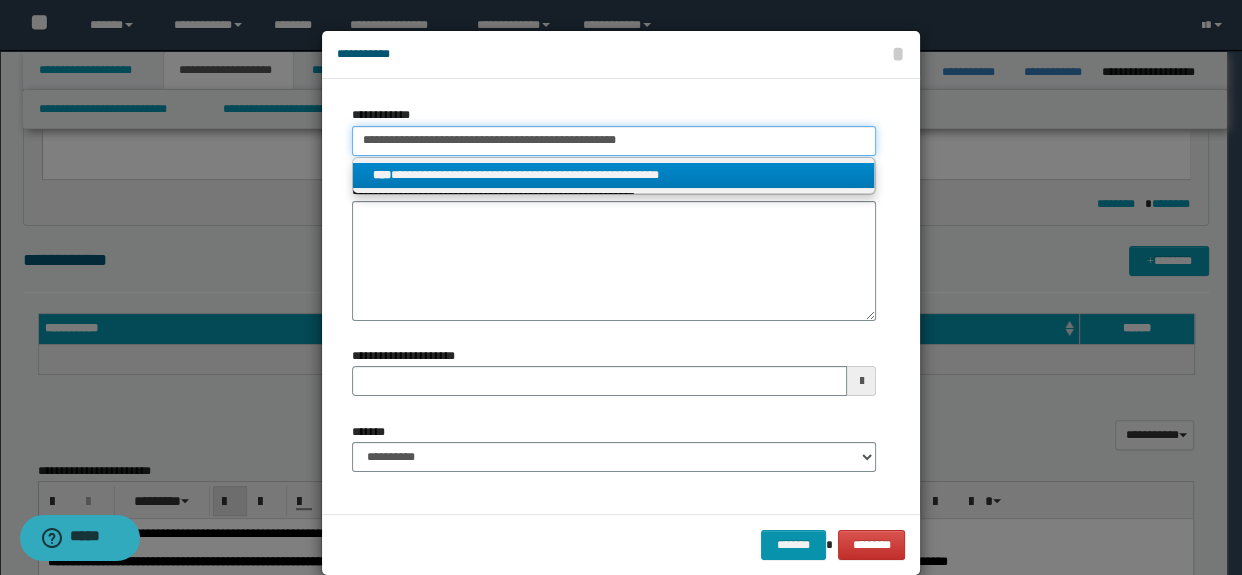 type on "**********" 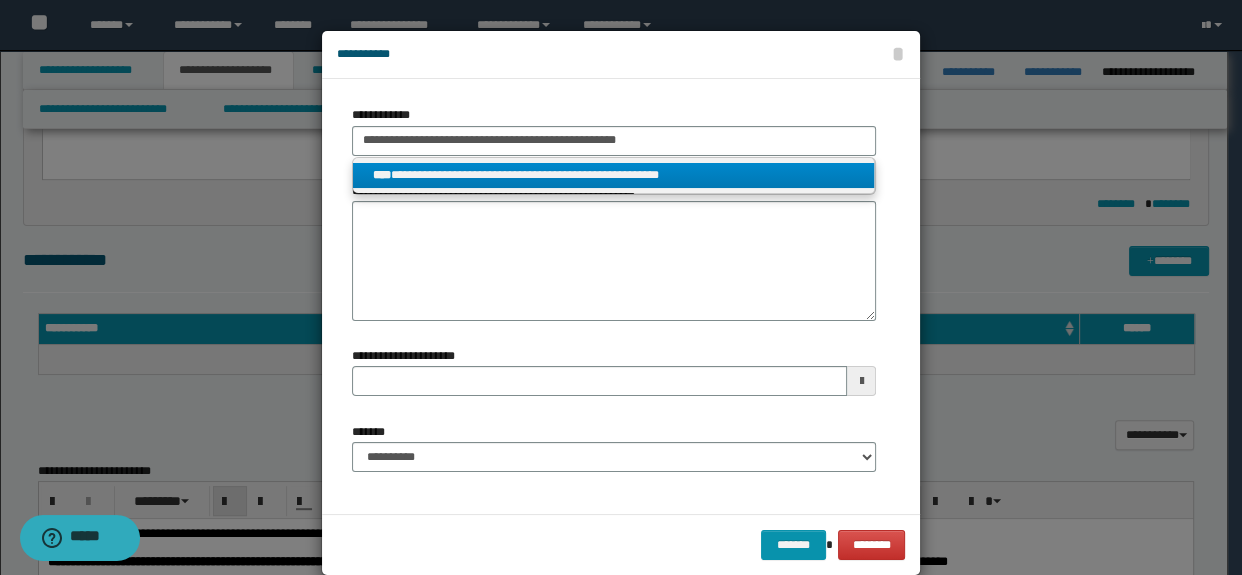click on "**********" at bounding box center (614, 175) 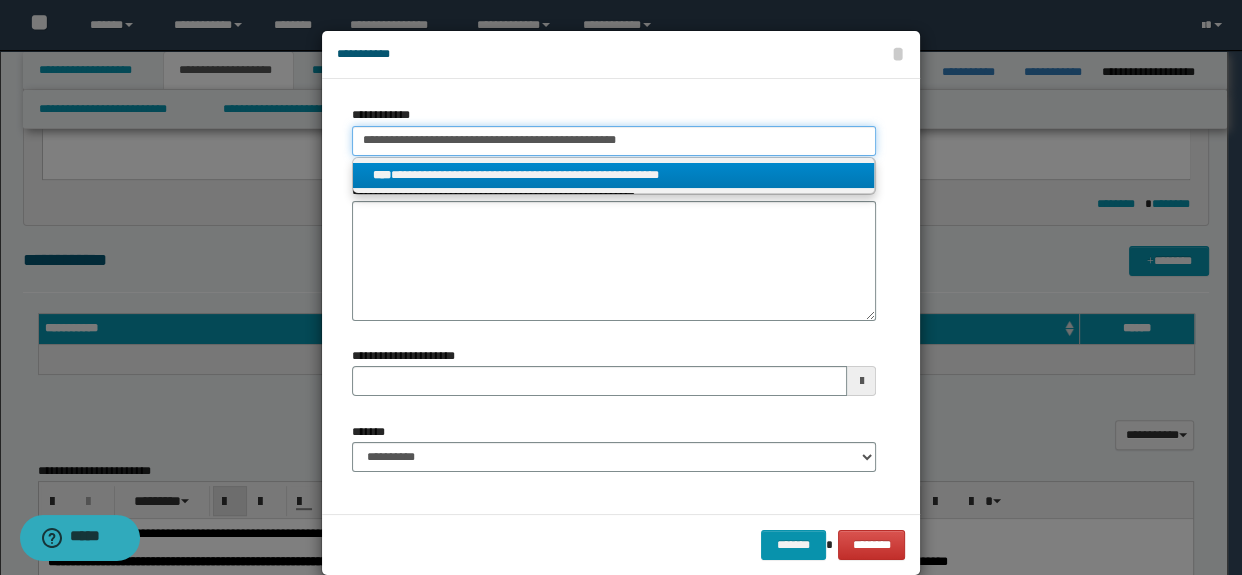 type 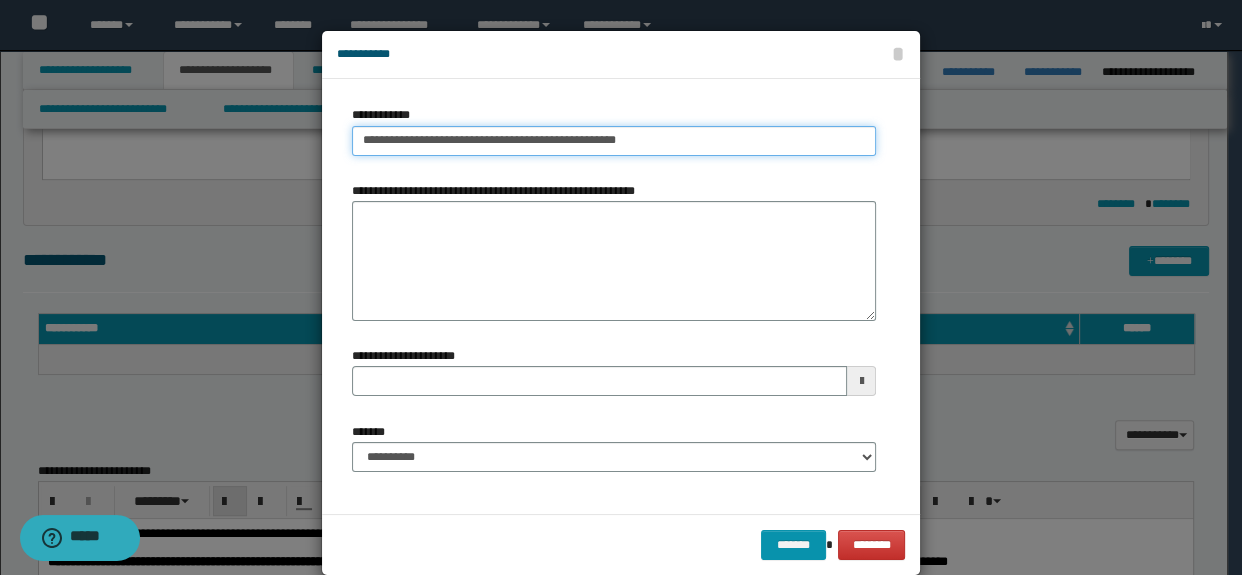 type 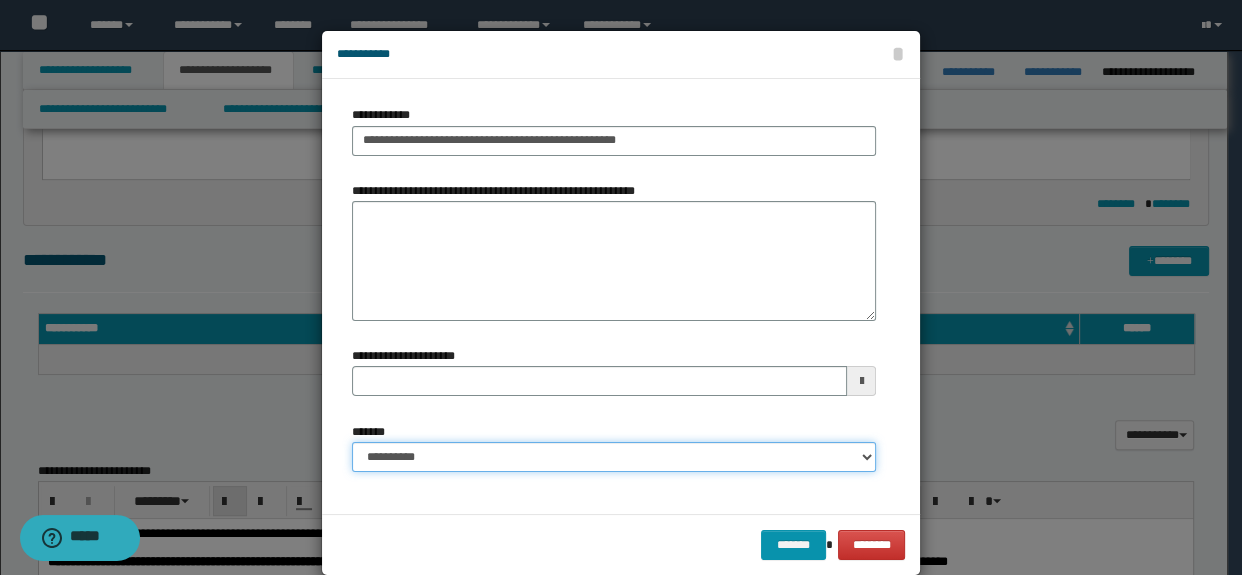 click on "**********" at bounding box center [614, 457] 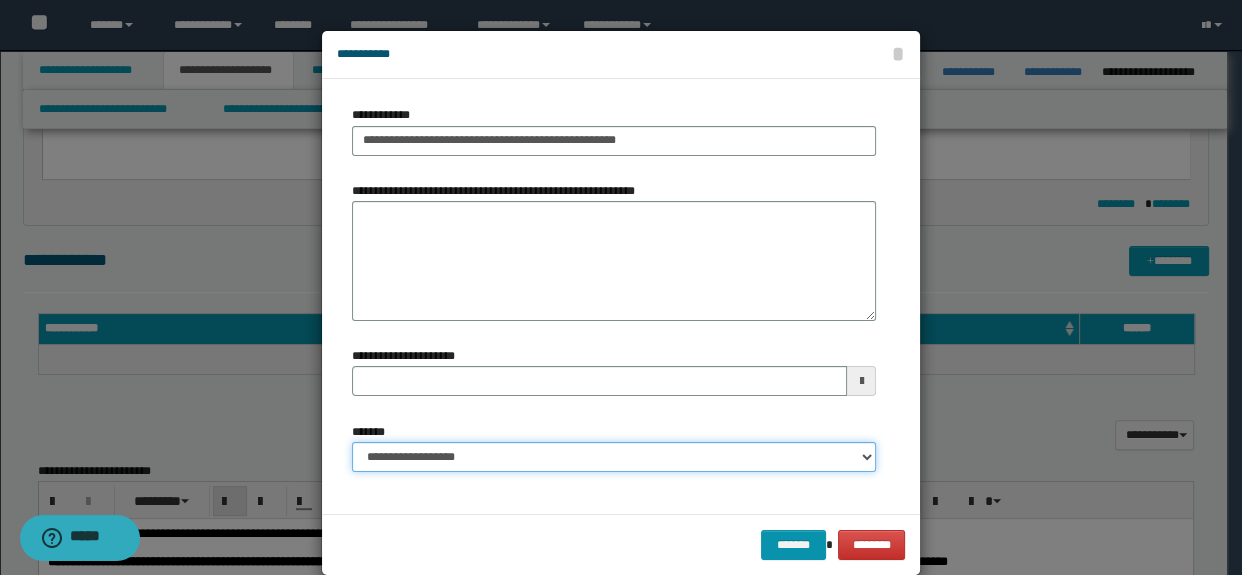type 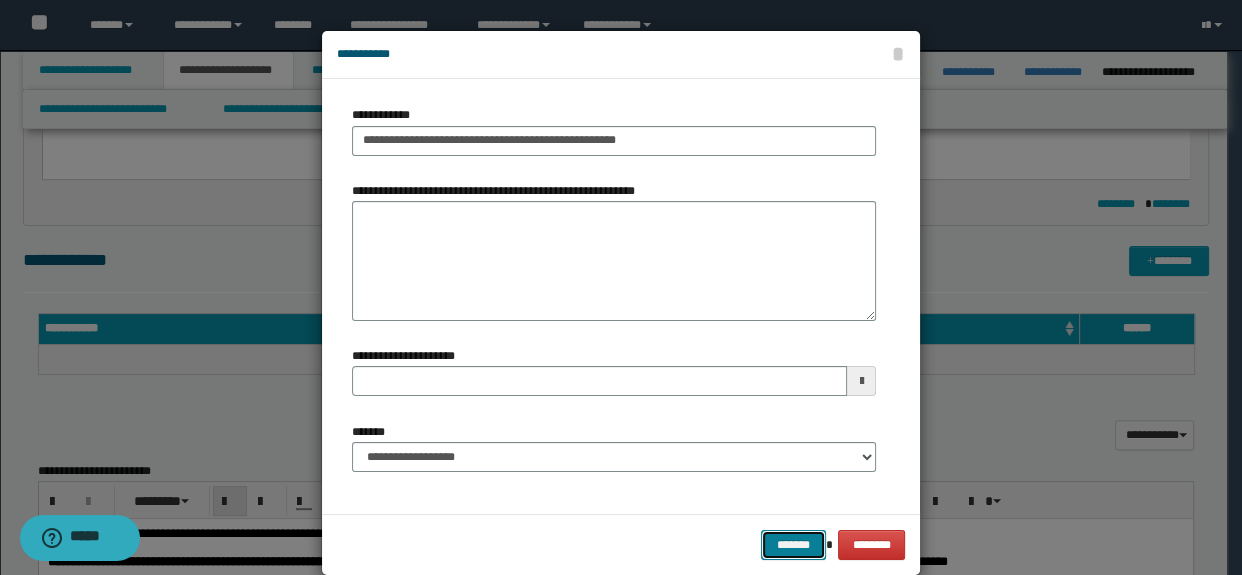 click on "*******" at bounding box center [793, 545] 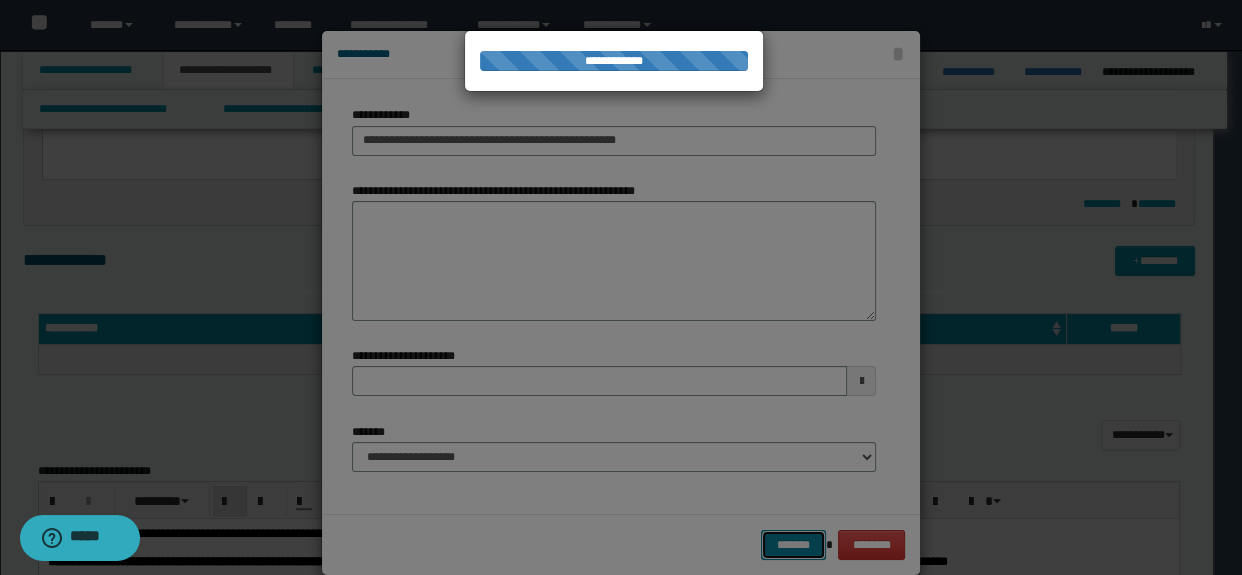 type 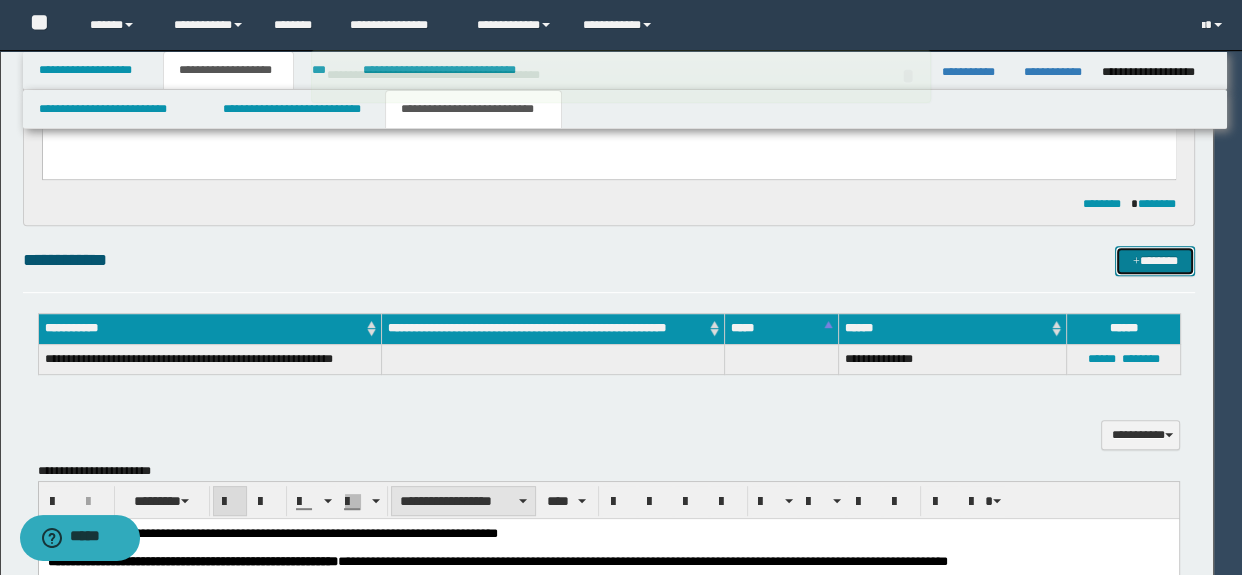 type 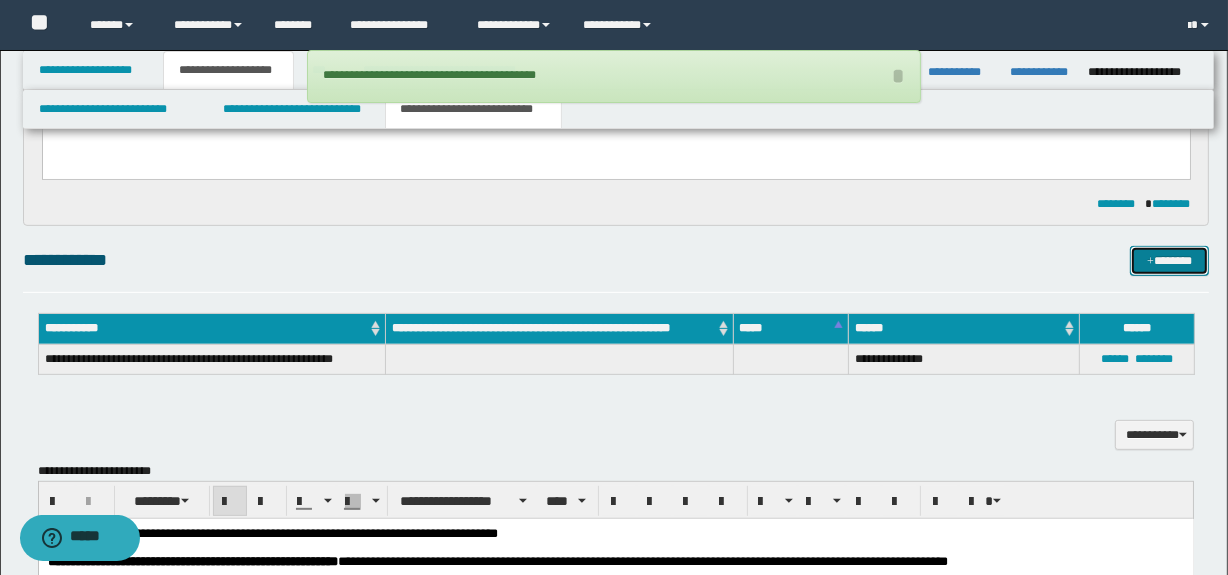 click at bounding box center [1150, 262] 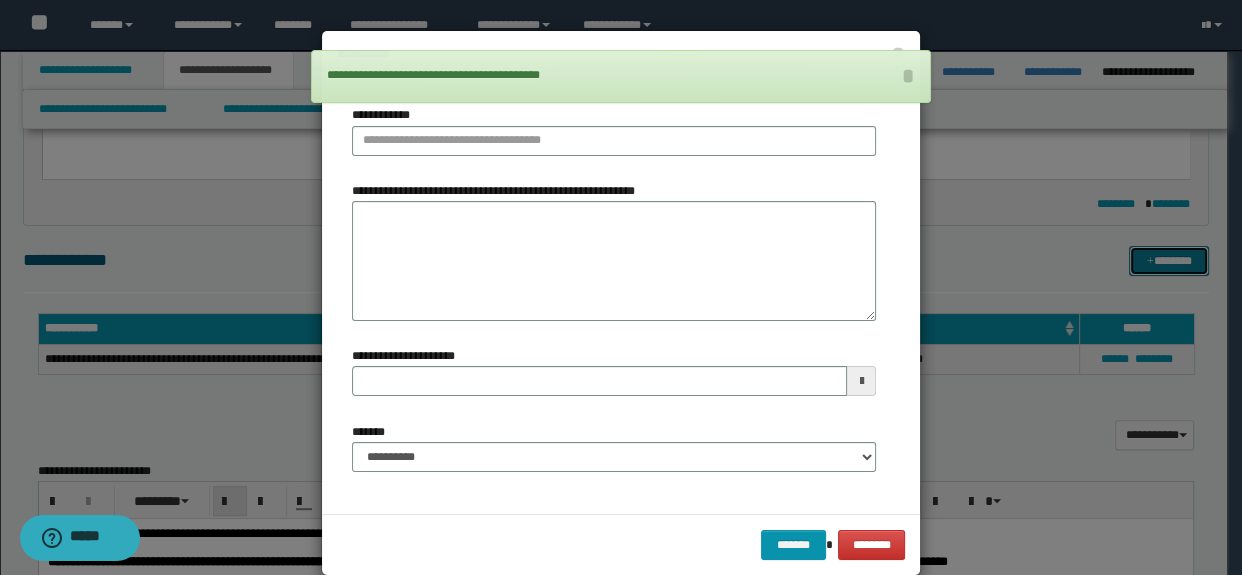 type 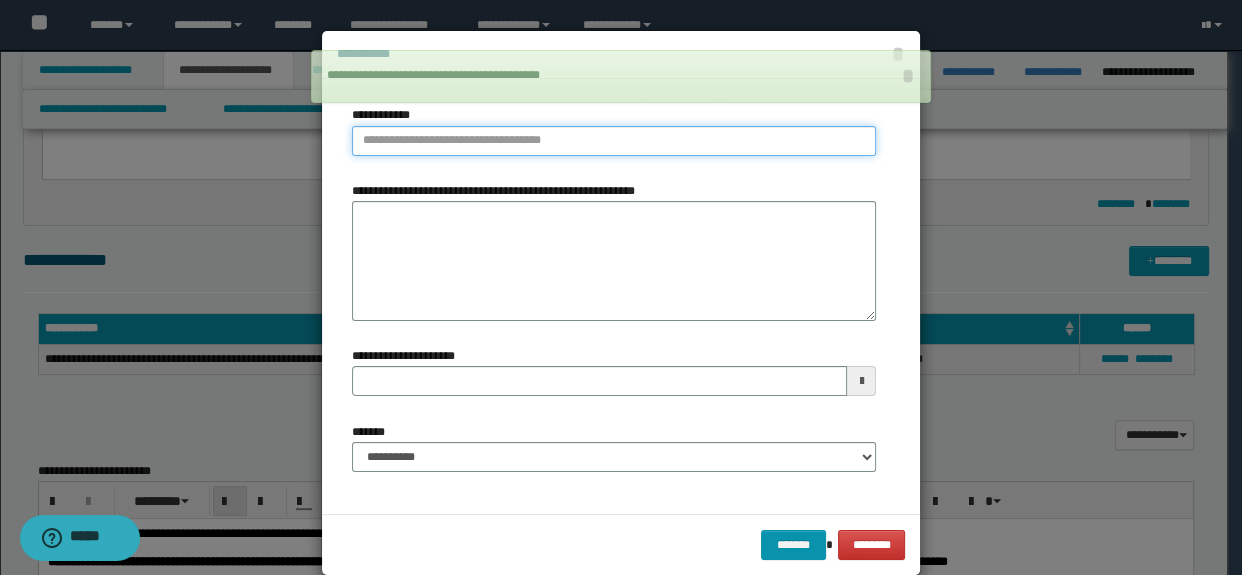 type on "**********" 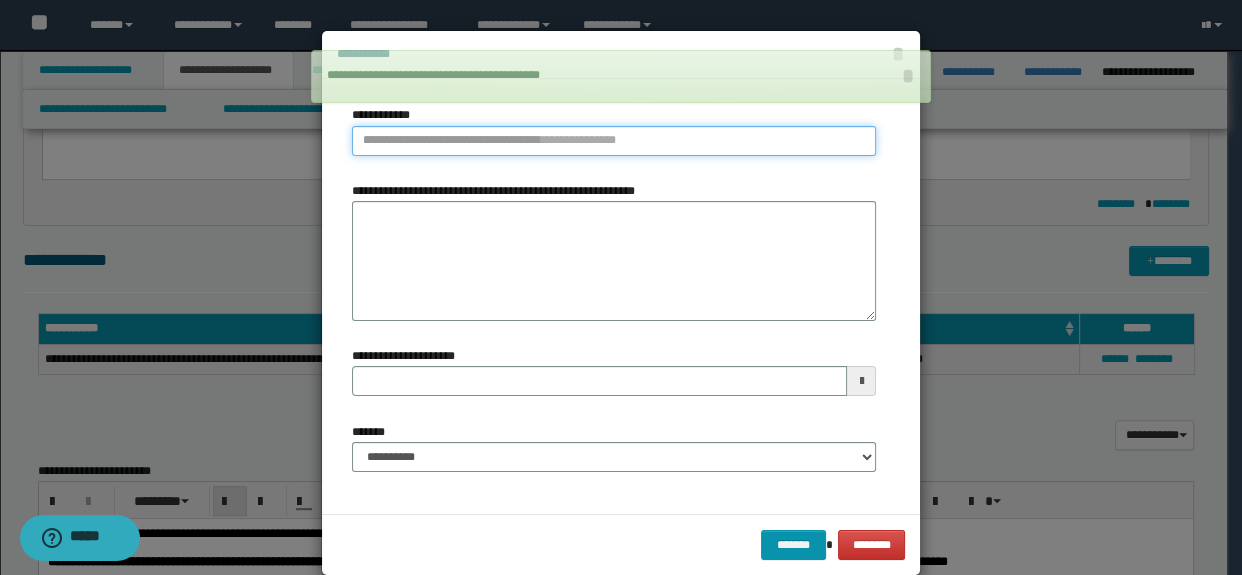 click on "**********" at bounding box center [614, 141] 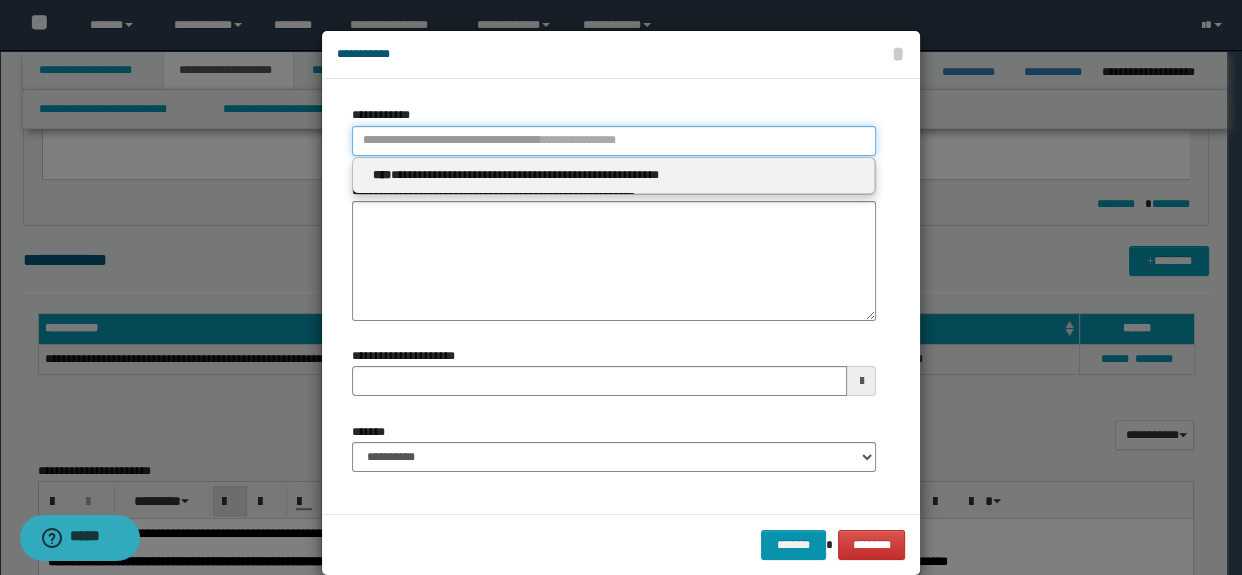 paste on "**********" 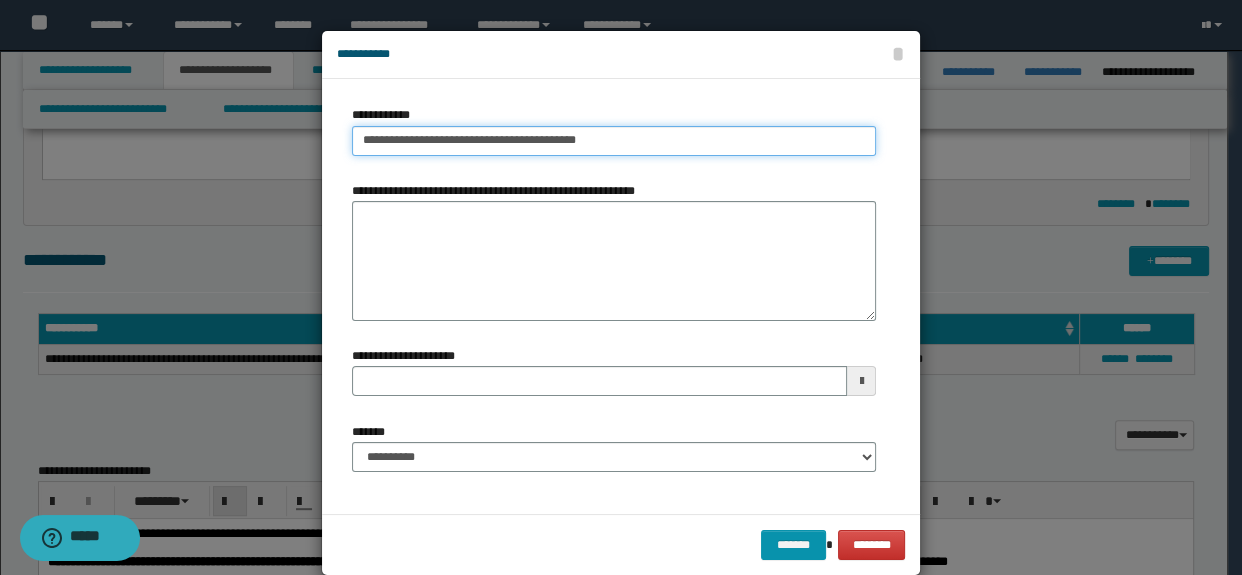 type on "**********" 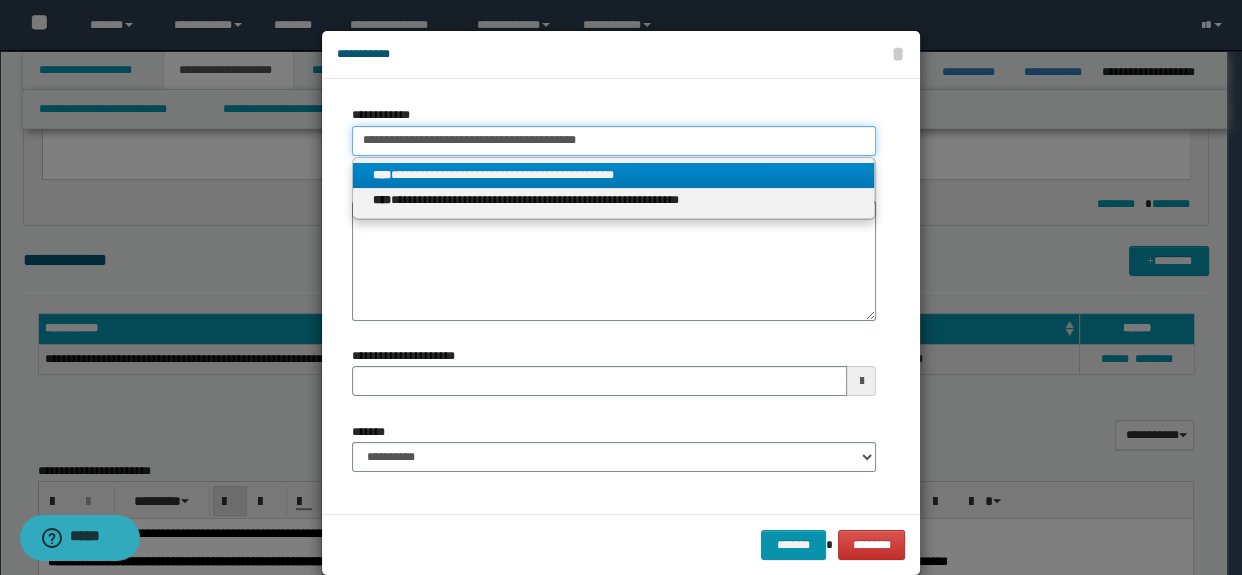type on "**********" 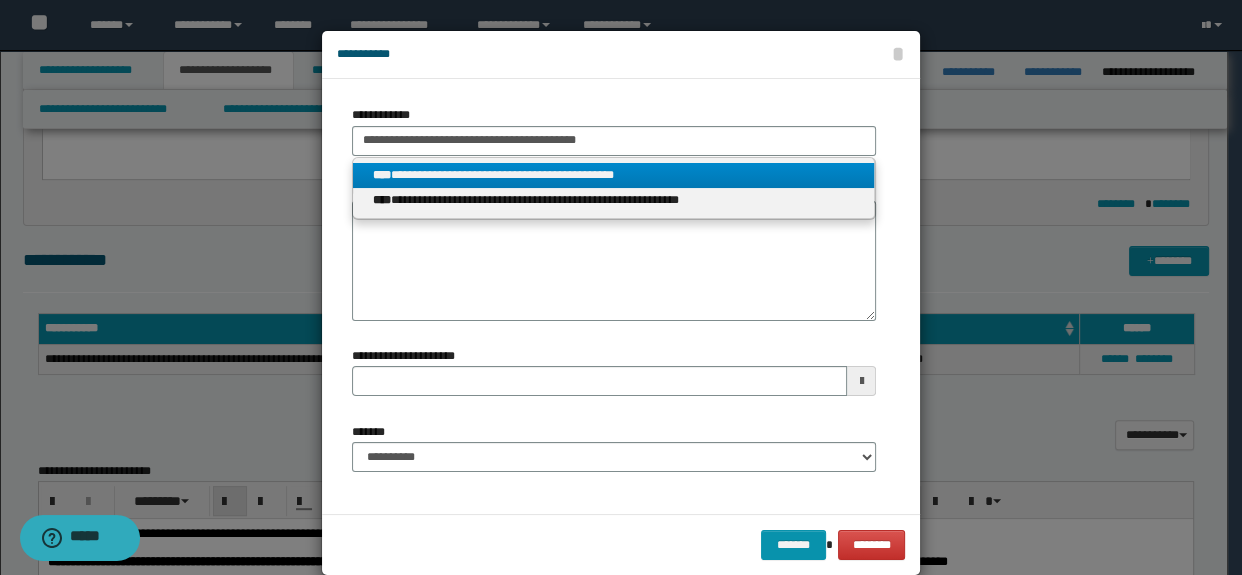 click on "**********" at bounding box center [614, 175] 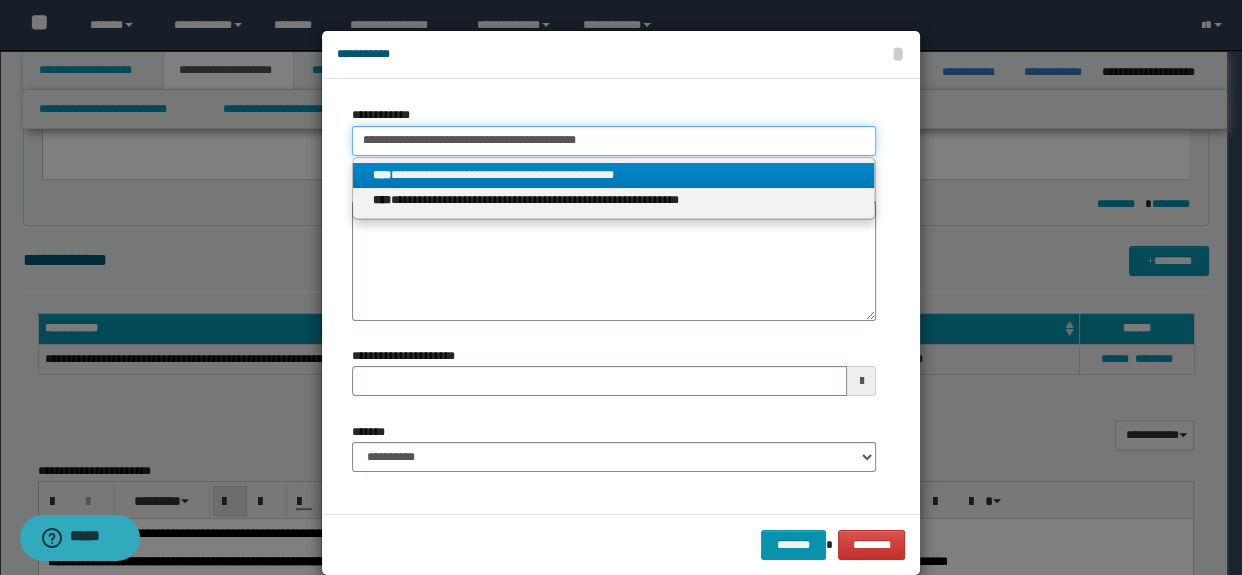 type 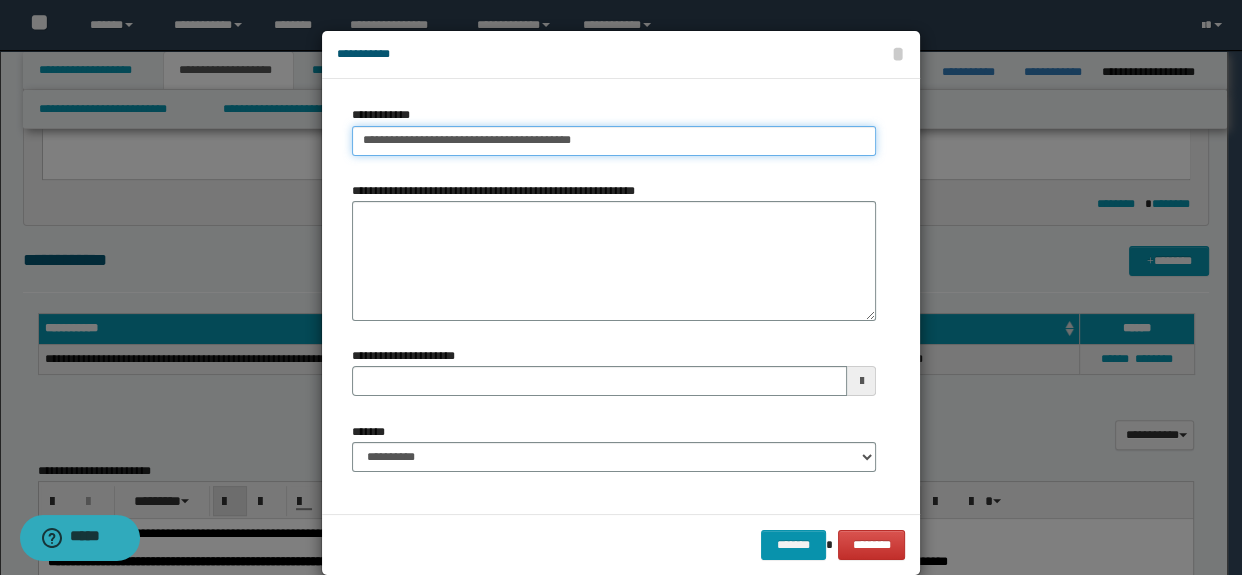 type 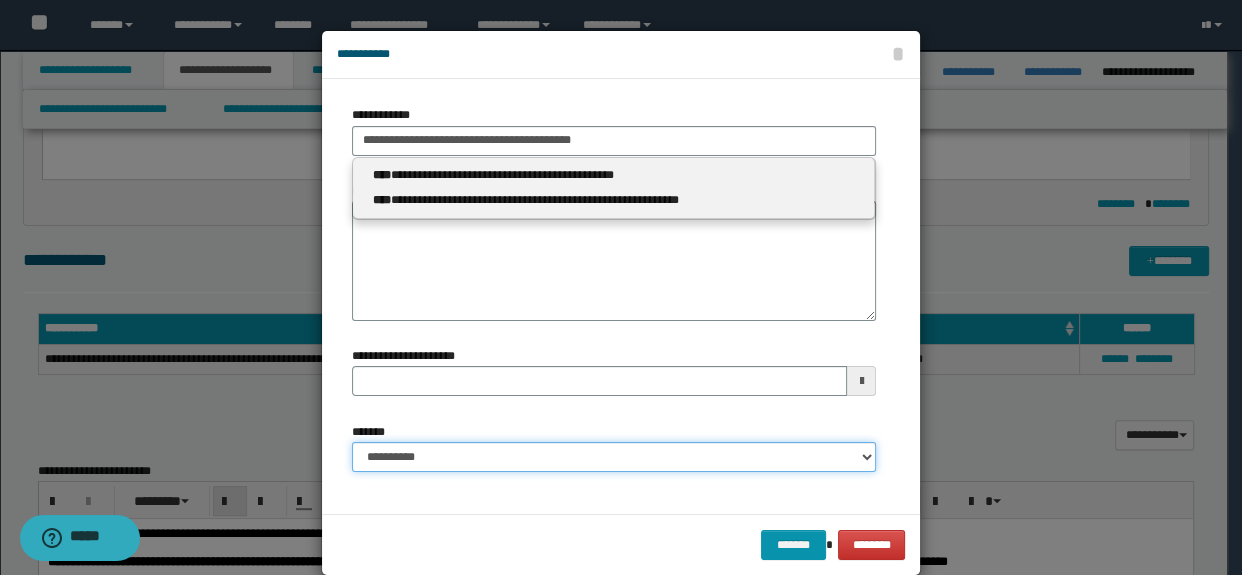 type 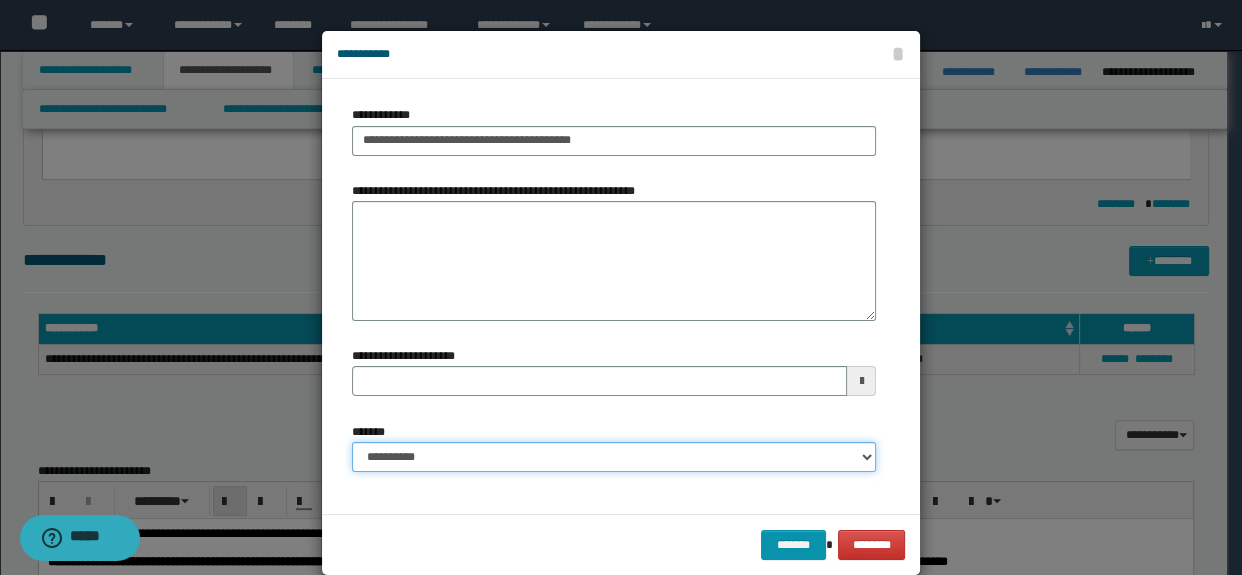 click on "**********" at bounding box center [614, 457] 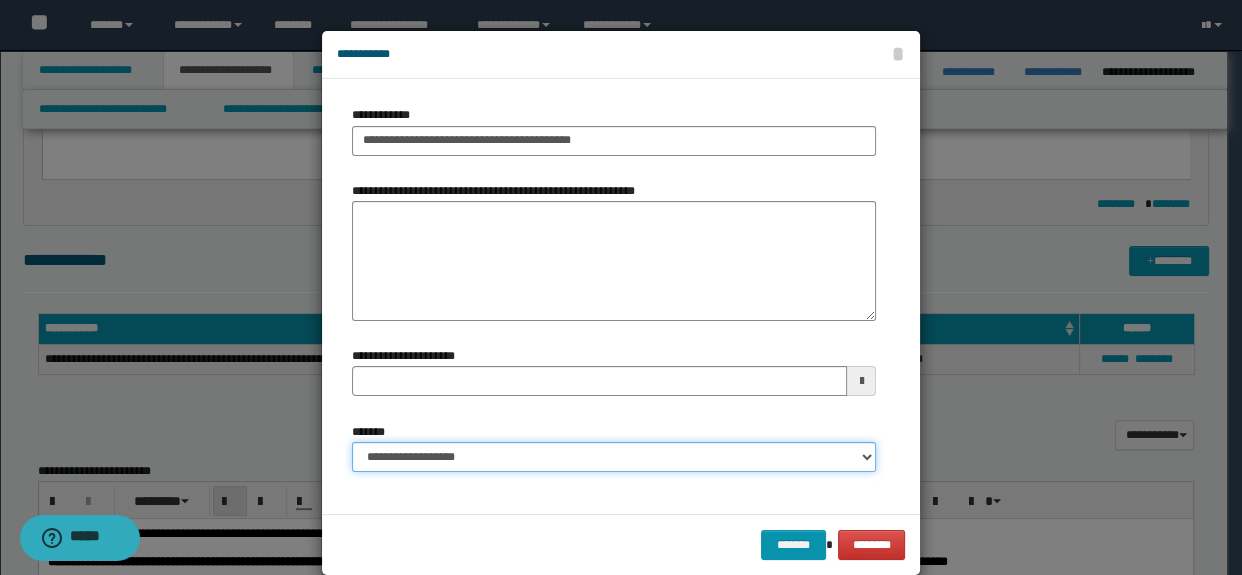type 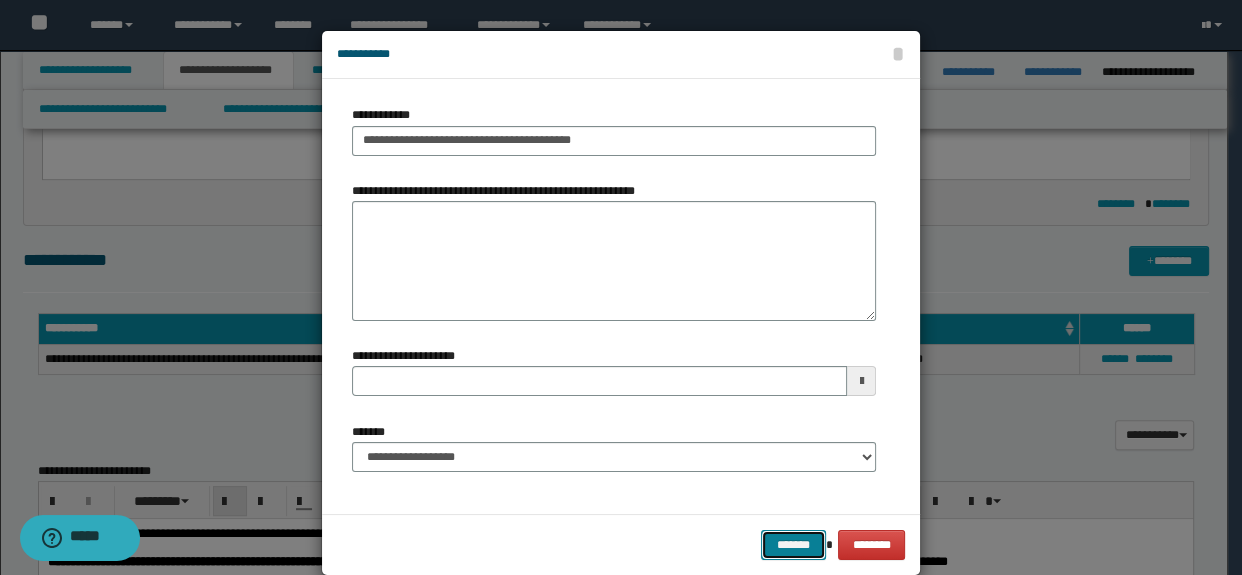 click on "*******" at bounding box center [793, 545] 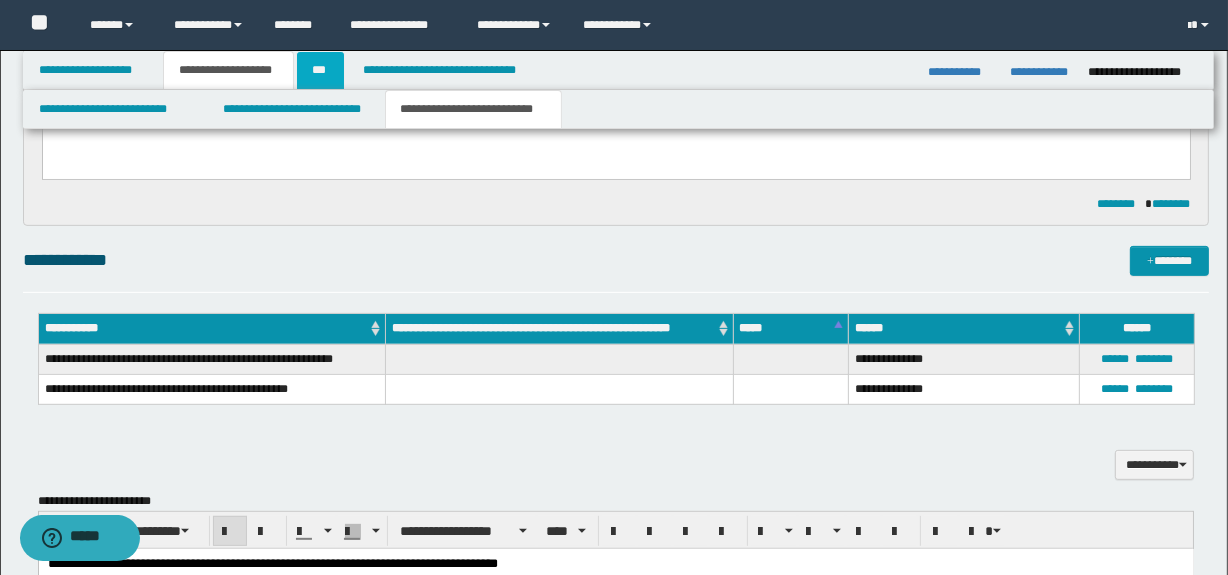 click on "***" at bounding box center (320, 70) 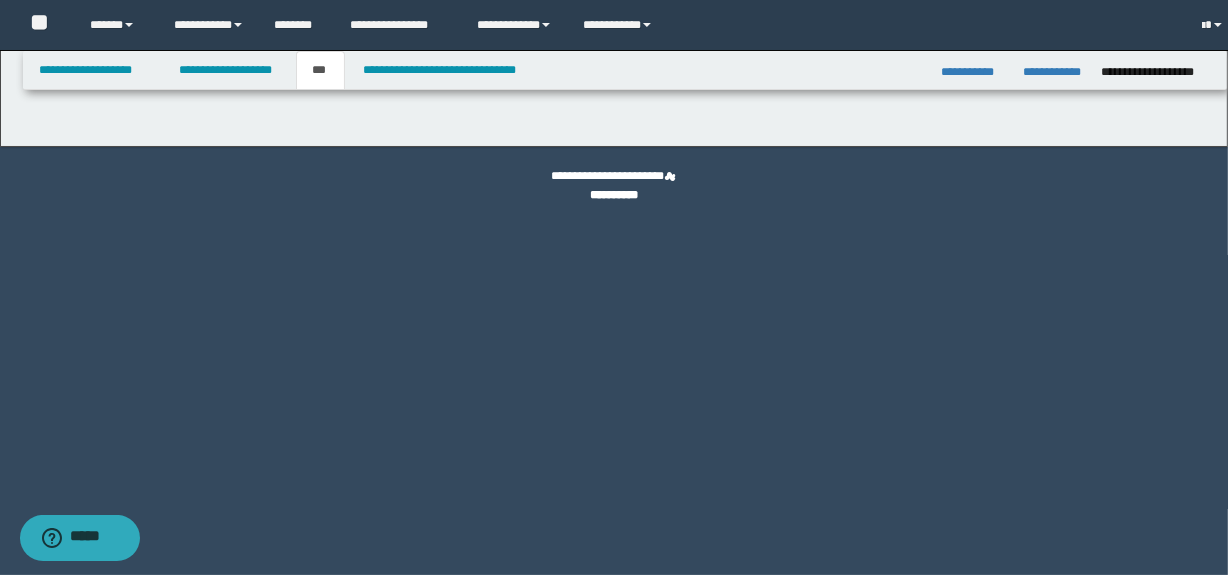 scroll, scrollTop: 0, scrollLeft: 0, axis: both 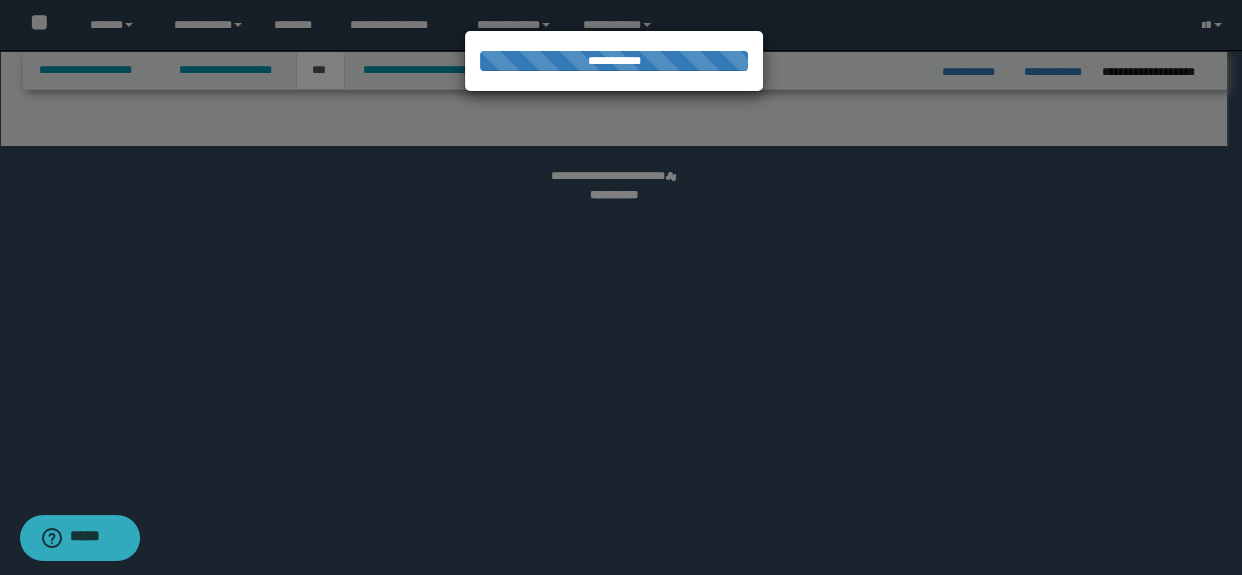 select on "*" 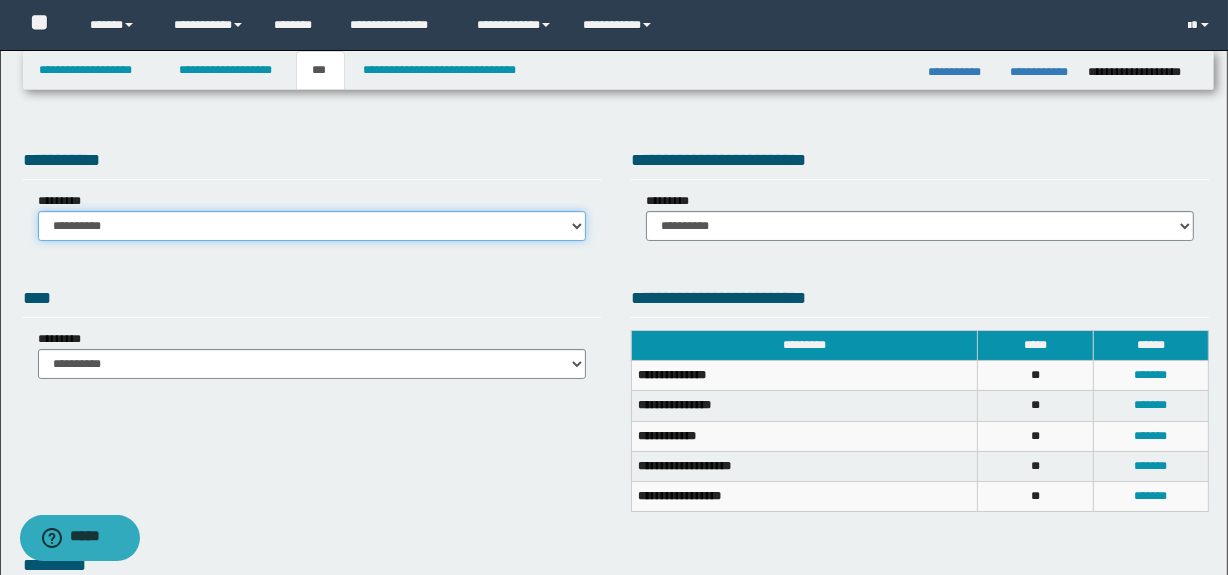 click on "**********" at bounding box center (312, 226) 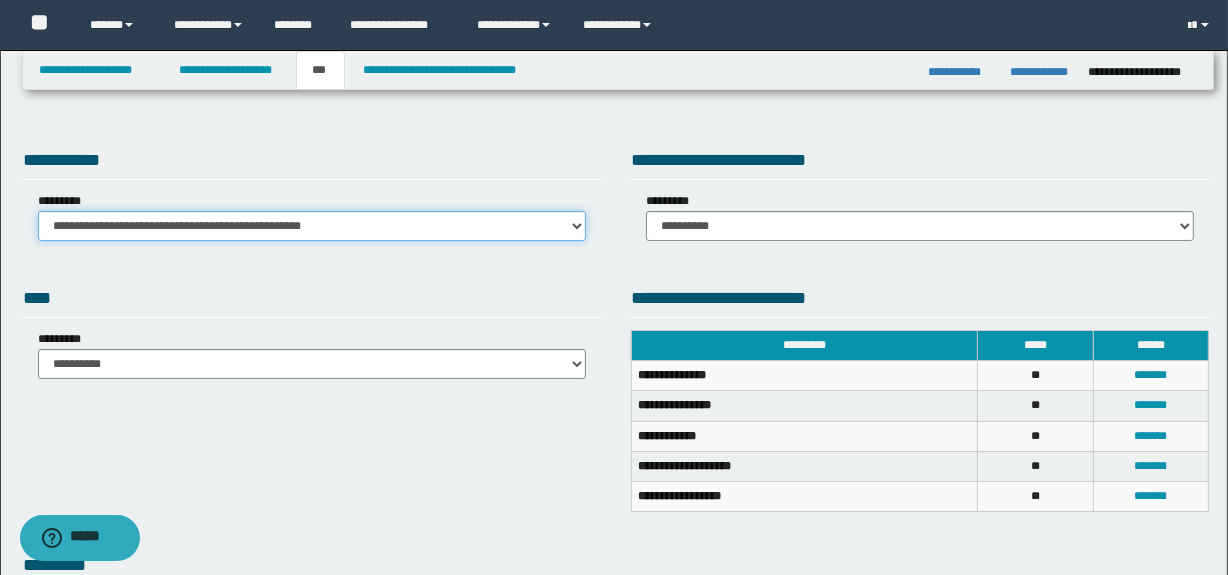 click on "**********" at bounding box center [312, 226] 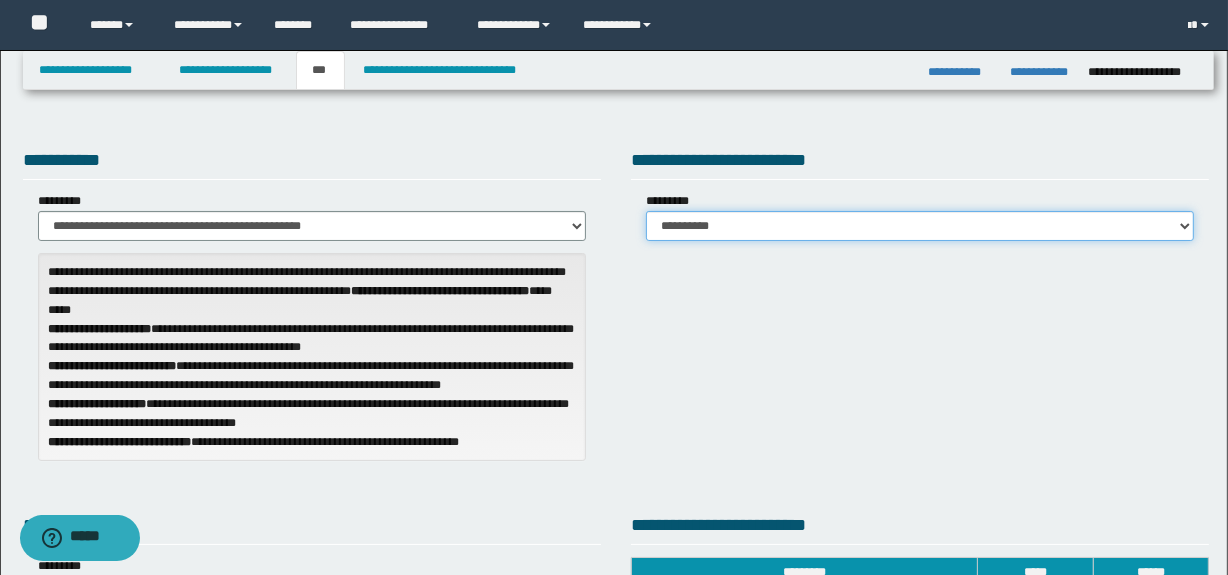 click on "**********" at bounding box center [920, 226] 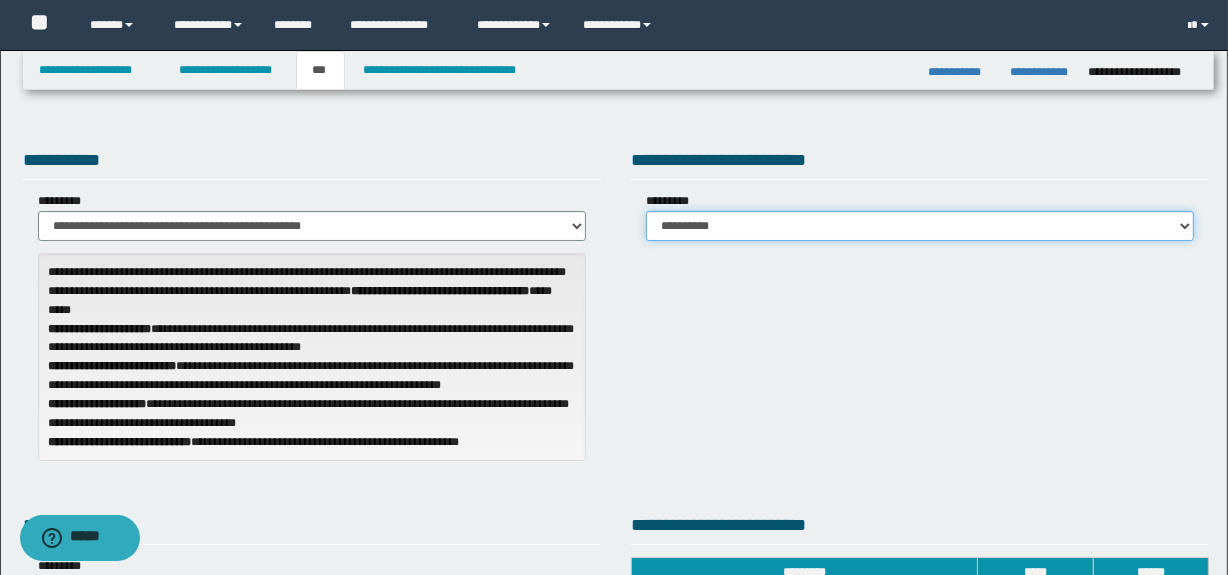 select on "*" 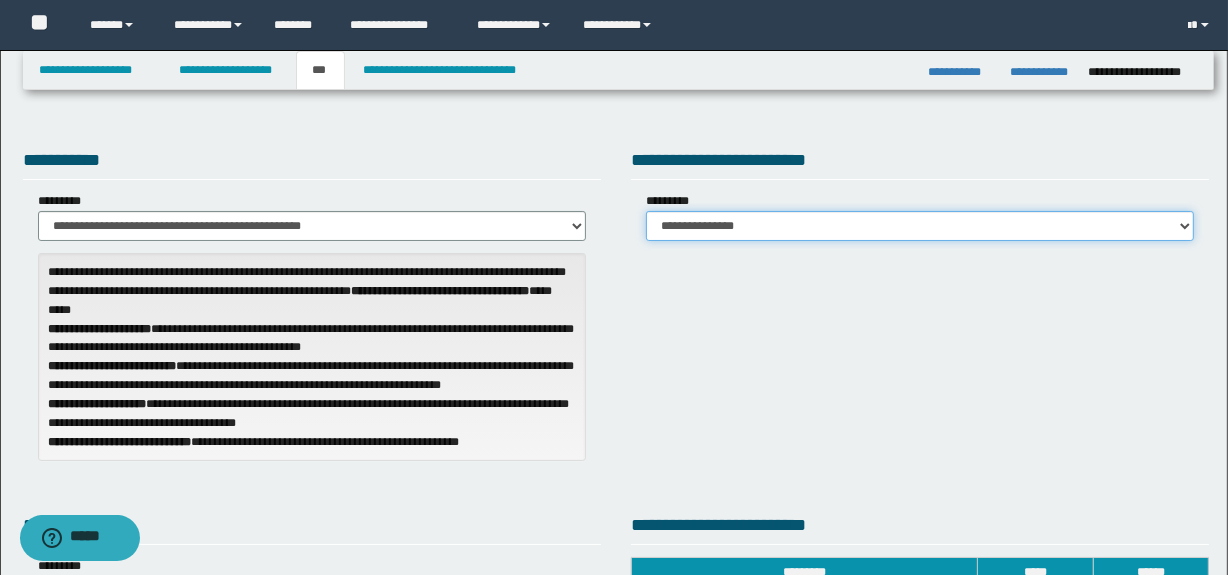 click on "**********" at bounding box center (920, 226) 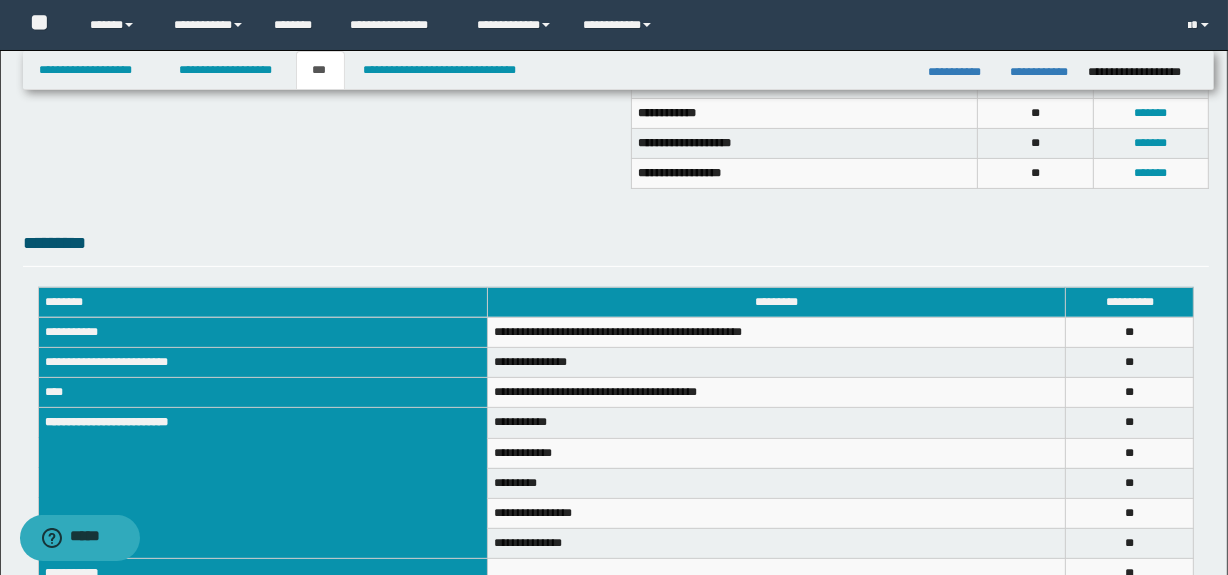 scroll, scrollTop: 690, scrollLeft: 0, axis: vertical 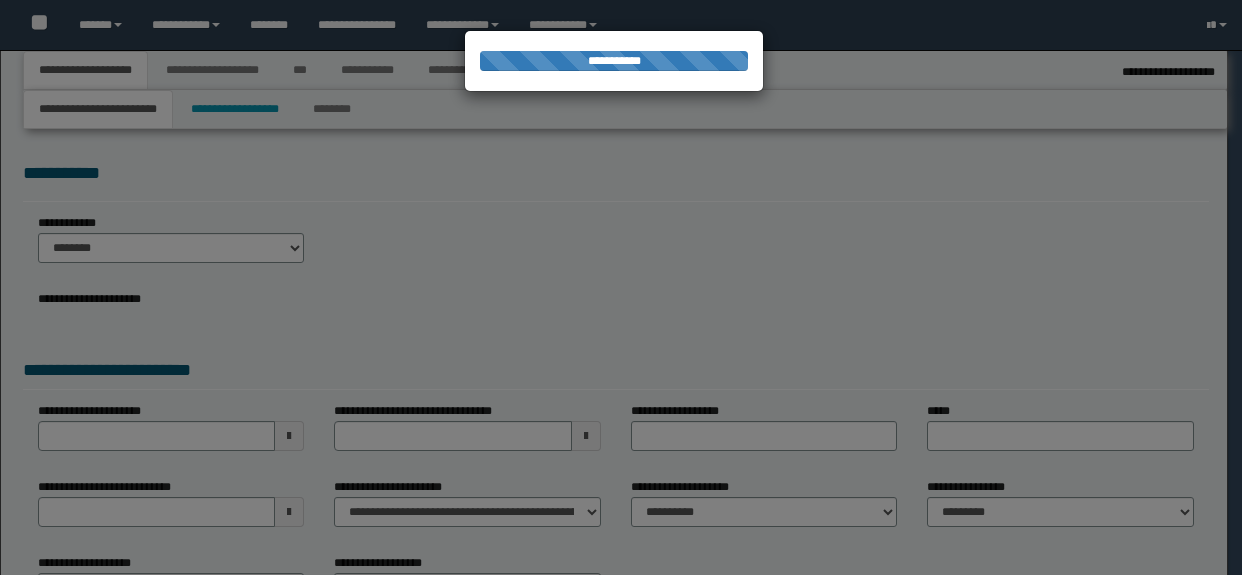 select on "*" 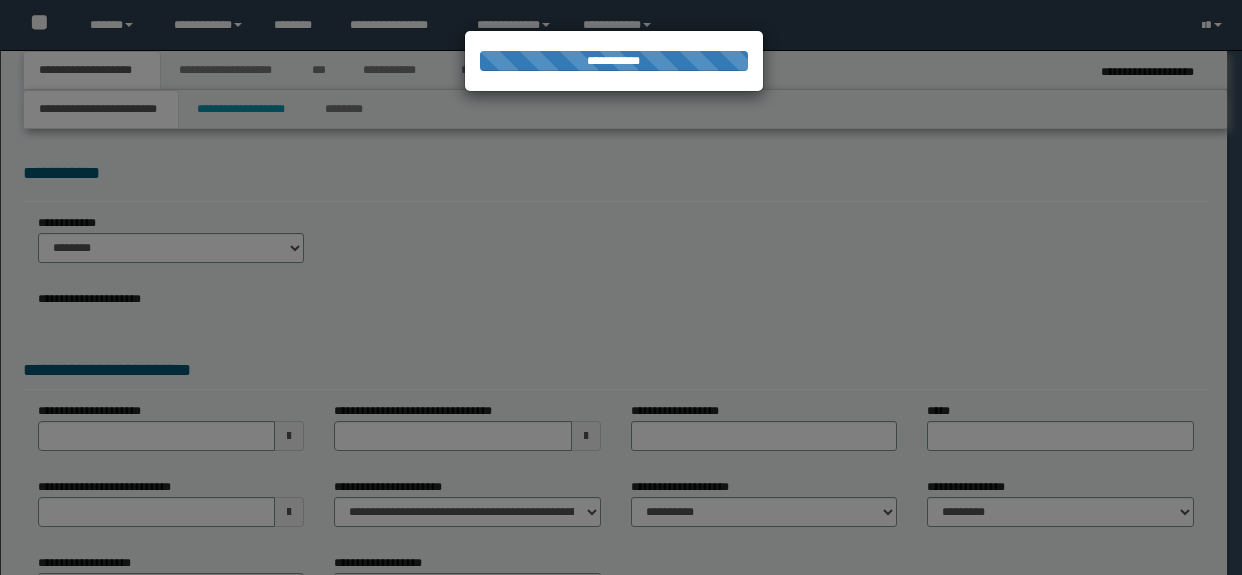 scroll, scrollTop: 0, scrollLeft: 0, axis: both 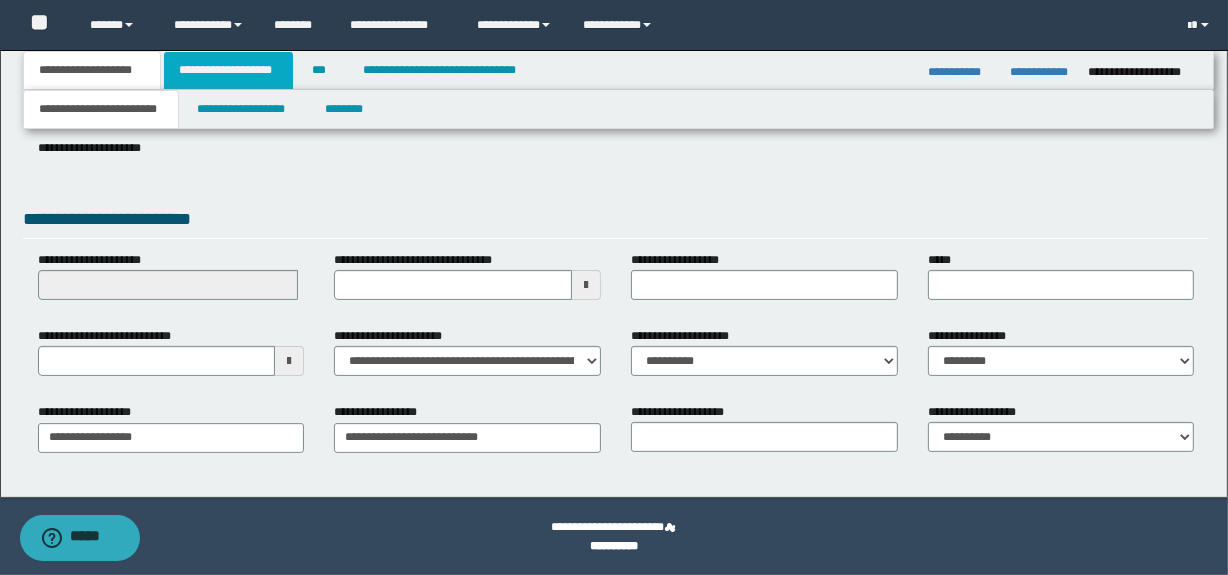 click on "**********" at bounding box center (228, 70) 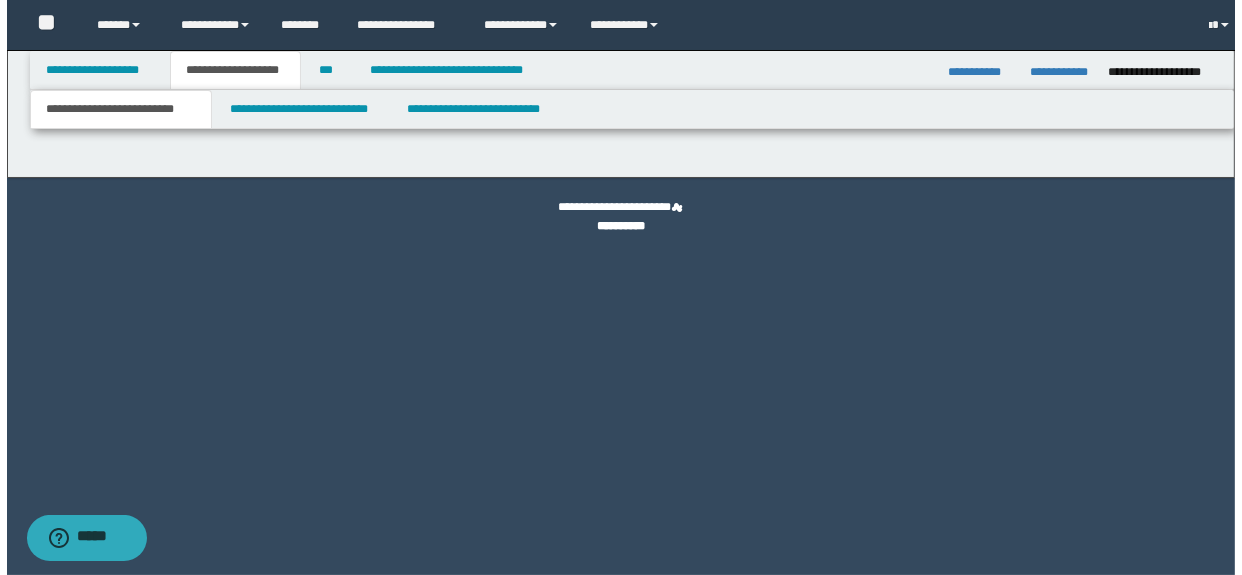 scroll, scrollTop: 0, scrollLeft: 0, axis: both 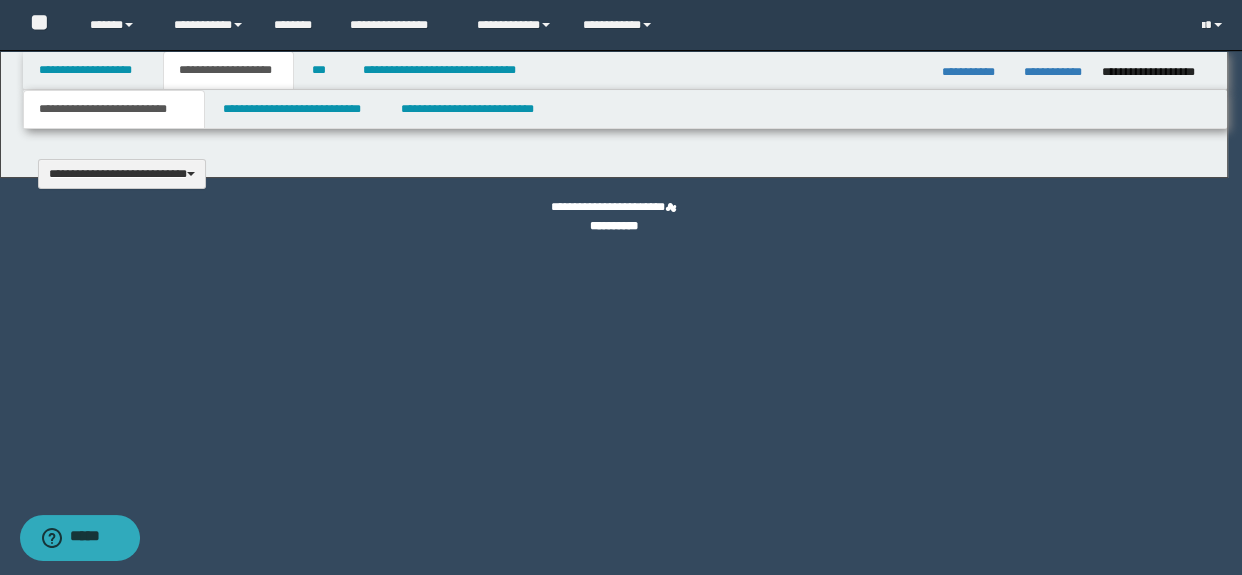 type 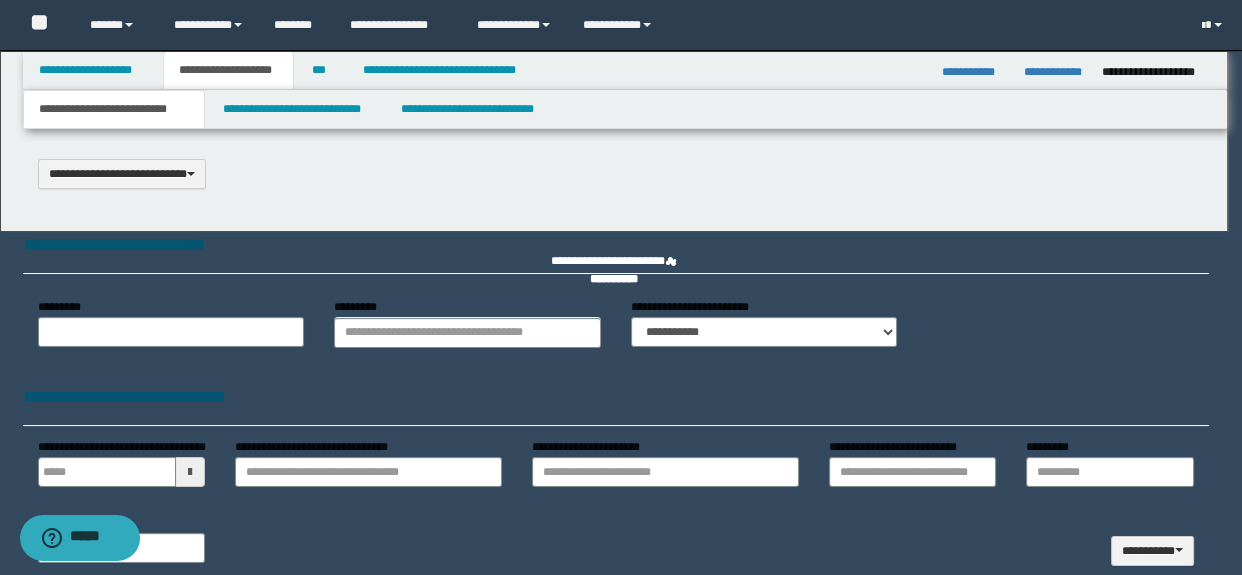 scroll, scrollTop: 0, scrollLeft: 0, axis: both 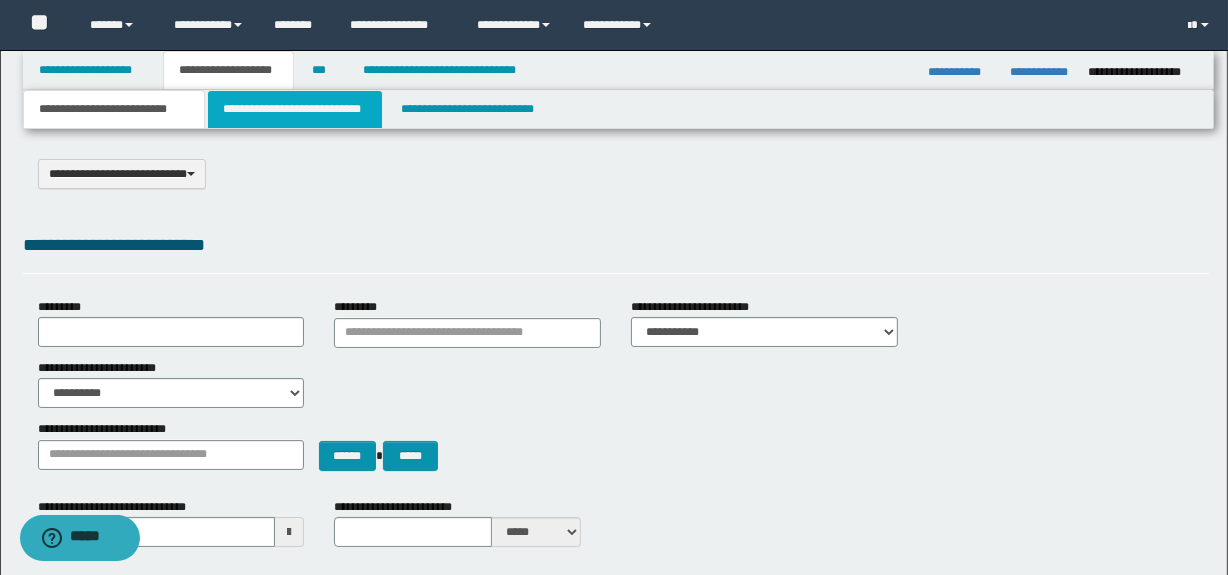 click on "**********" at bounding box center (294, 109) 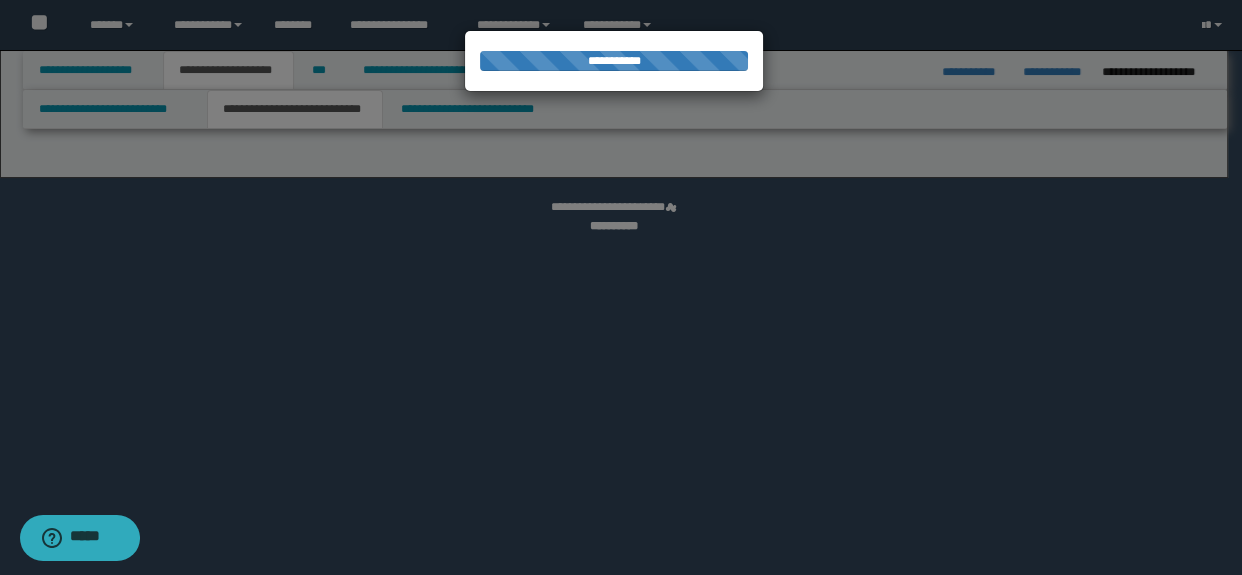 select on "*" 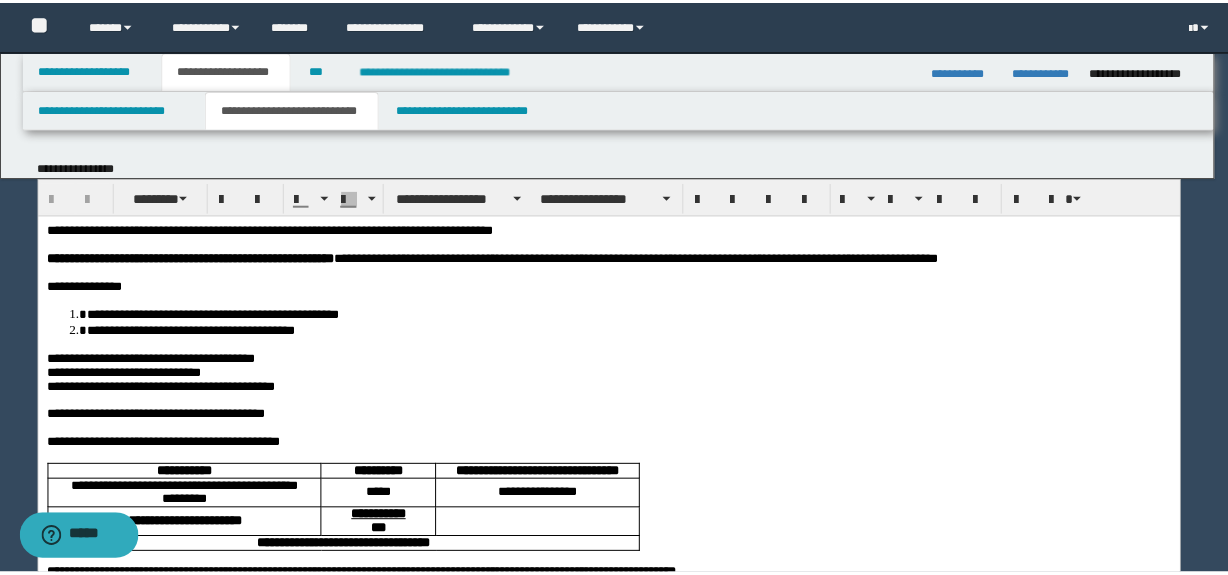 scroll, scrollTop: 0, scrollLeft: 0, axis: both 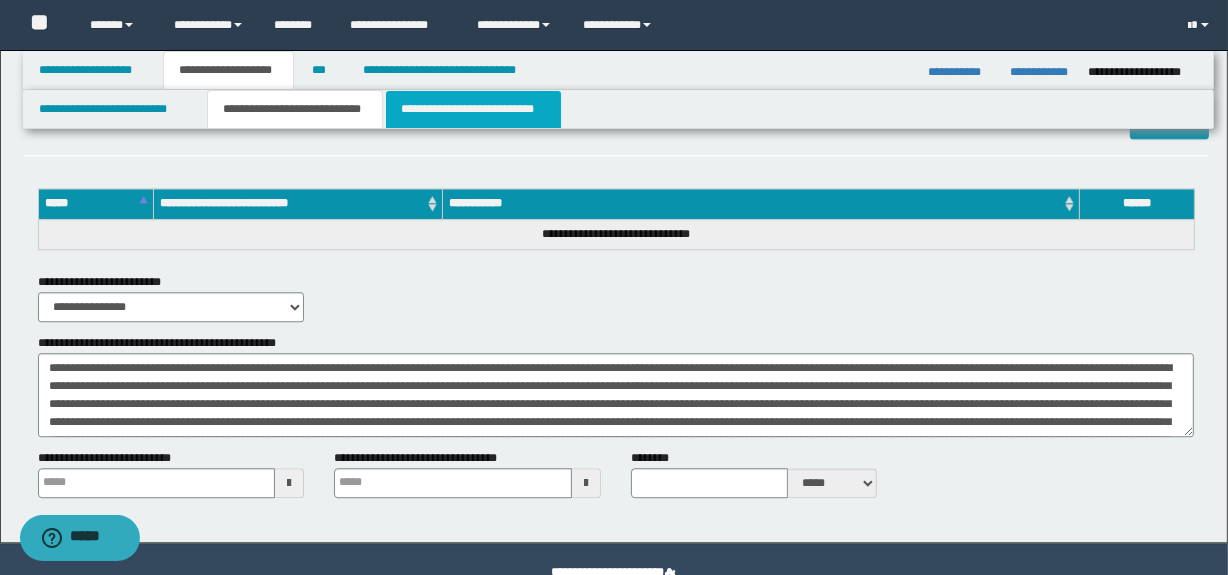 click on "**********" at bounding box center [473, 109] 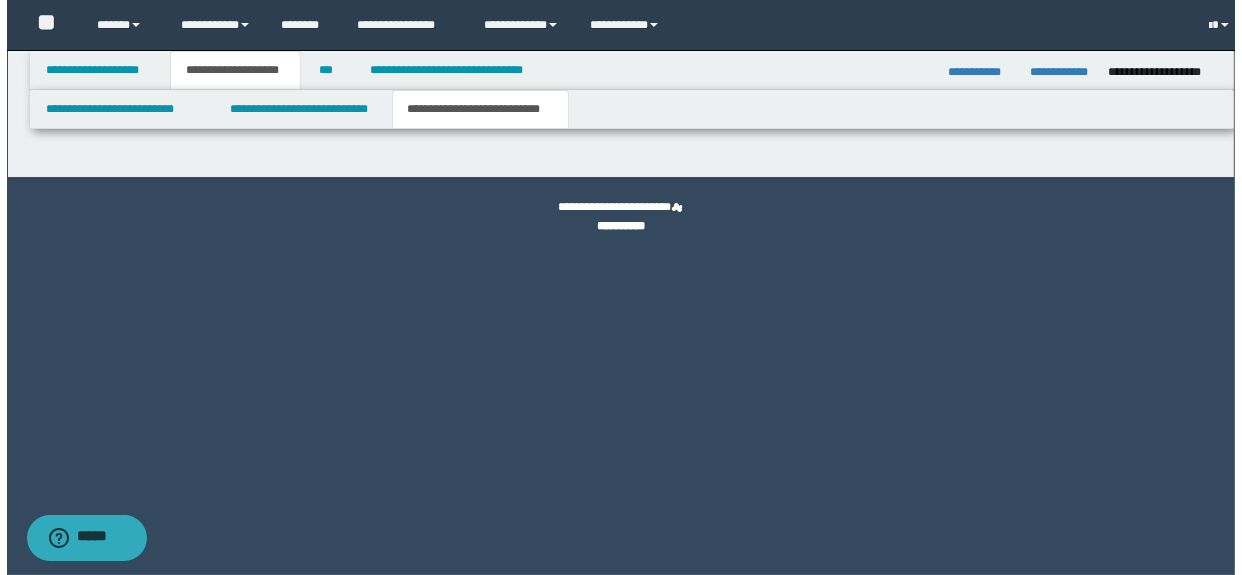scroll, scrollTop: 0, scrollLeft: 0, axis: both 